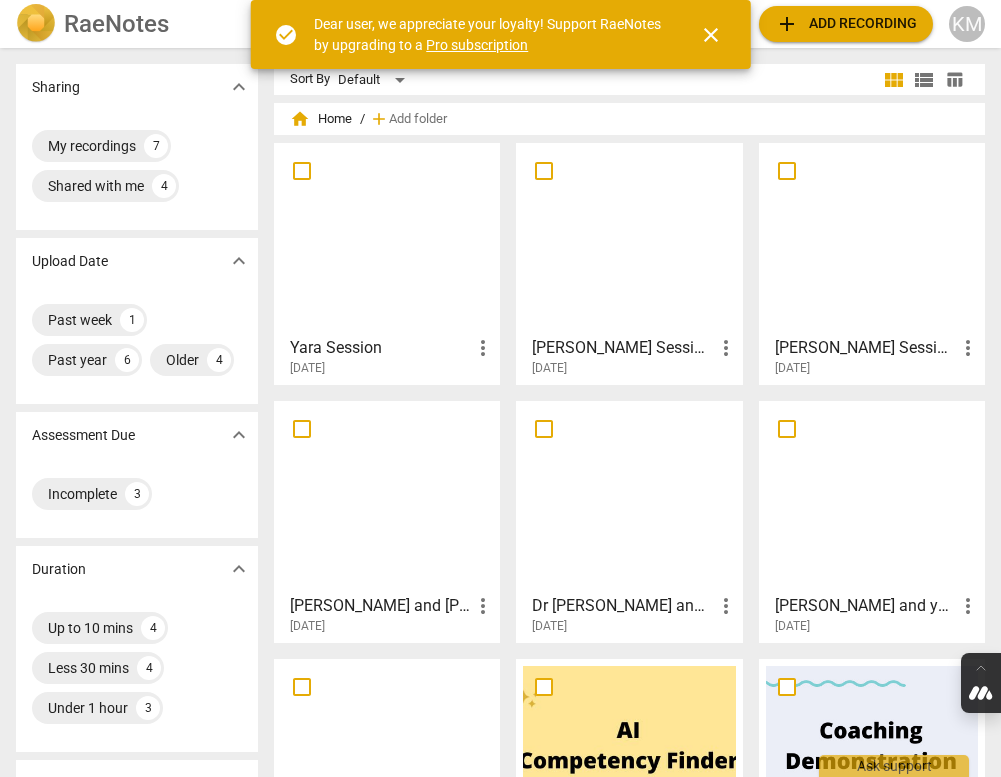 scroll, scrollTop: 0, scrollLeft: 0, axis: both 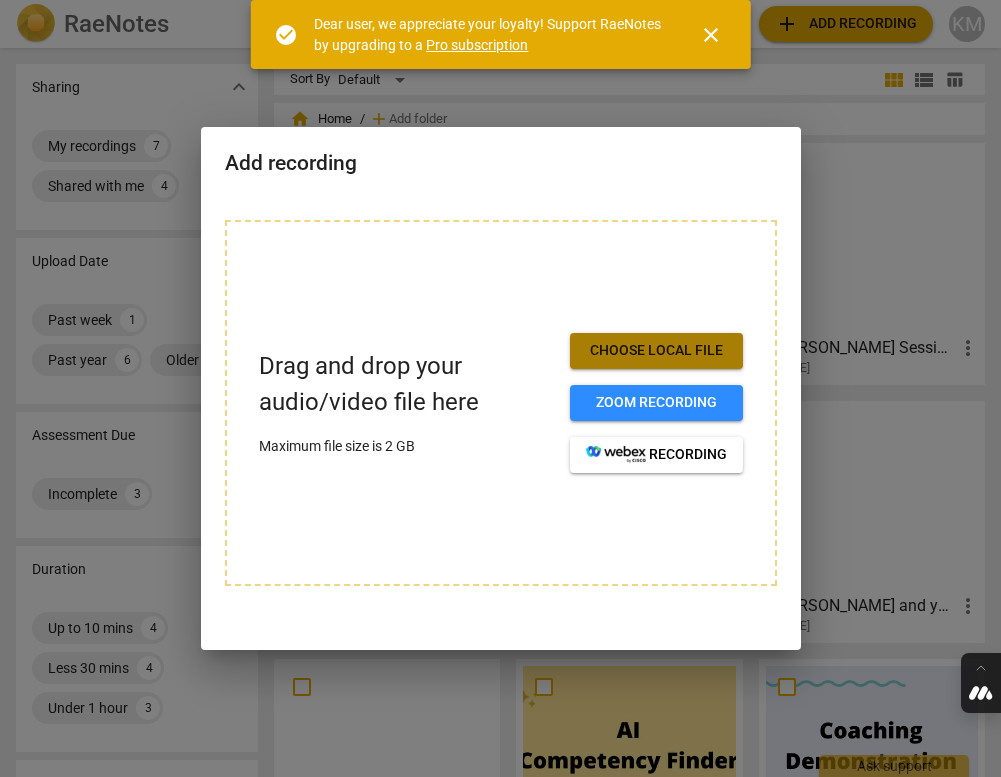click on "Choose local file" at bounding box center [656, 351] 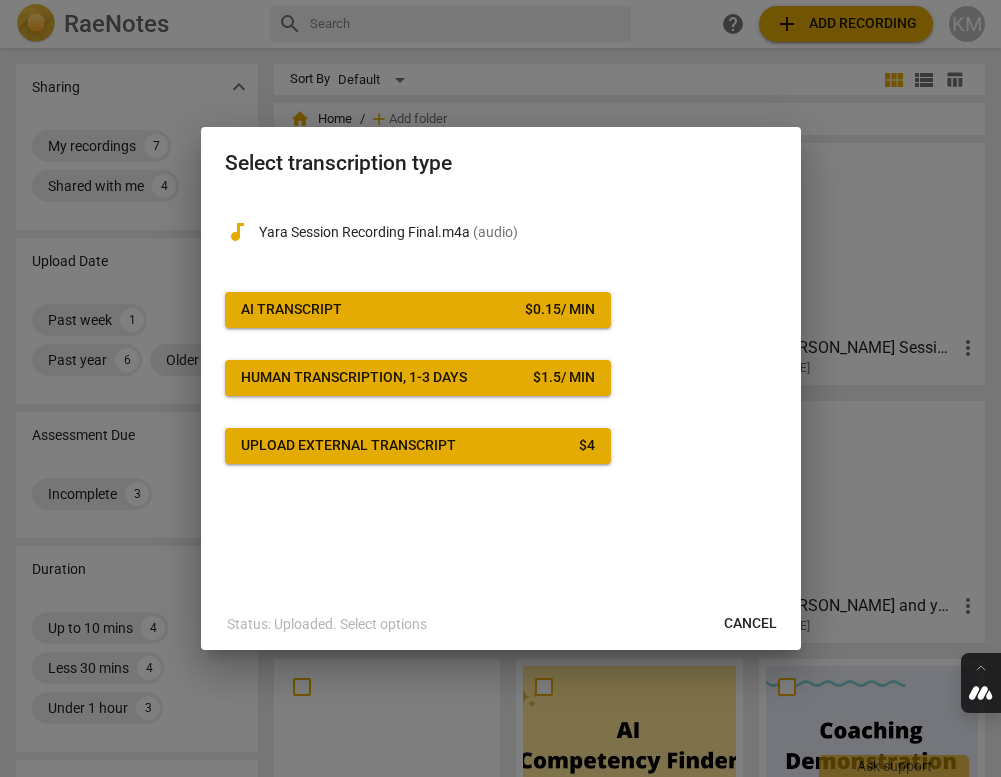 click on "AI Transcript $ 0.15  / min" at bounding box center [418, 310] 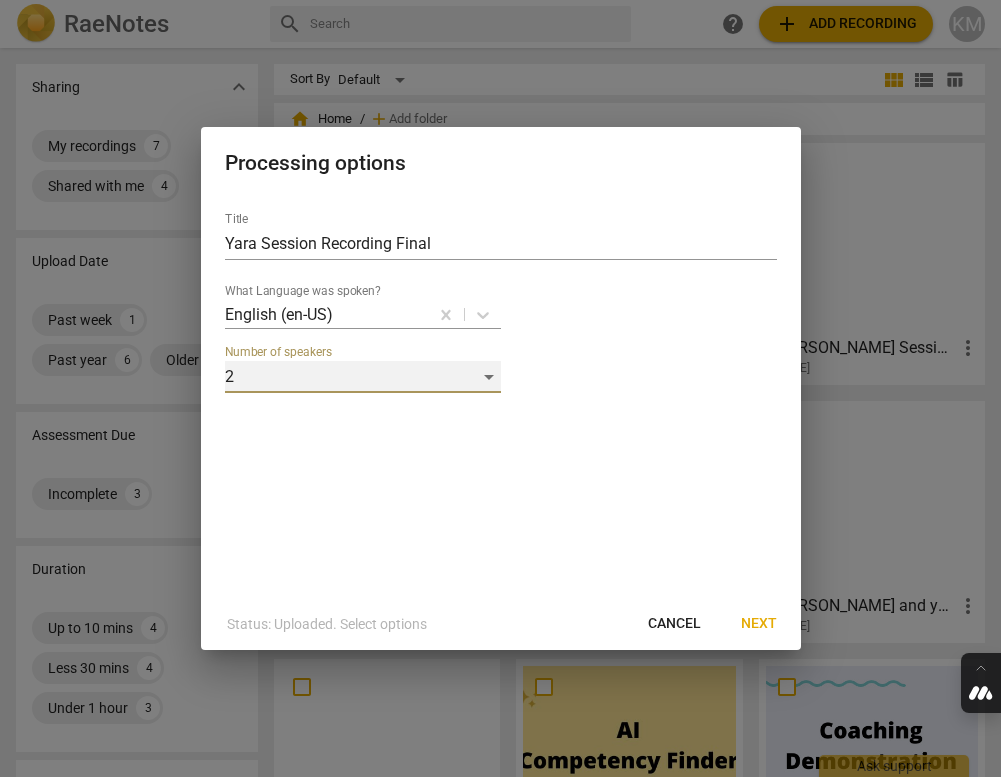 click on "2" at bounding box center [363, 377] 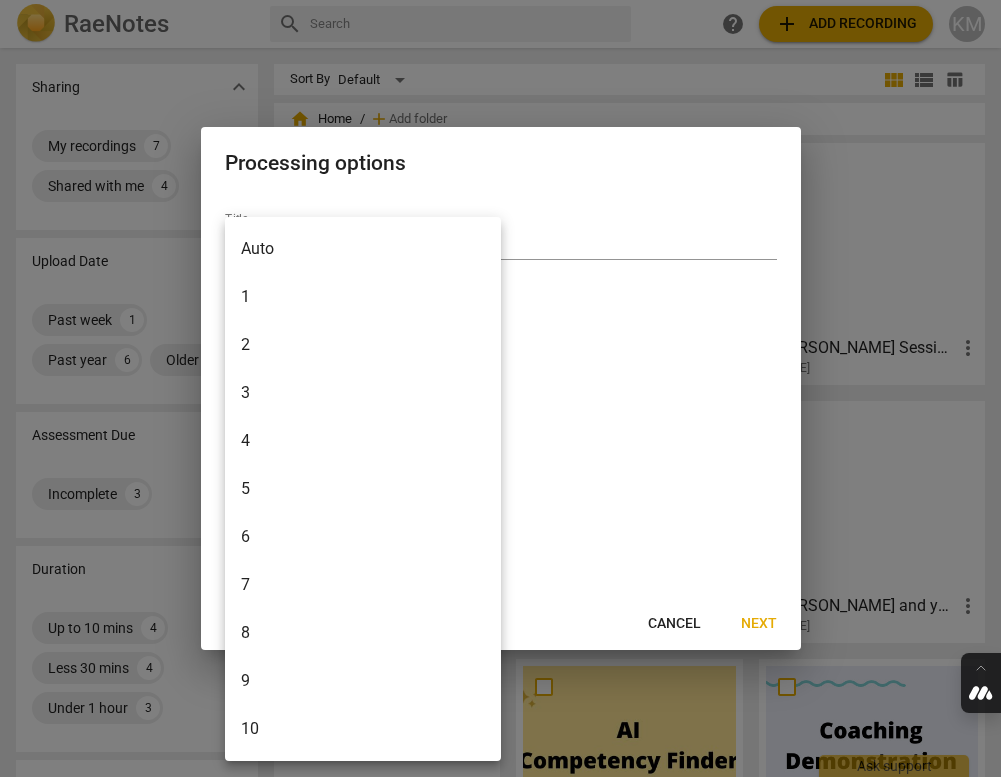 click on "2" at bounding box center [363, 345] 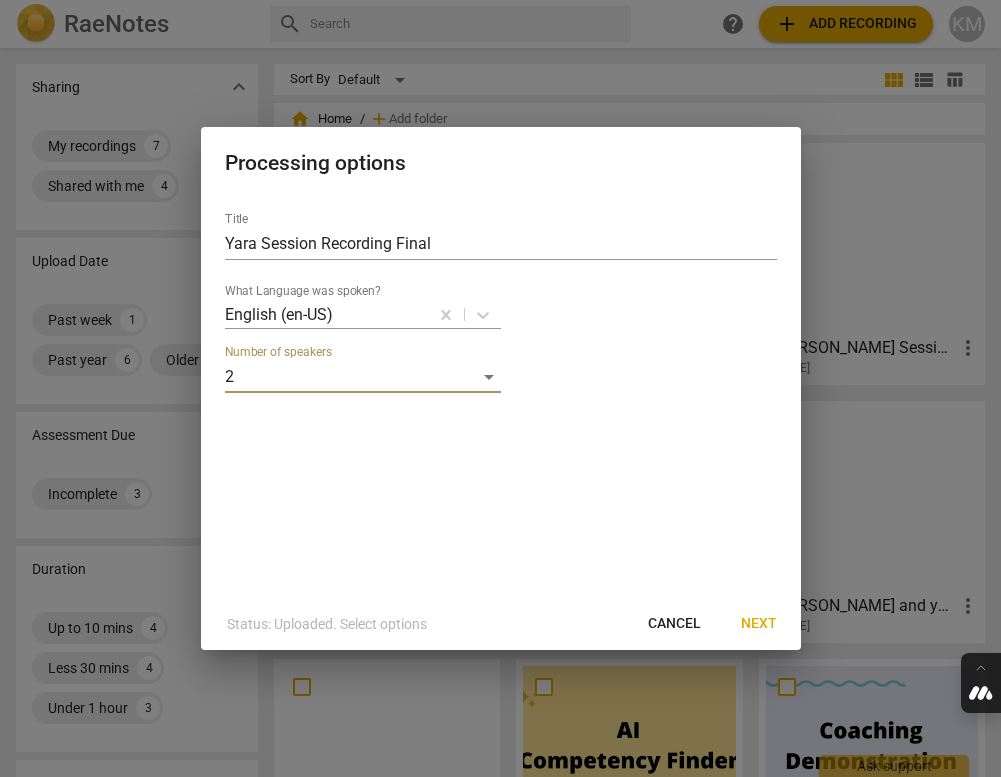 click on "Next" at bounding box center [759, 624] 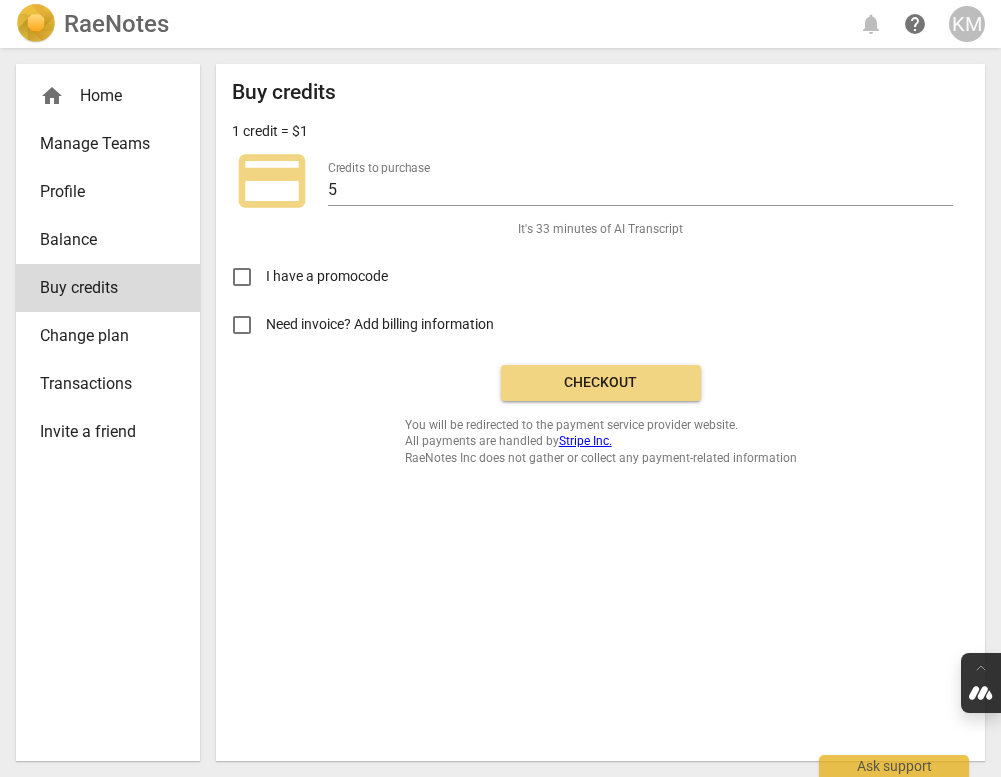 click on "Checkout" at bounding box center (601, 383) 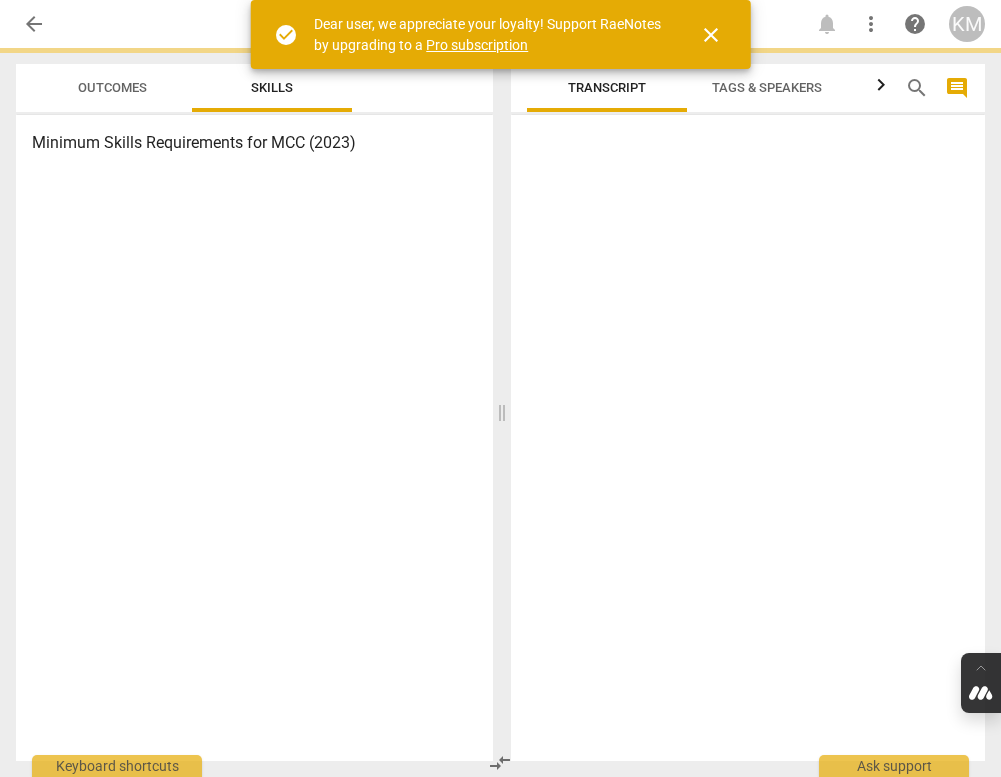 scroll, scrollTop: 0, scrollLeft: 0, axis: both 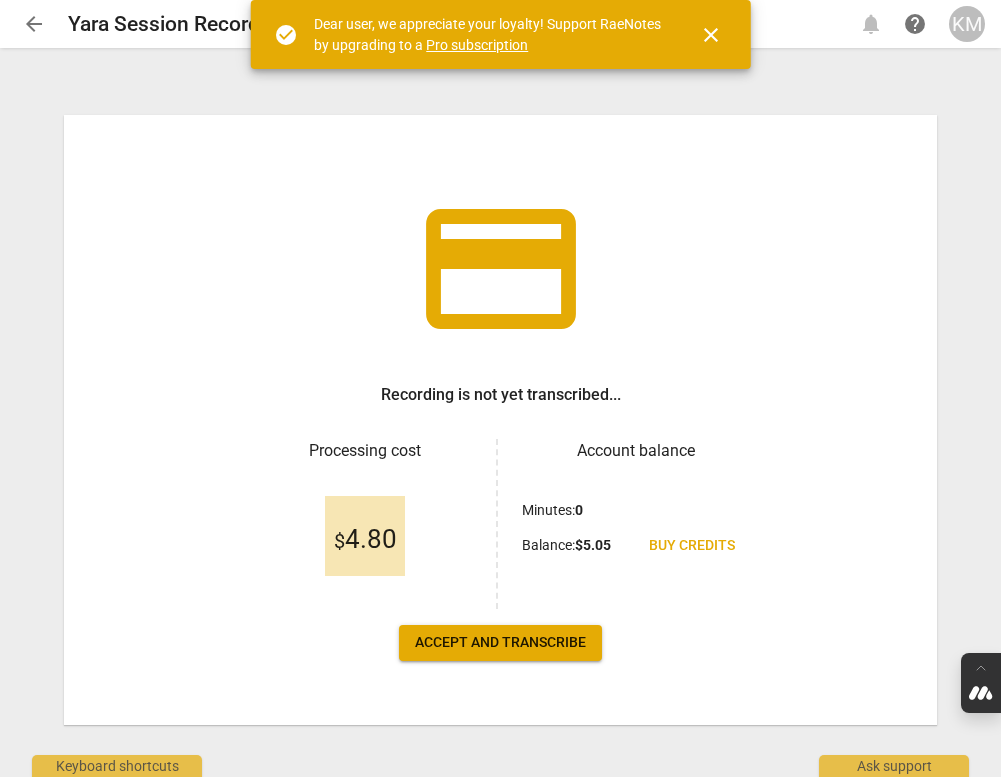 click on "Accept and transcribe" at bounding box center [500, 643] 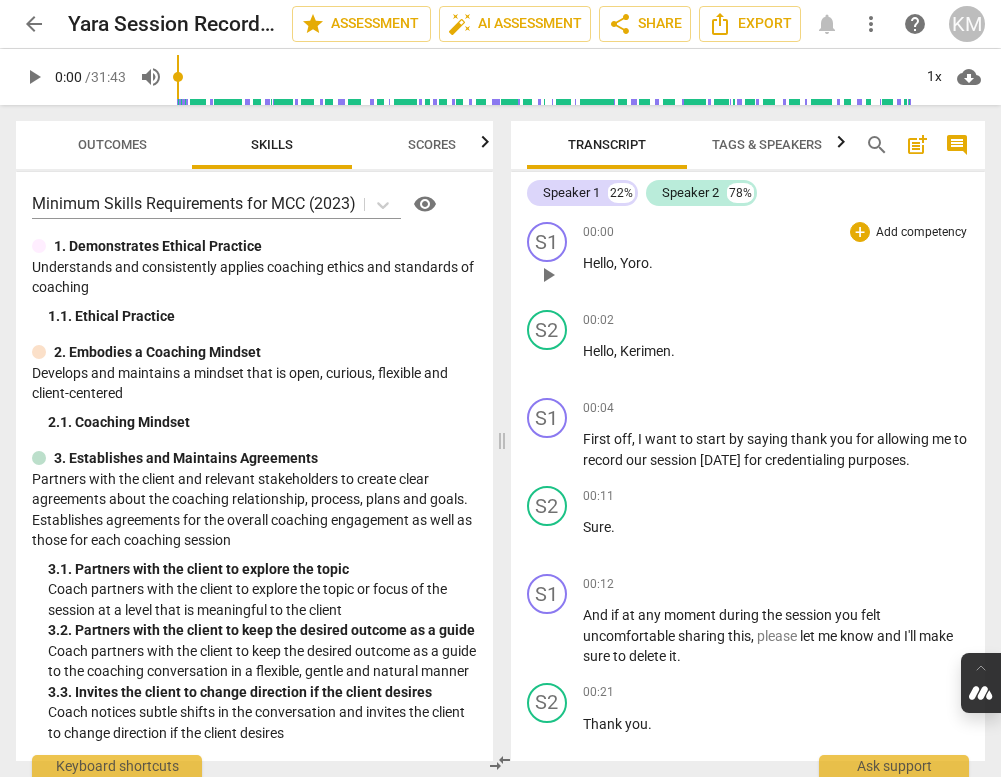 click on "Yoro" at bounding box center [634, 263] 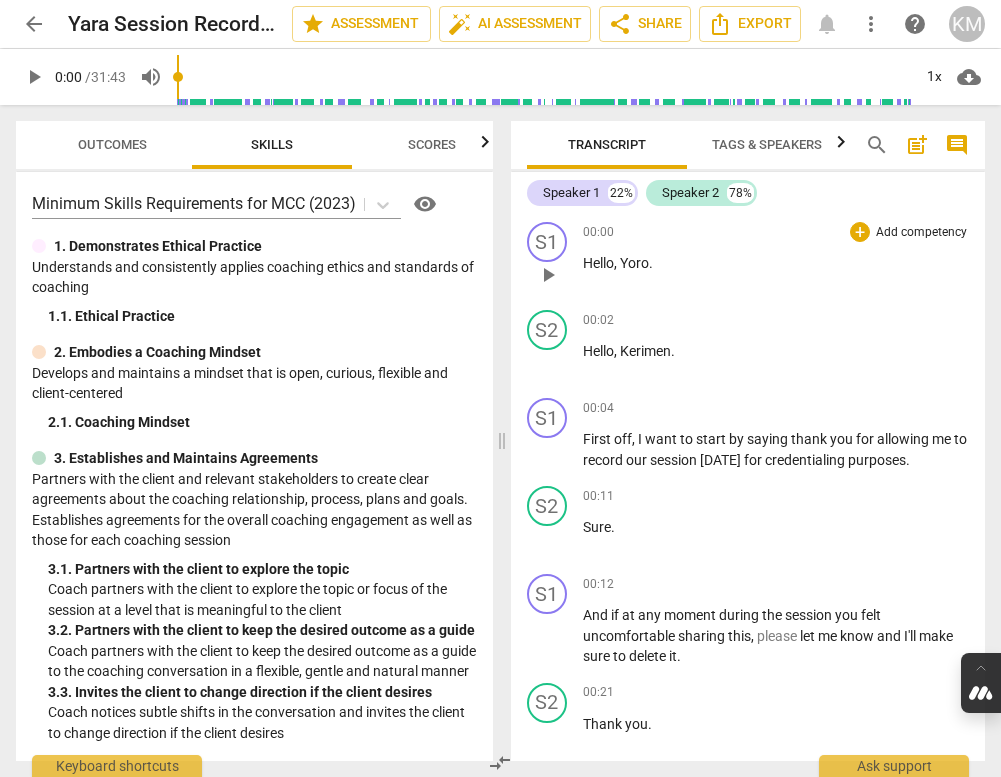 type 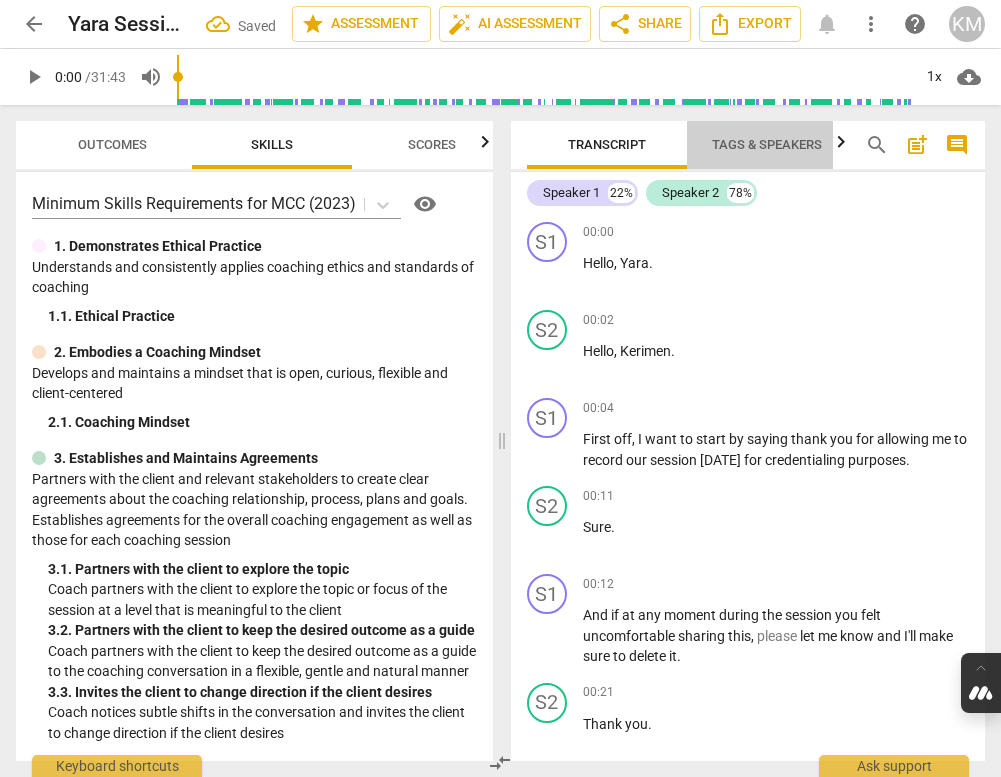 click on "Tags & Speakers" at bounding box center (767, 144) 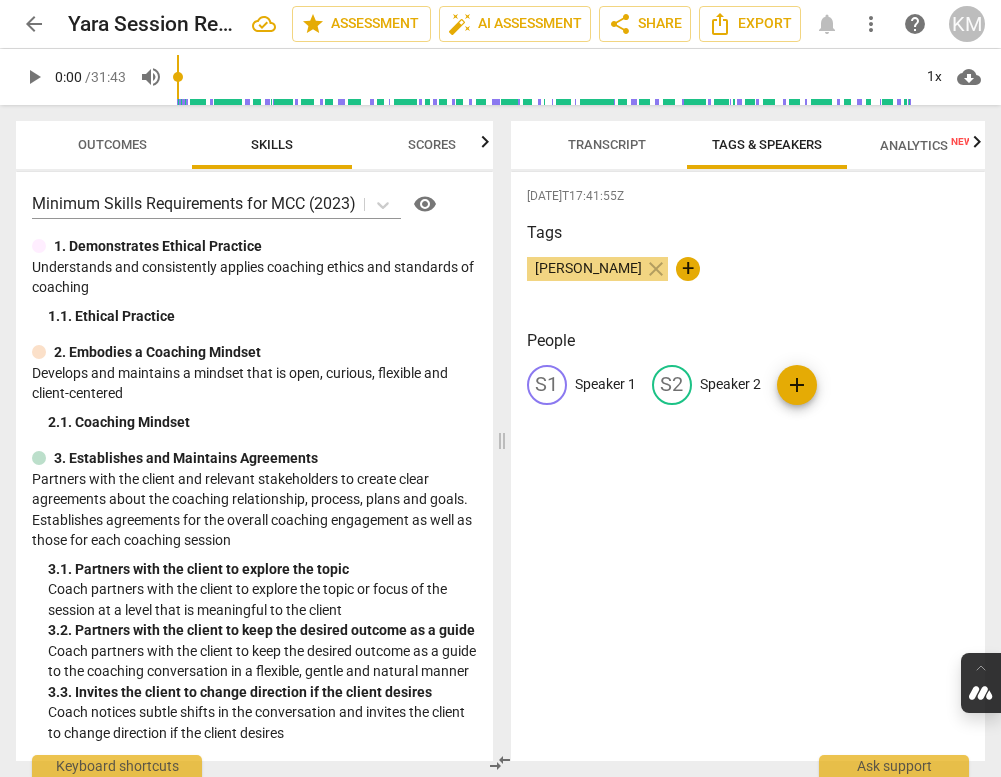 click on "Speaker 1" at bounding box center [605, 384] 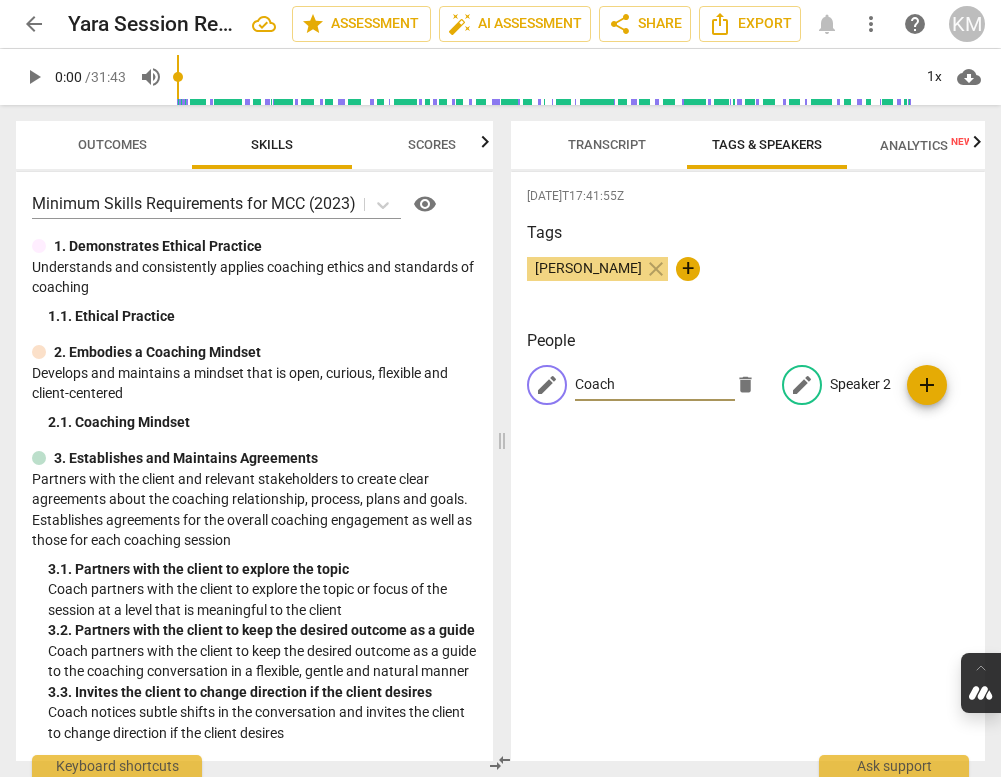 type on "Coach" 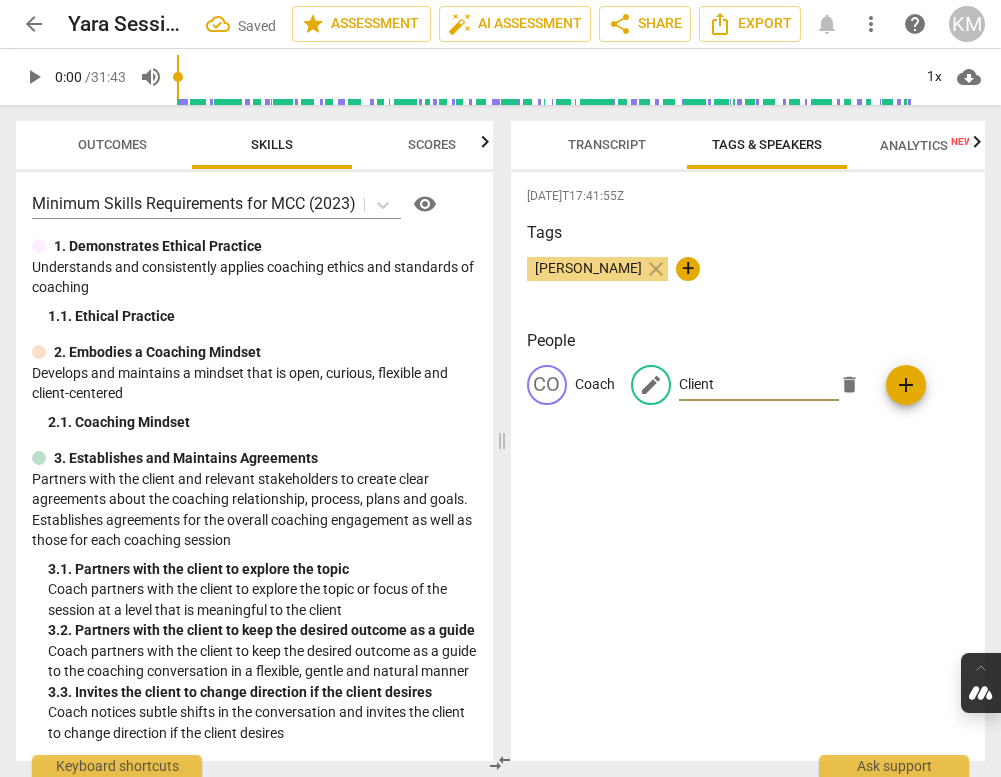 type on "Client" 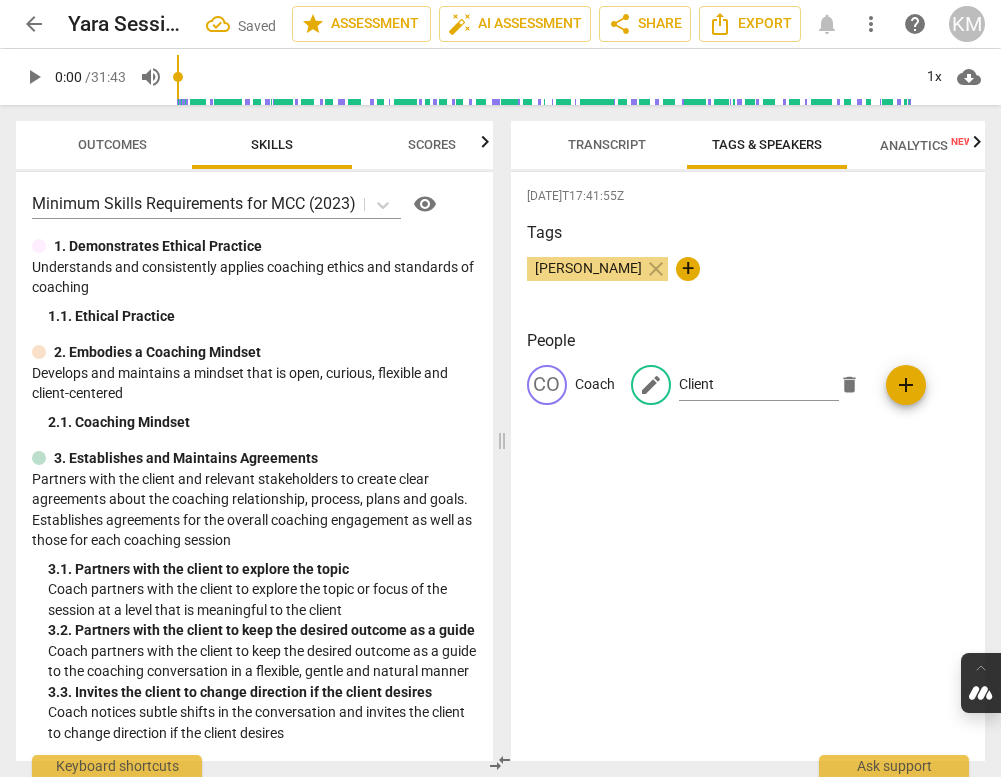 click on "2025-07-14T17:41:55Z Tags Kariman Maher close + People CO Coach edit Client delete add" at bounding box center [748, 466] 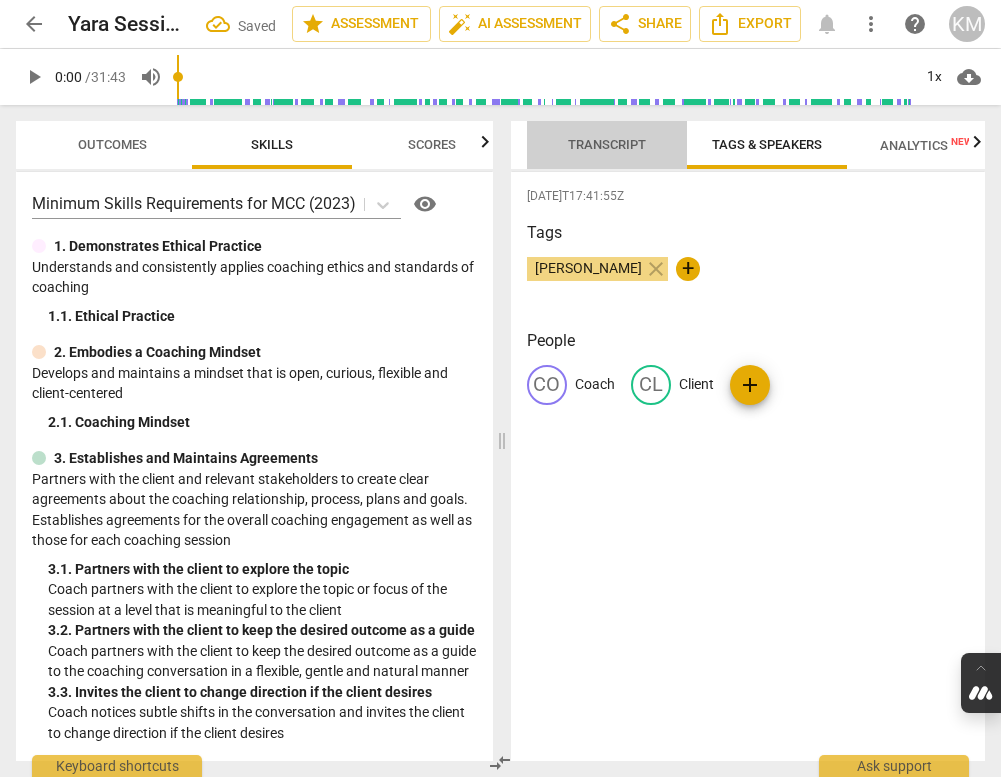click on "Transcript" at bounding box center (607, 144) 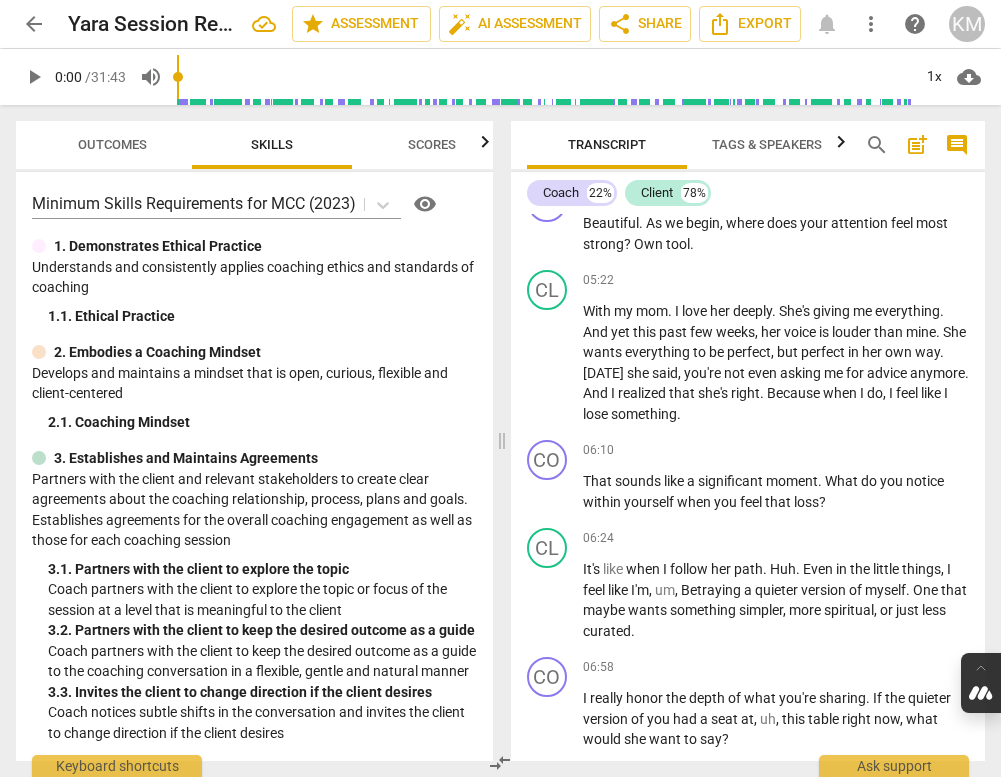 scroll, scrollTop: 1873, scrollLeft: 0, axis: vertical 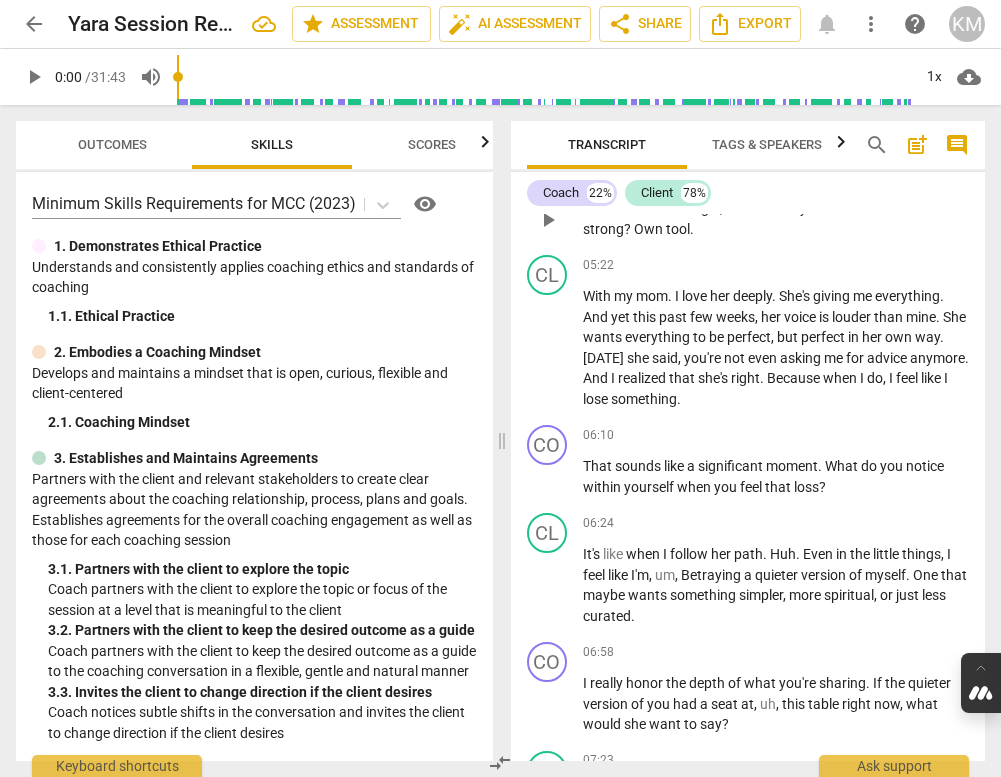 click on "play_arrow" at bounding box center (548, 220) 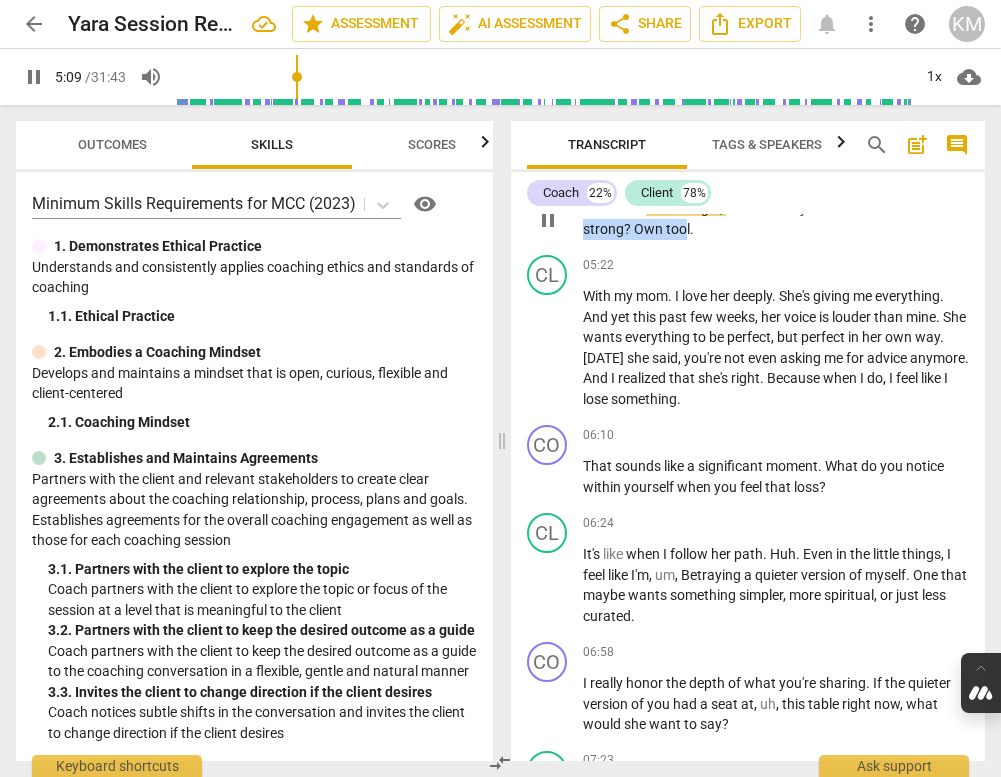 drag, startPoint x: 684, startPoint y: 271, endPoint x: 585, endPoint y: 267, distance: 99.08077 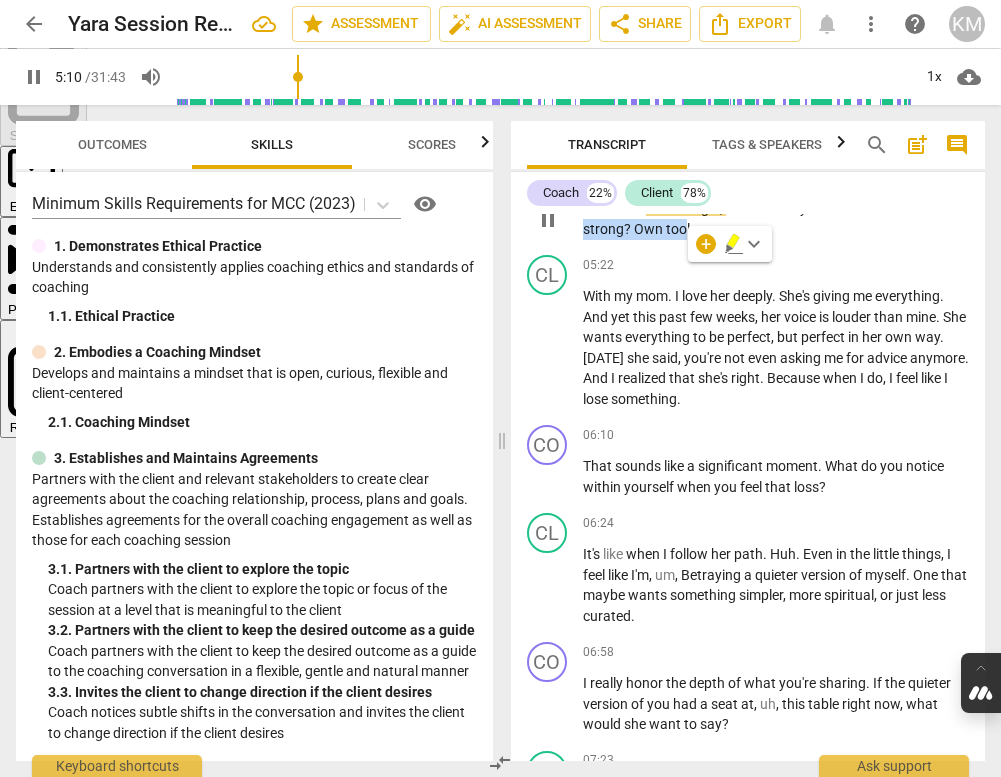 type on "311" 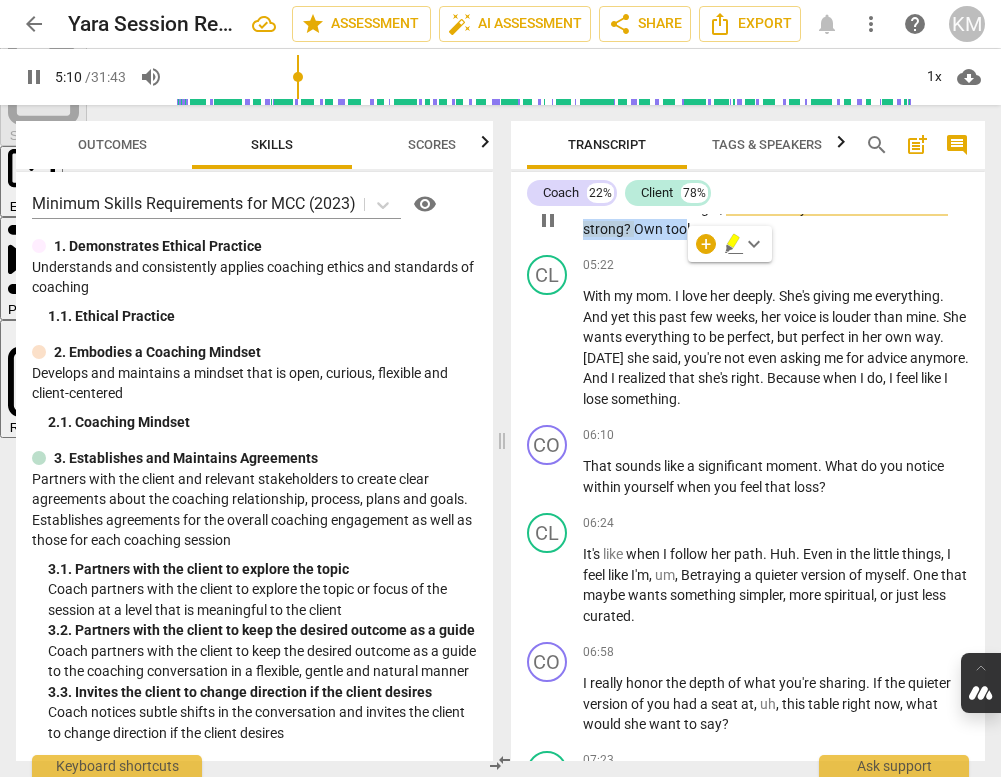 type 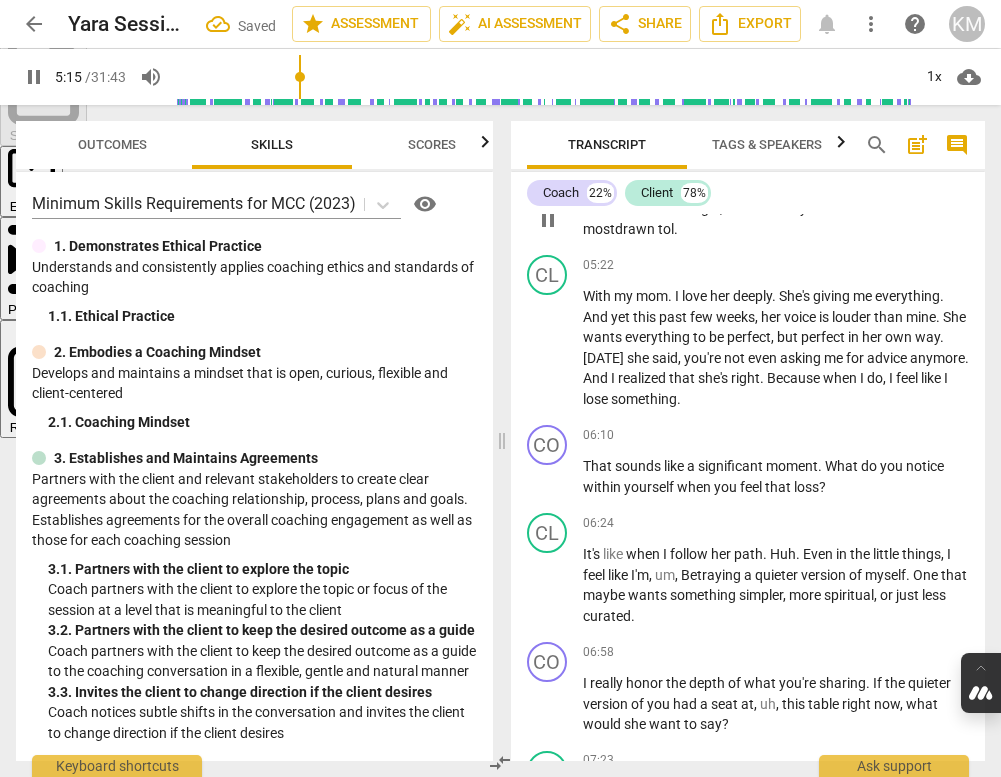 click on "." at bounding box center (676, 229) 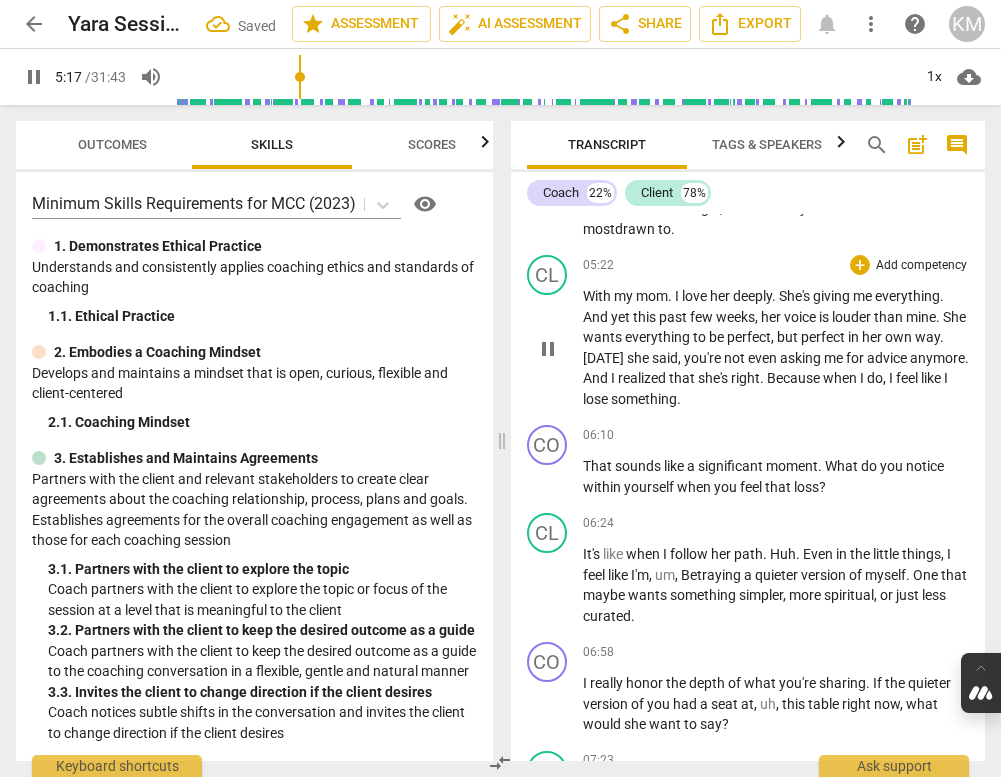 click on "05:22 + Add competency keyboard_arrow_right With   my   mom .   I   love   her   deeply .   She's   giving   me   everything .   And   yet   this   past   few   weeks ,   her   voice   is   louder   than   mine .   She   wants   everything   to   be   perfect ,   but   perfect   in   her   own   way .   Yesterday   she   said ,   you're   not   even   asking   me   for   advice   anymore .   And   I   realized   that   she's   right .   Because   when   I   do ,   I   feel   like   I   lose   something ." at bounding box center (776, 332) 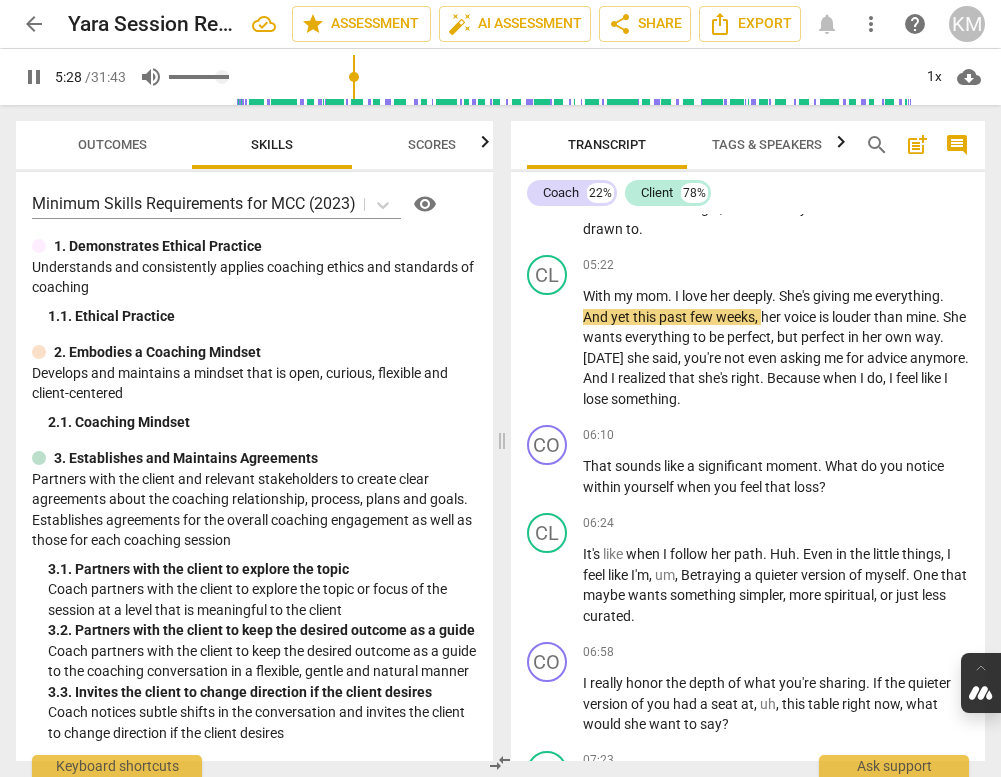 type on "329" 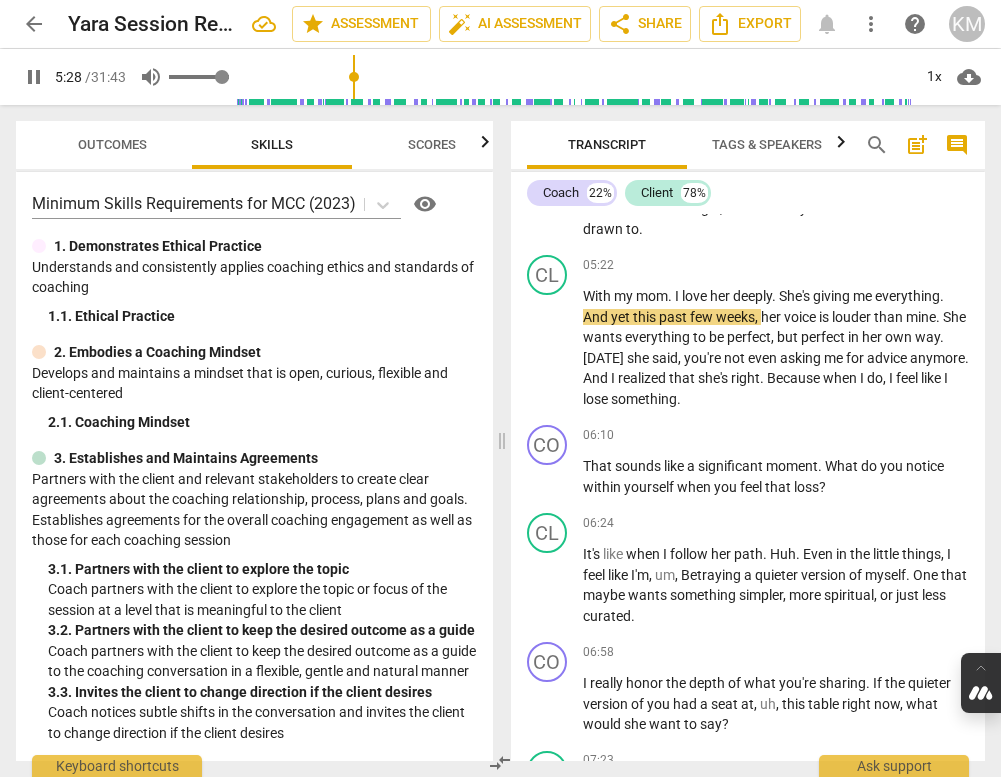 type on "0.99" 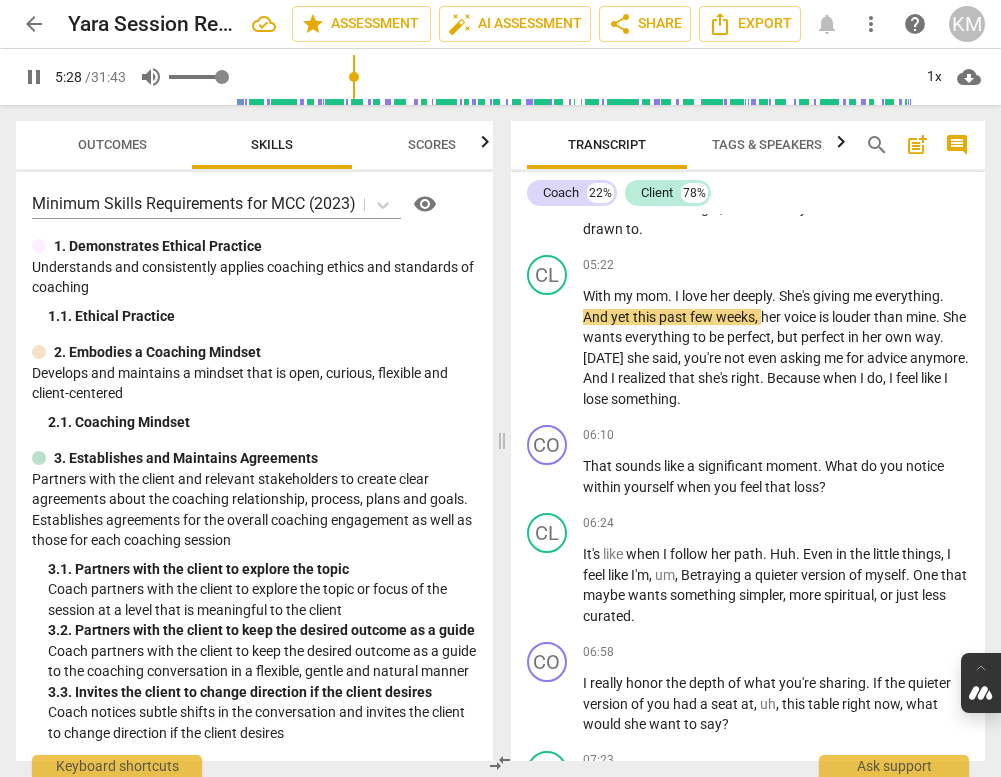 type on "329" 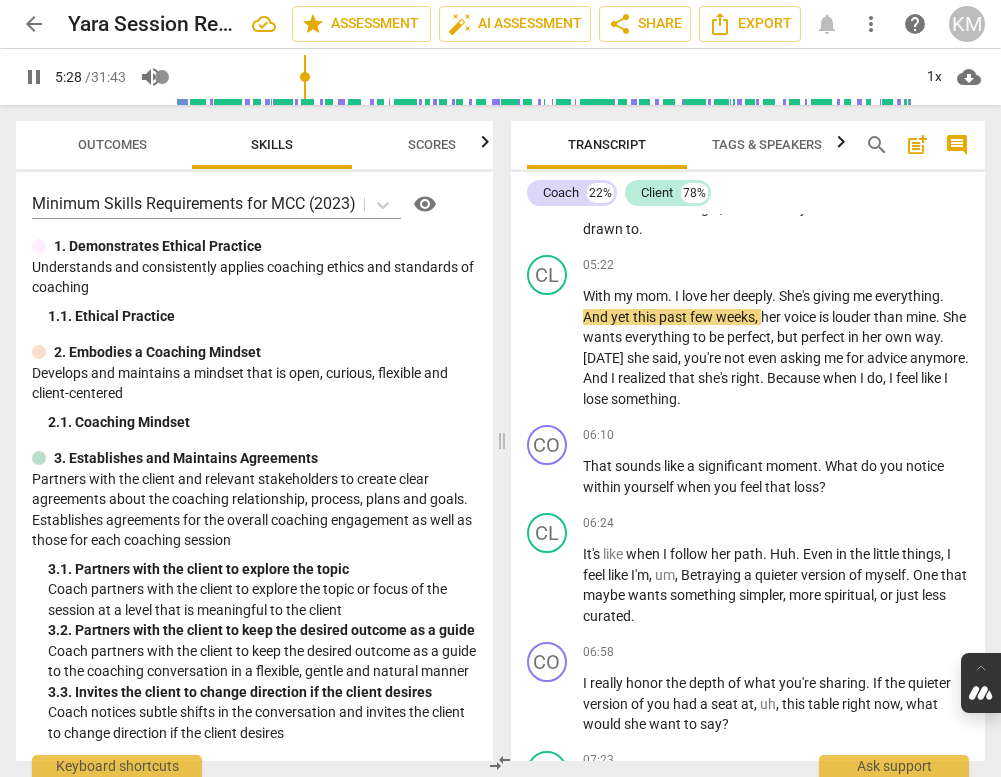 drag, startPoint x: 225, startPoint y: 75, endPoint x: 273, endPoint y: 72, distance: 48.09366 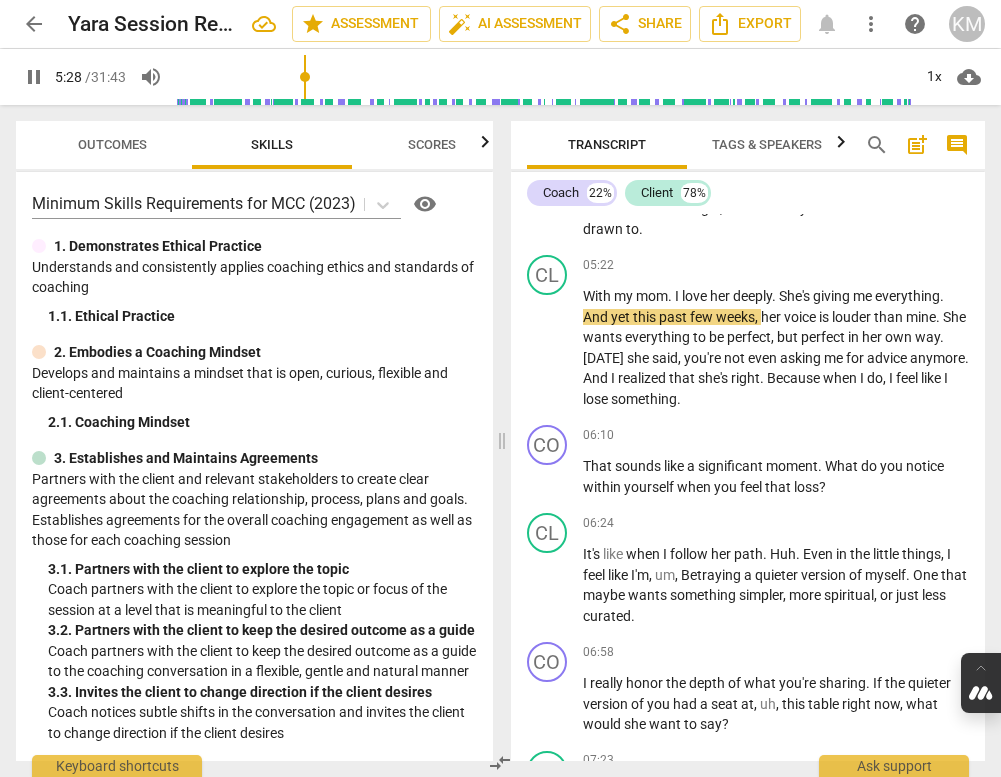 click at bounding box center (169, 77) 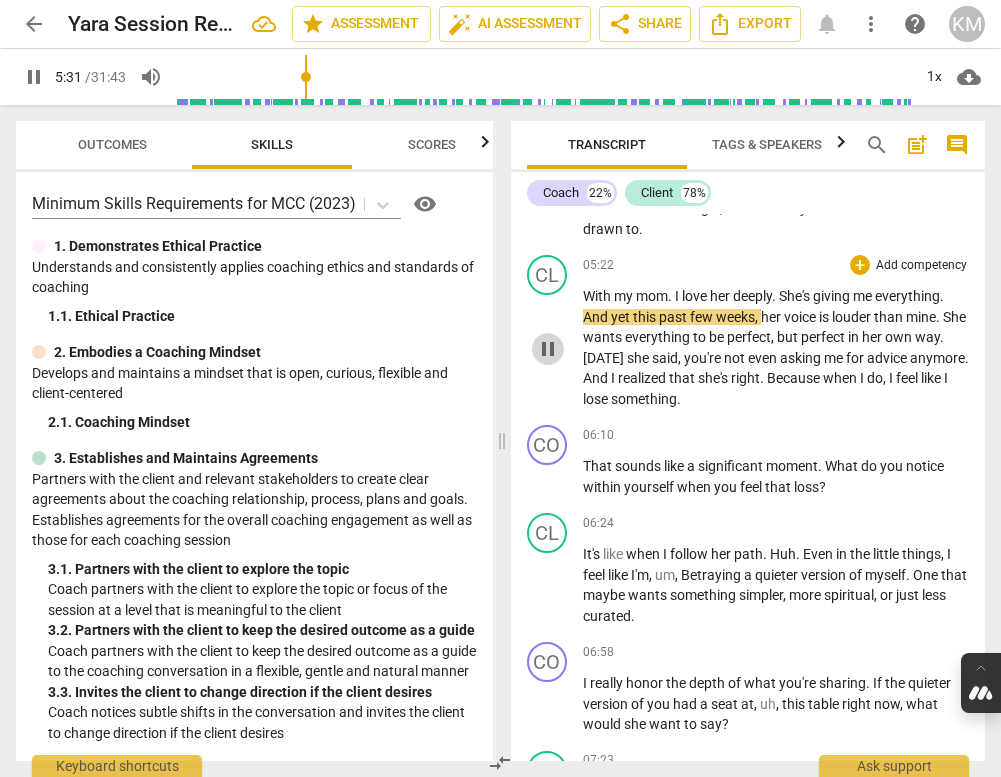 click on "pause" at bounding box center (548, 349) 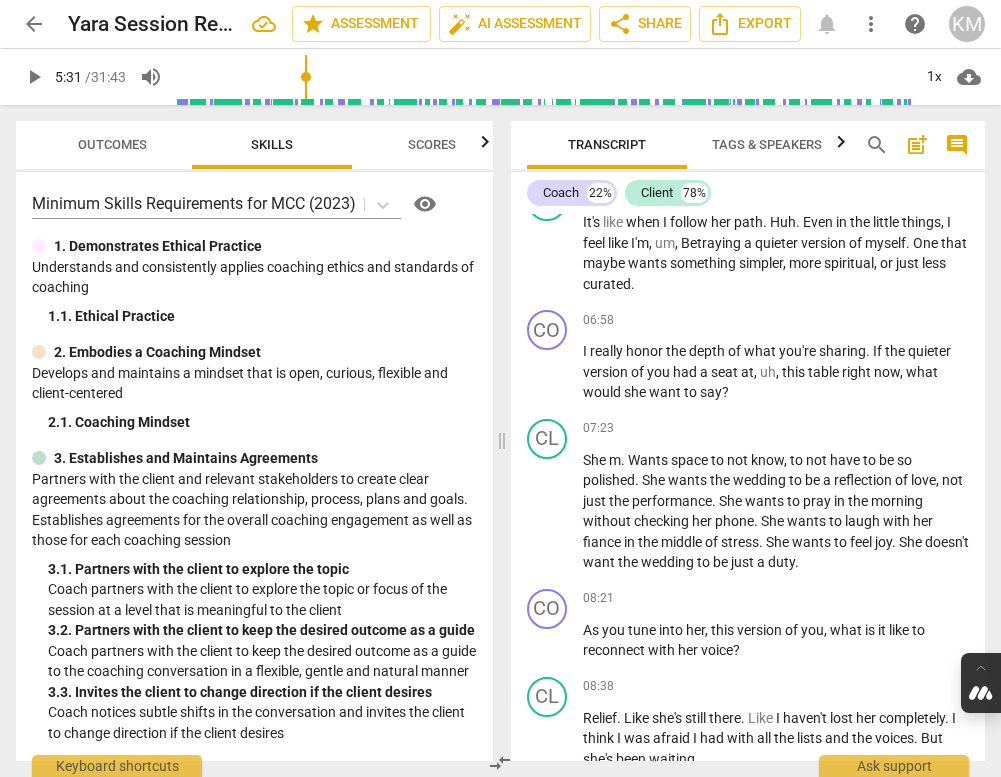 scroll, scrollTop: 2206, scrollLeft: 0, axis: vertical 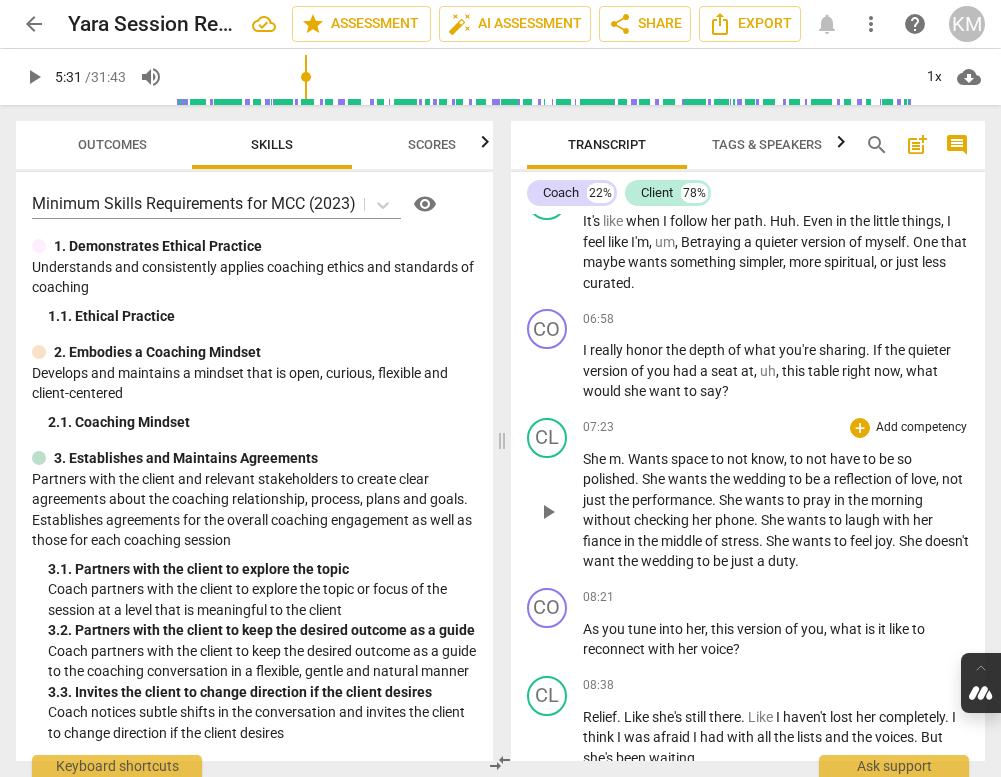 click on "play_arrow" at bounding box center (548, 512) 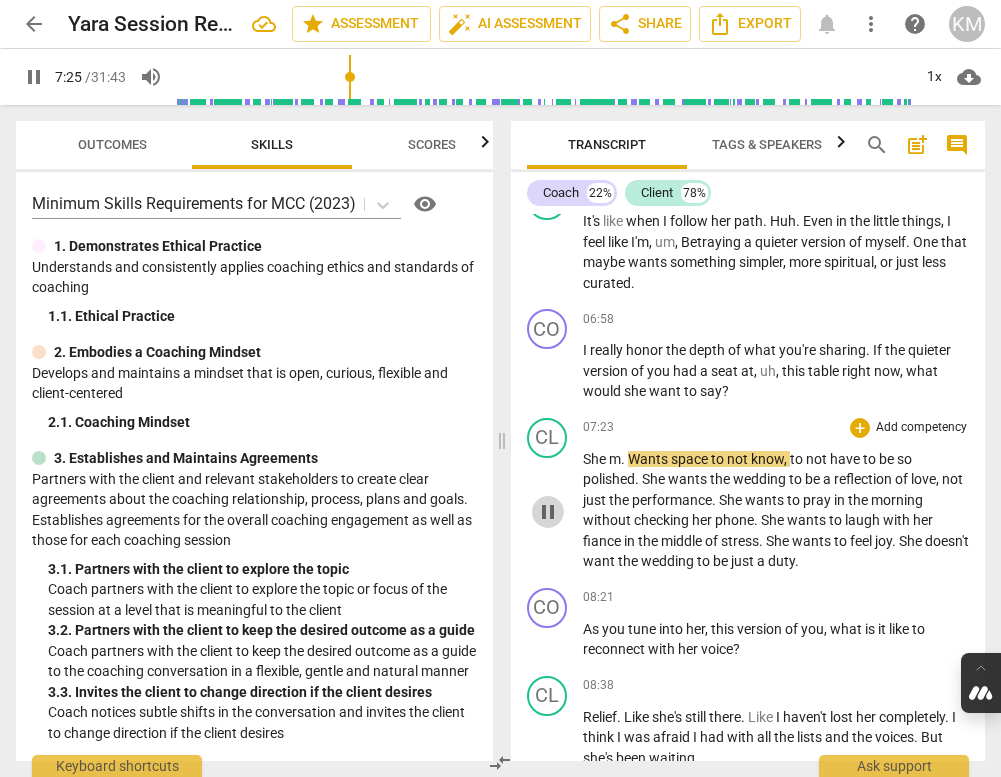 click on "pause" at bounding box center [548, 512] 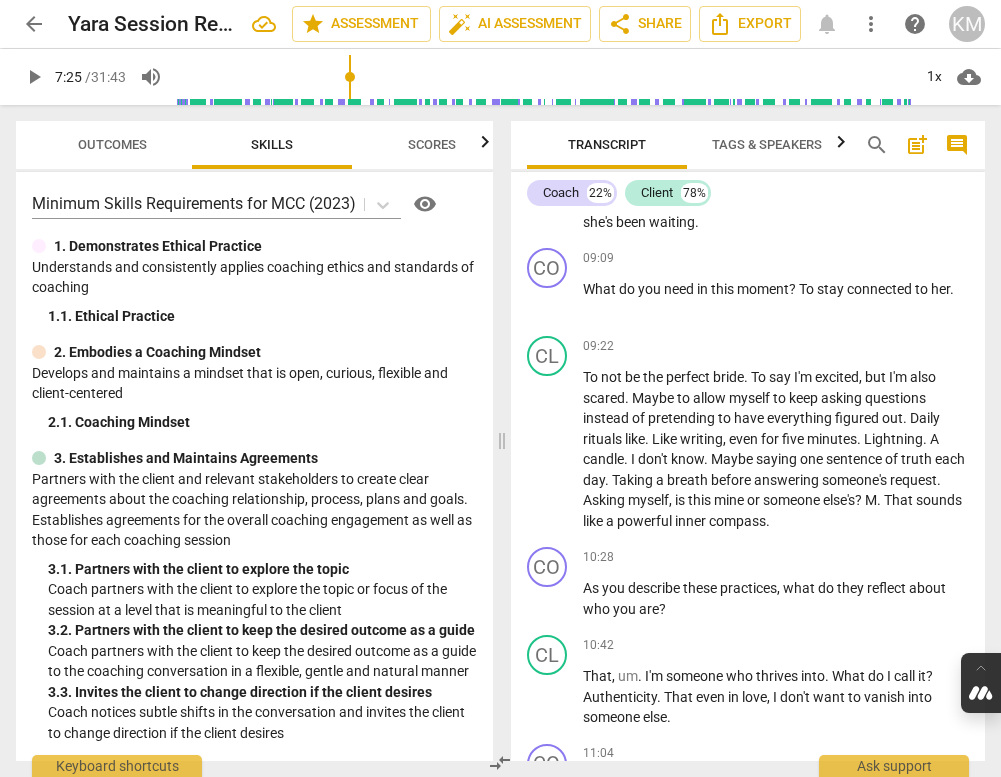 scroll, scrollTop: 2744, scrollLeft: 0, axis: vertical 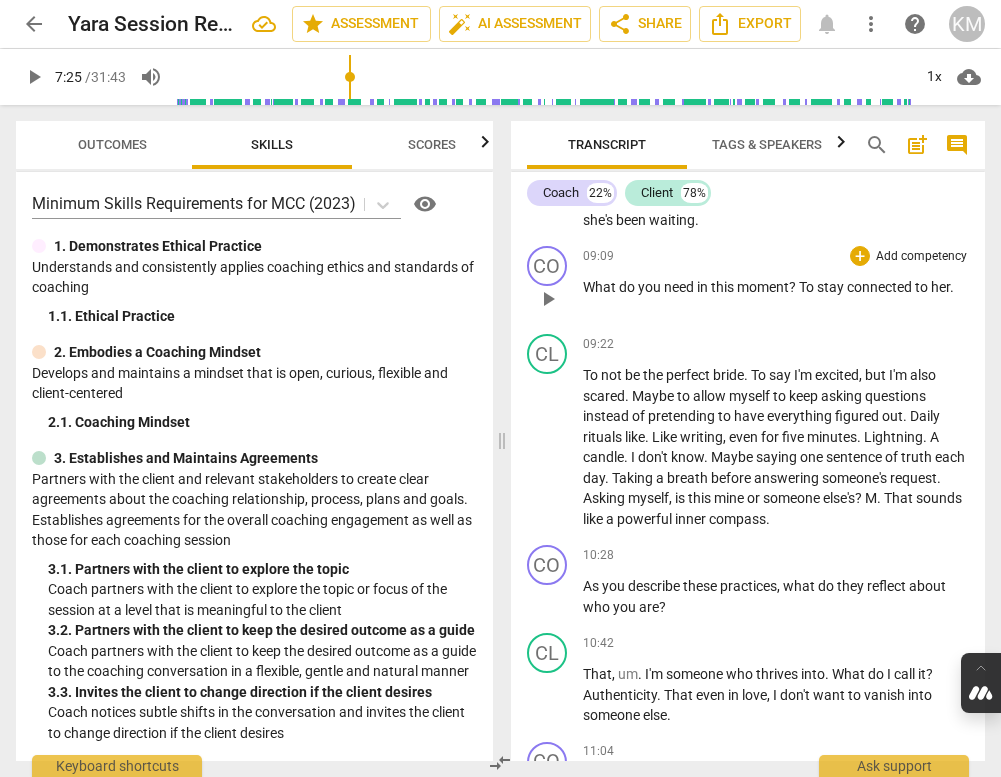 click on "?" at bounding box center [794, 287] 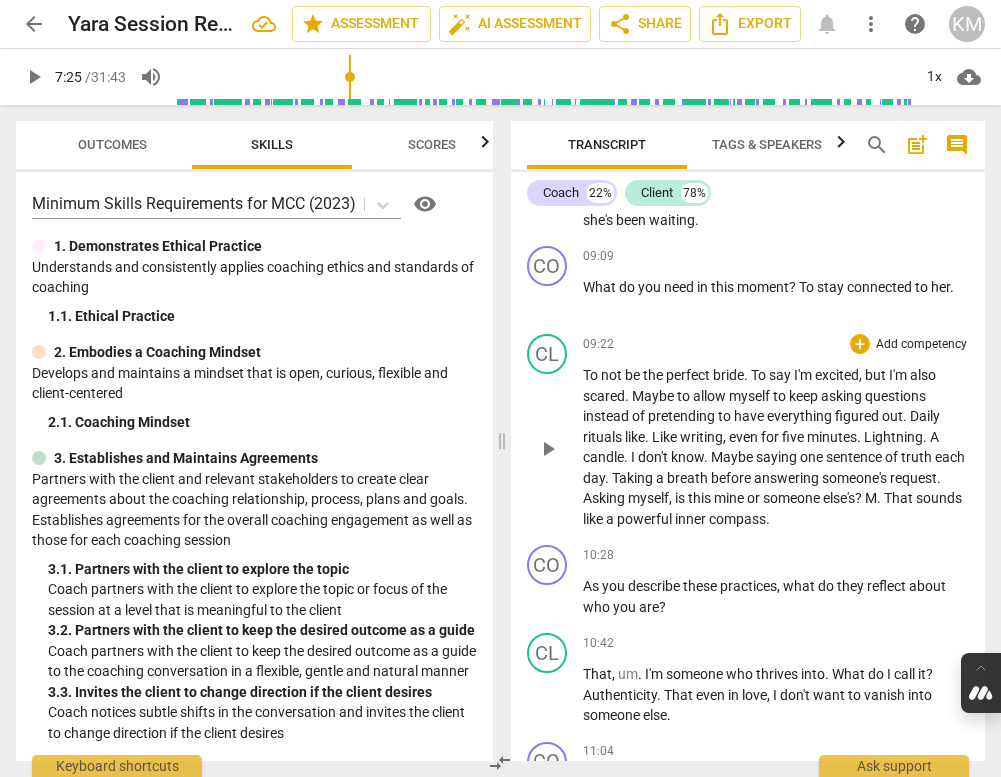 type 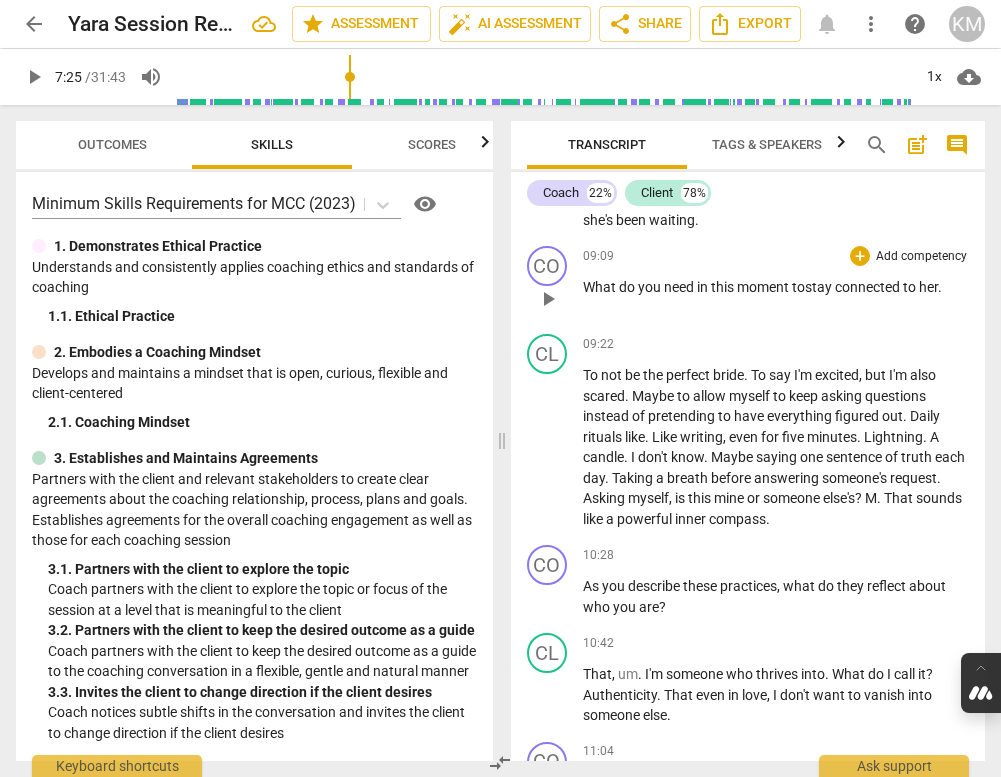 click on "What   do   you   need   in   this   moment   to  stay   connected   to   her ." at bounding box center [776, 287] 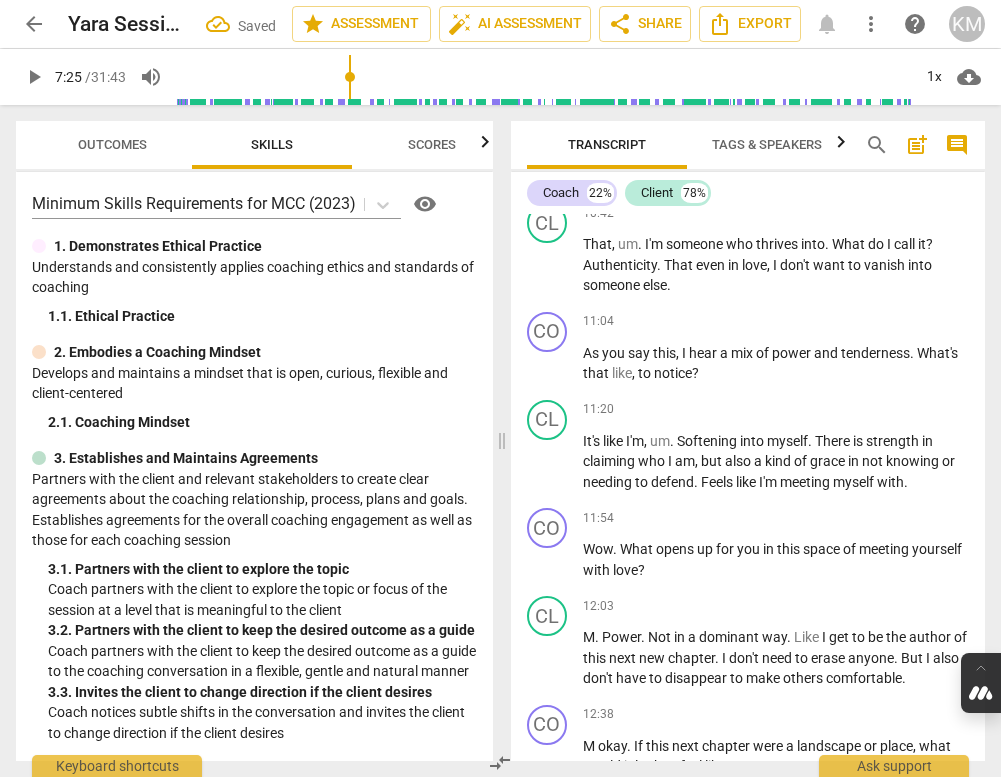 scroll, scrollTop: 3175, scrollLeft: 0, axis: vertical 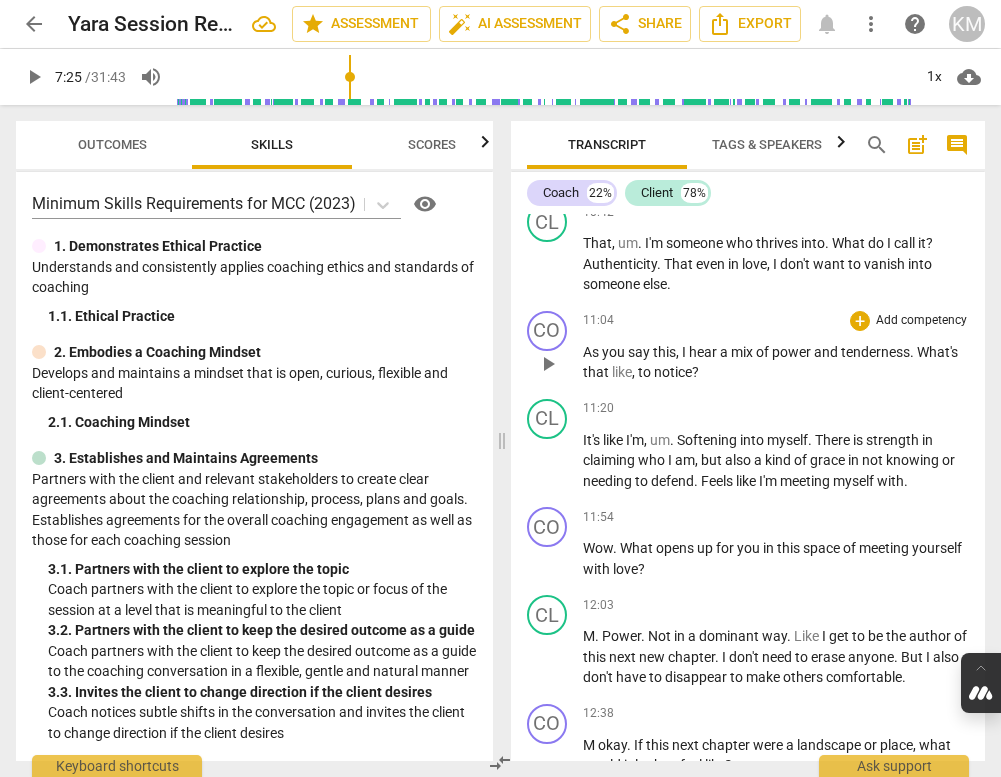 click on "," at bounding box center (635, 372) 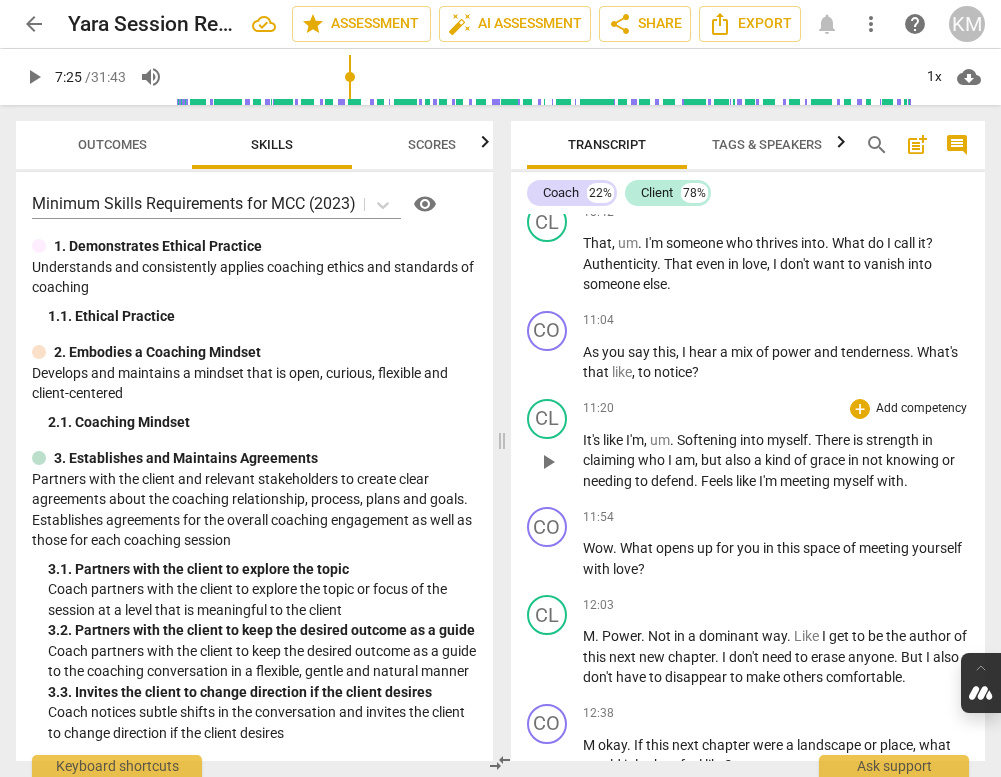 type 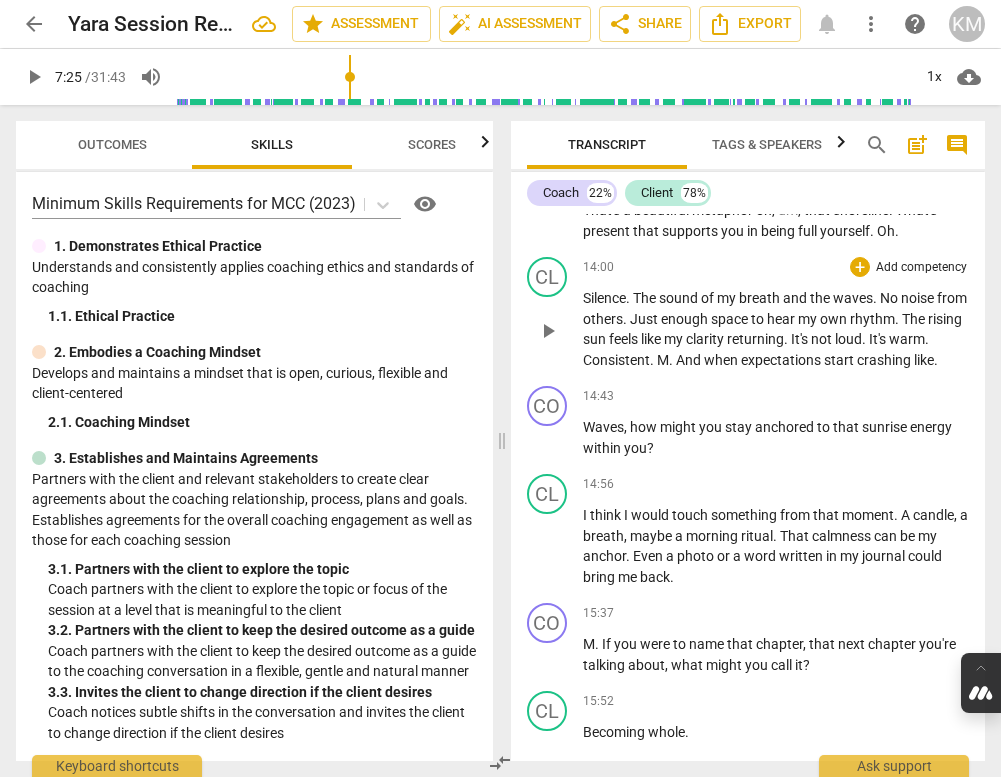 scroll, scrollTop: 3914, scrollLeft: 0, axis: vertical 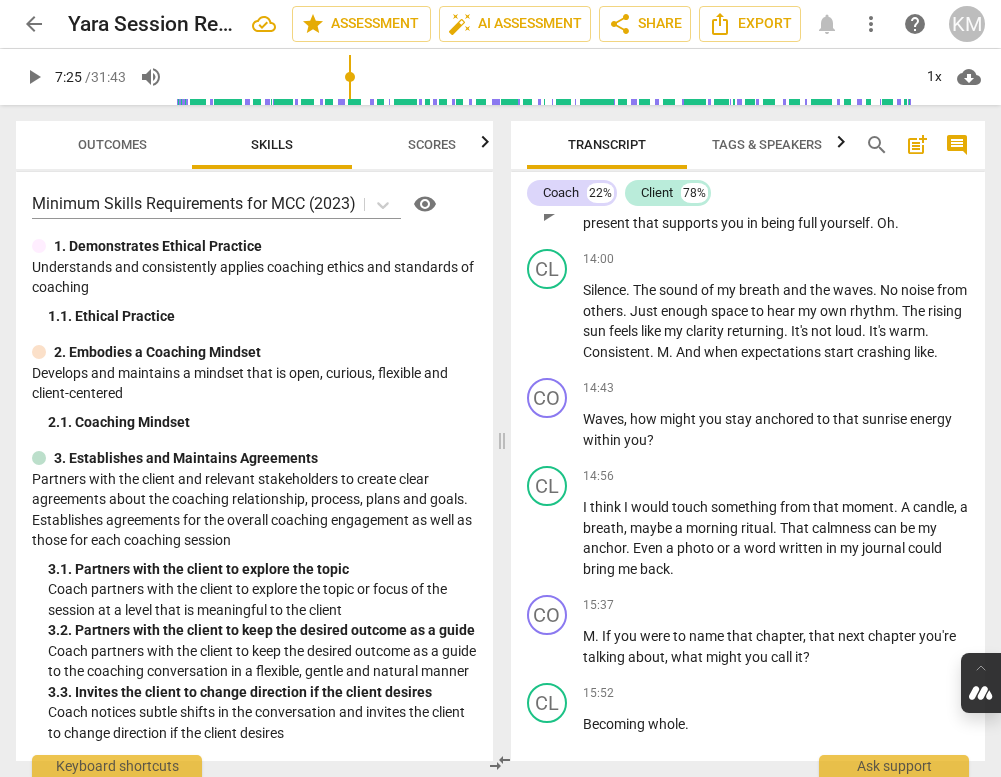 click on "." at bounding box center [897, 223] 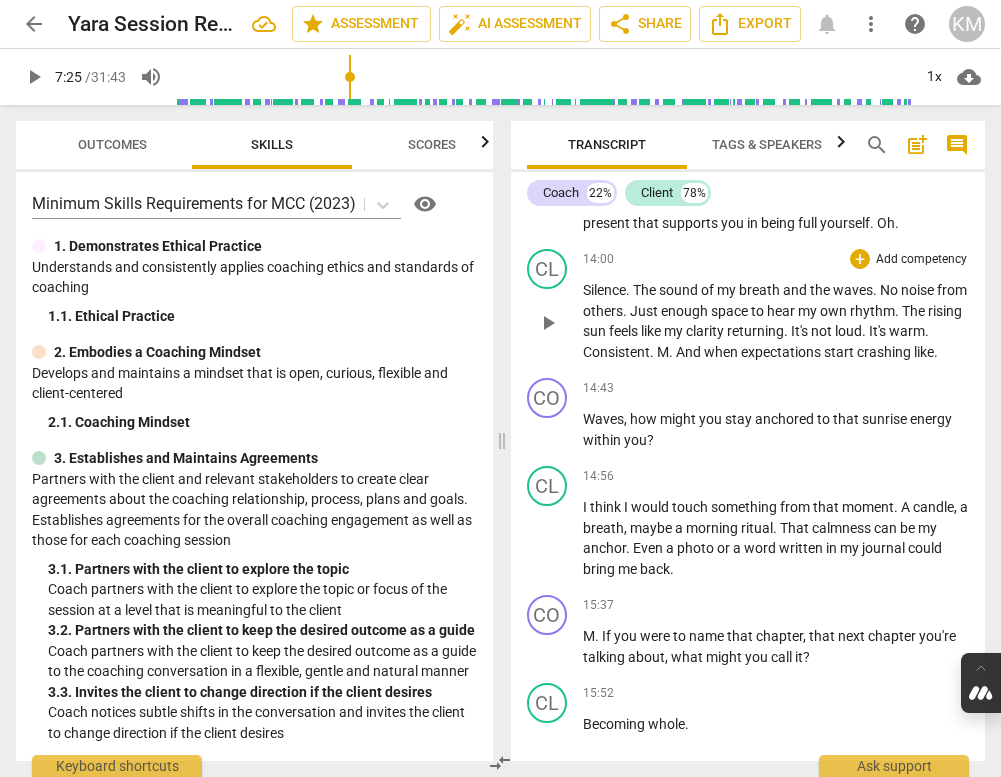 type 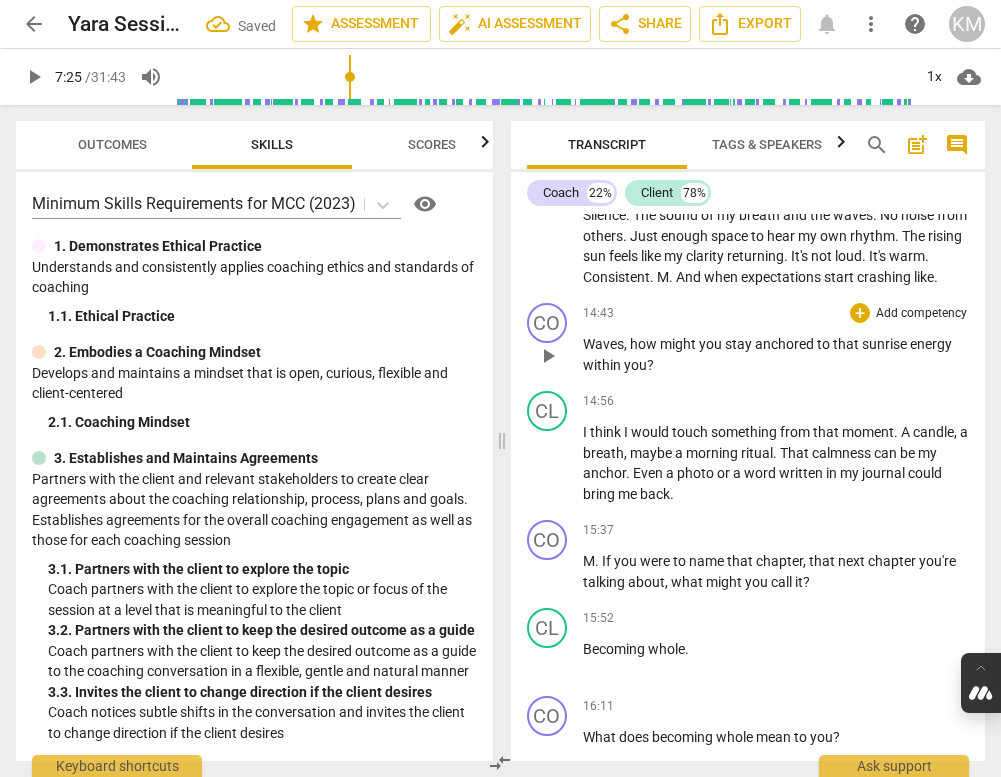 scroll, scrollTop: 3991, scrollLeft: 0, axis: vertical 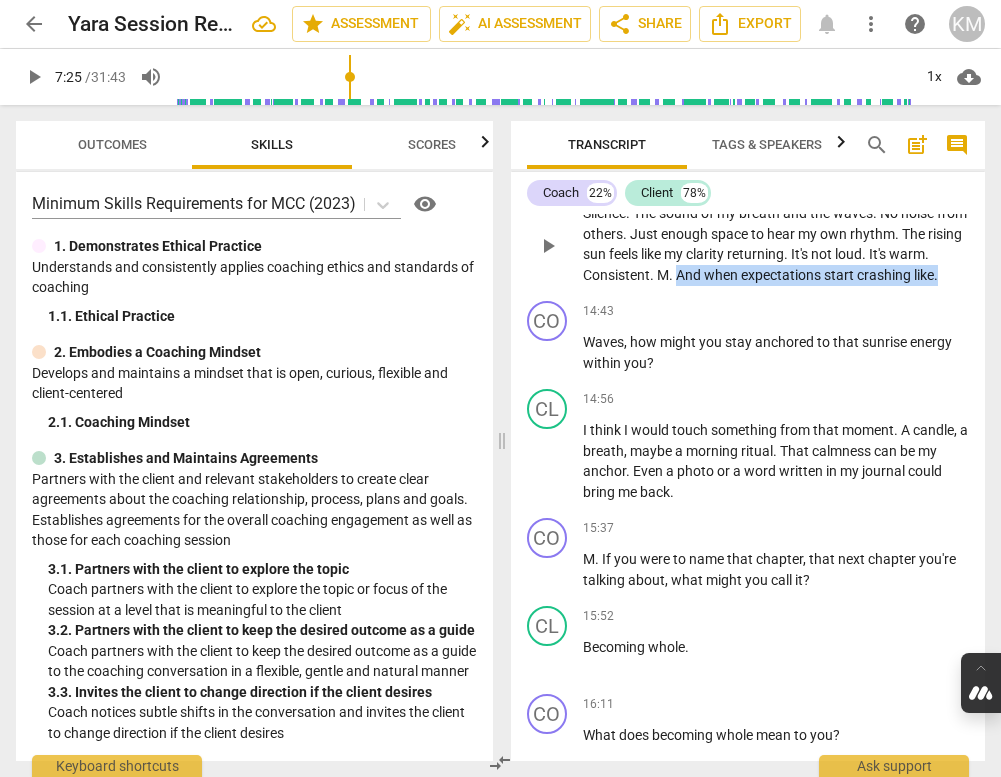 drag, startPoint x: 719, startPoint y: 316, endPoint x: 959, endPoint y: 336, distance: 240.8319 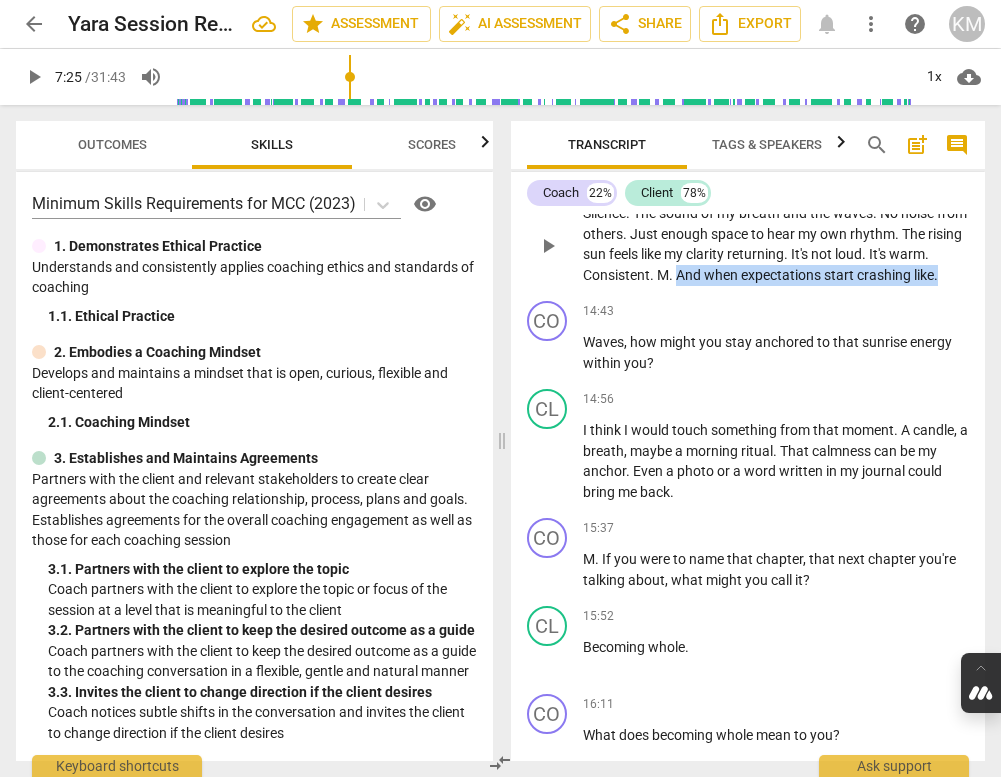 click on "Silence .   The   sound   of   my   breath   and   the   waves .   No   noise   from   others .   Just   enough   space   to   hear   my   own   rhythm .   The   rising   sun   feels   like   my   clarity   returning .   It's   not   loud .   It's   warm .   Consistent .   M .   And   when   expectations   start   crashing   like ." at bounding box center (776, 244) 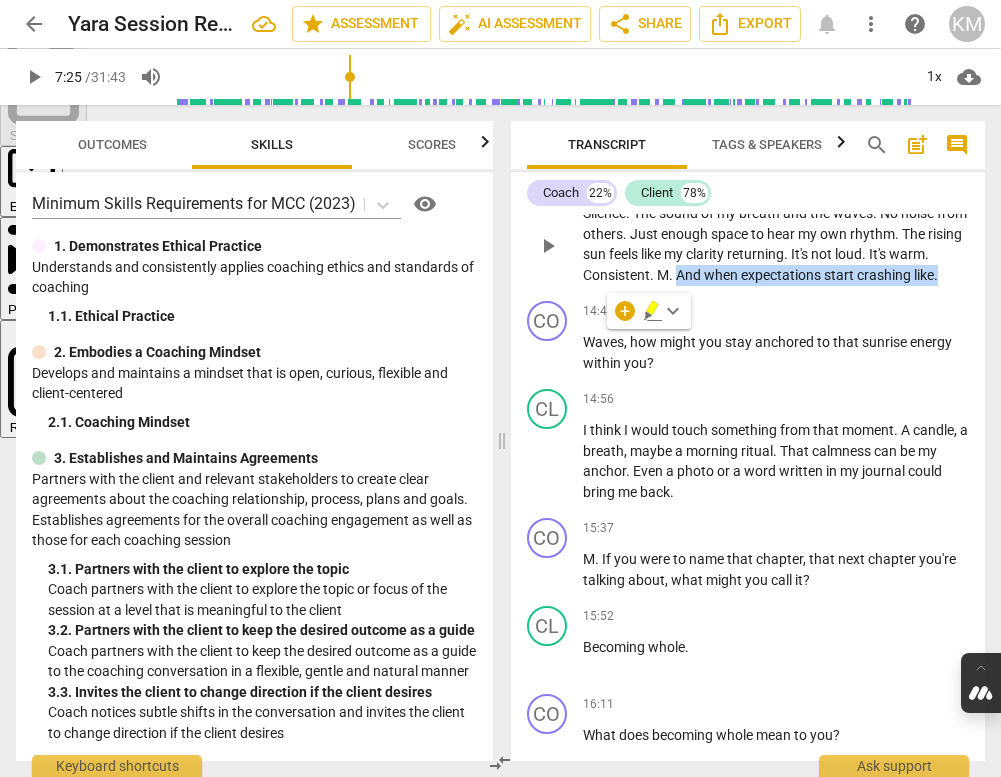 copy on "And   when   expectations   start   crashing   like ." 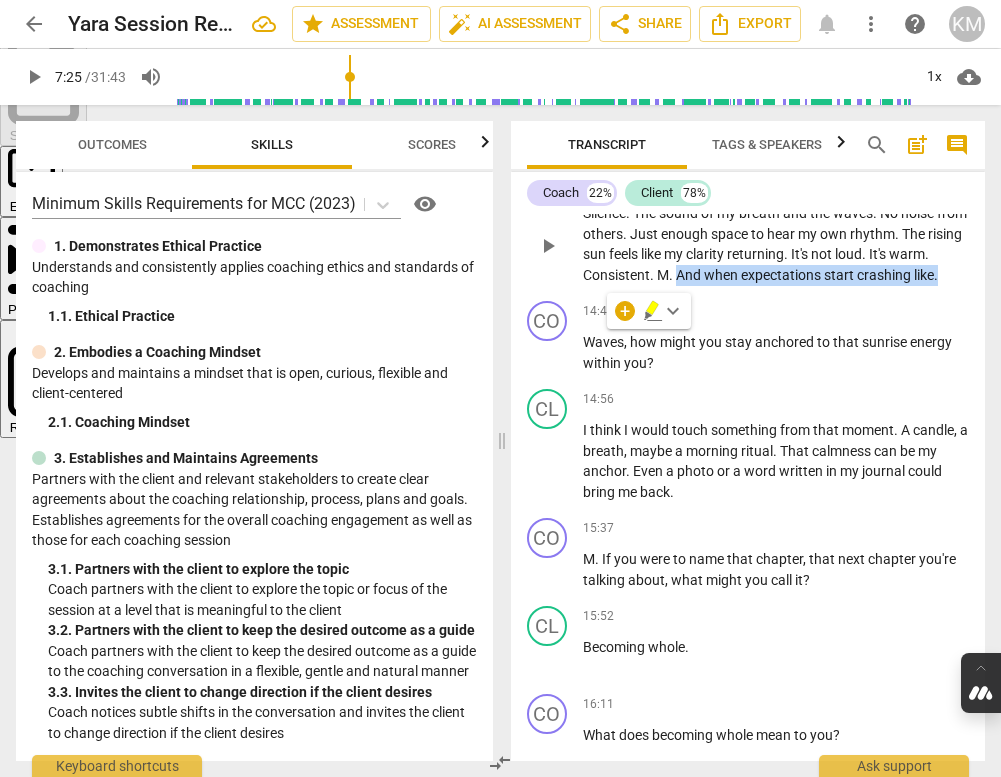 type 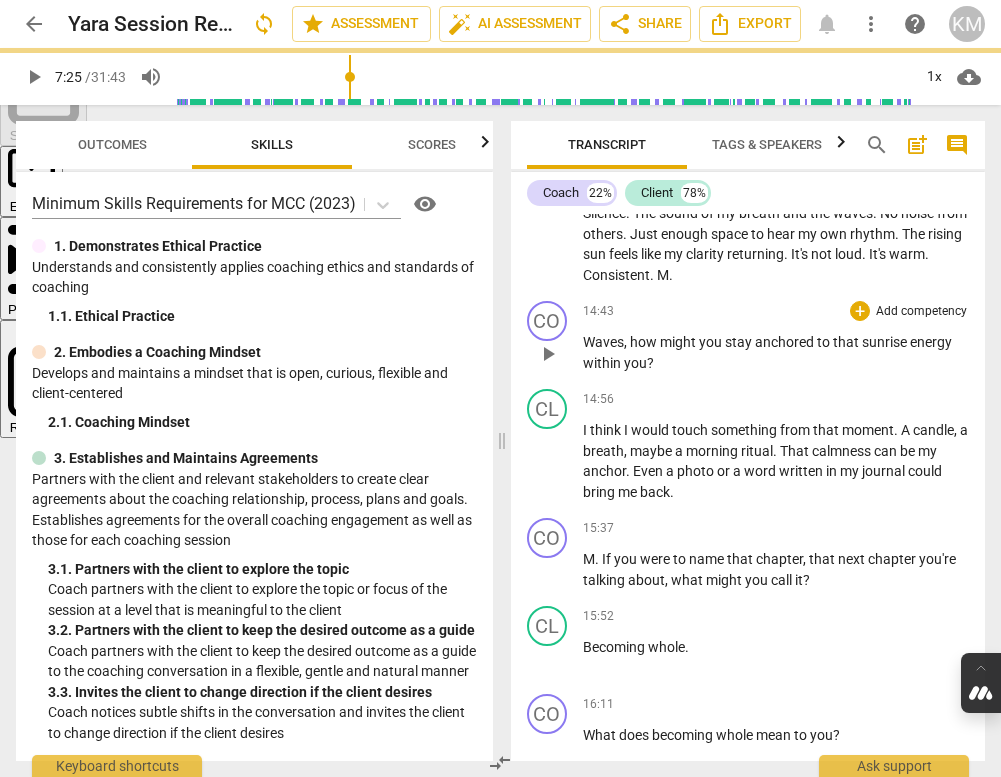 click on "Waves" at bounding box center [603, 342] 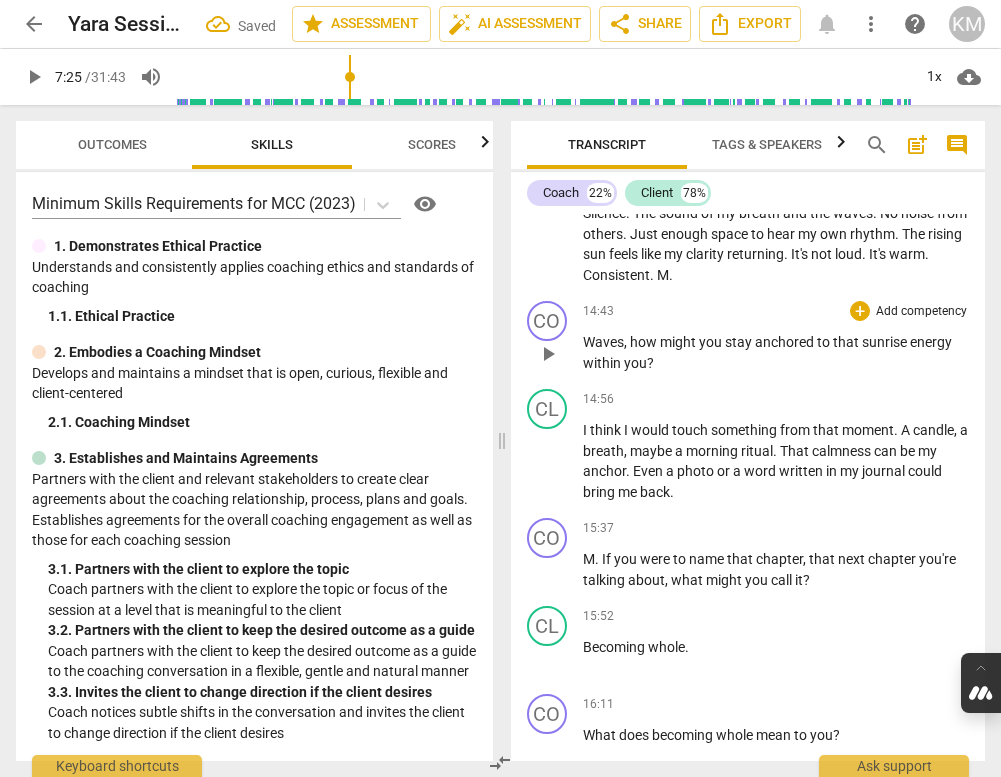 paste 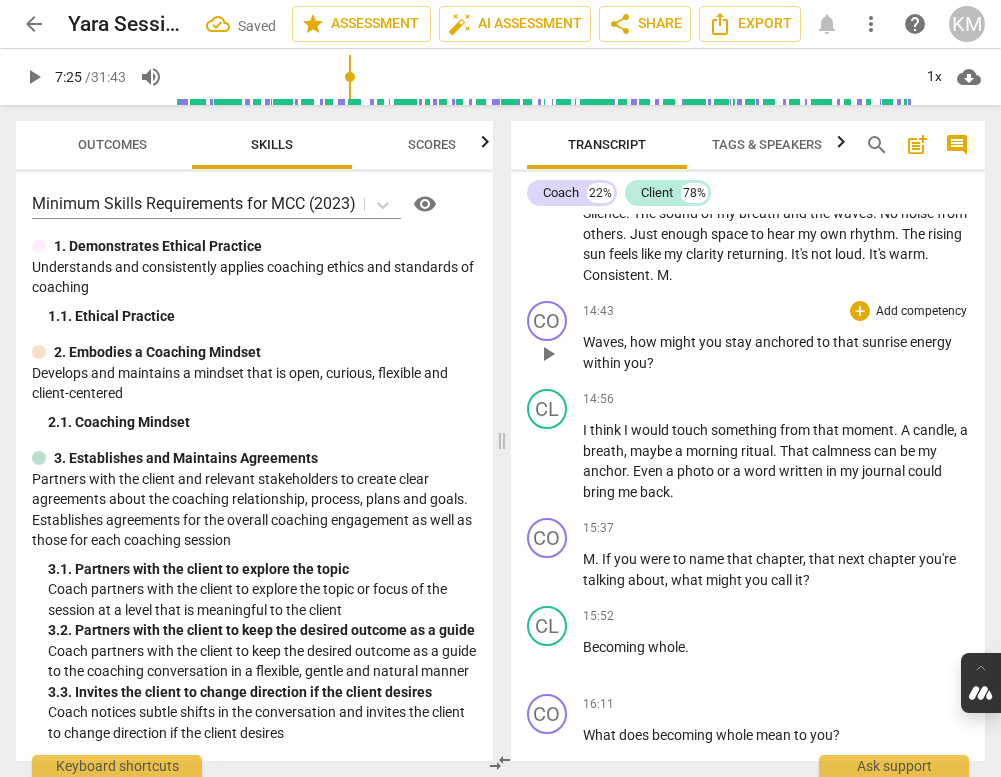 type 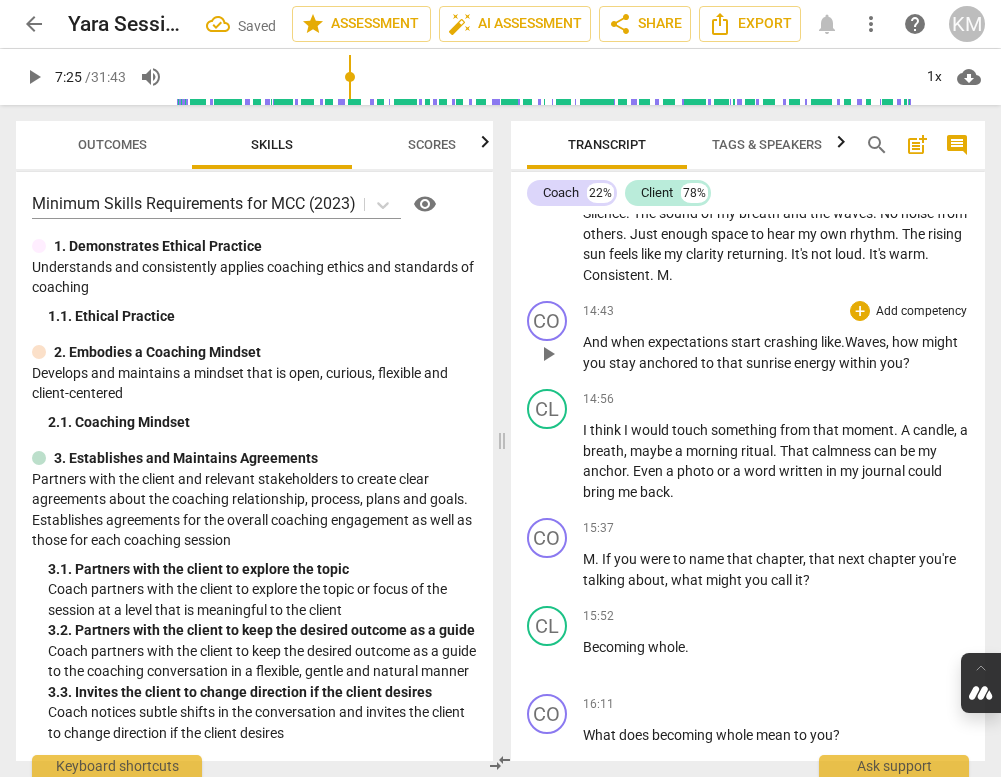 click on "play_arrow" at bounding box center [548, 354] 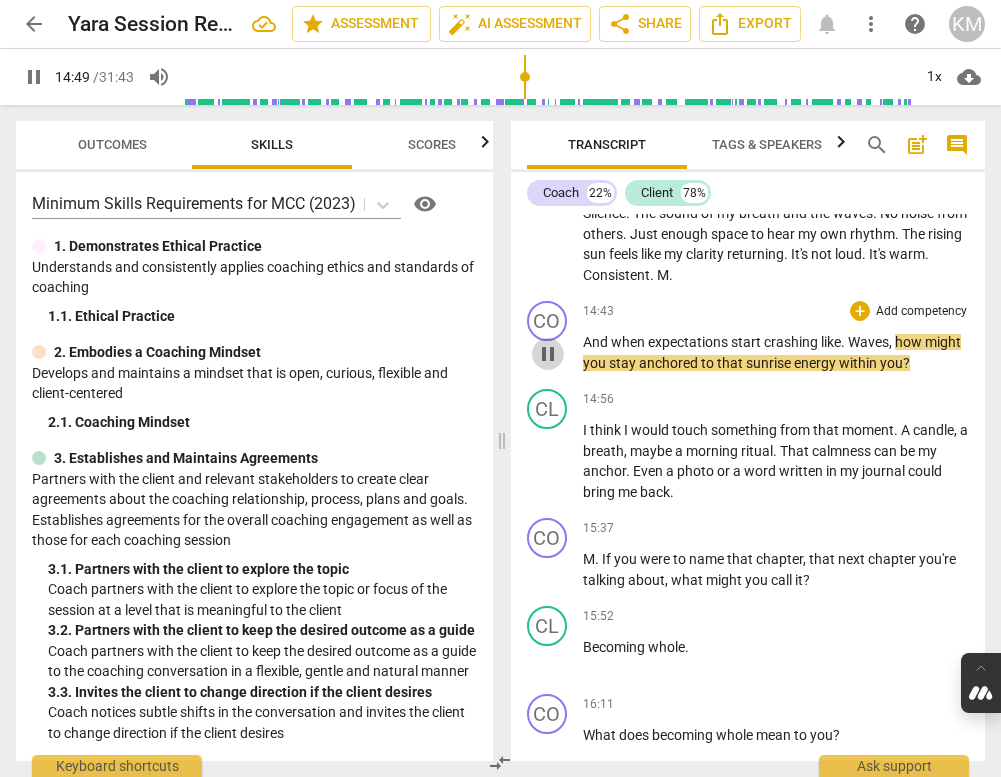 click on "pause" at bounding box center [548, 354] 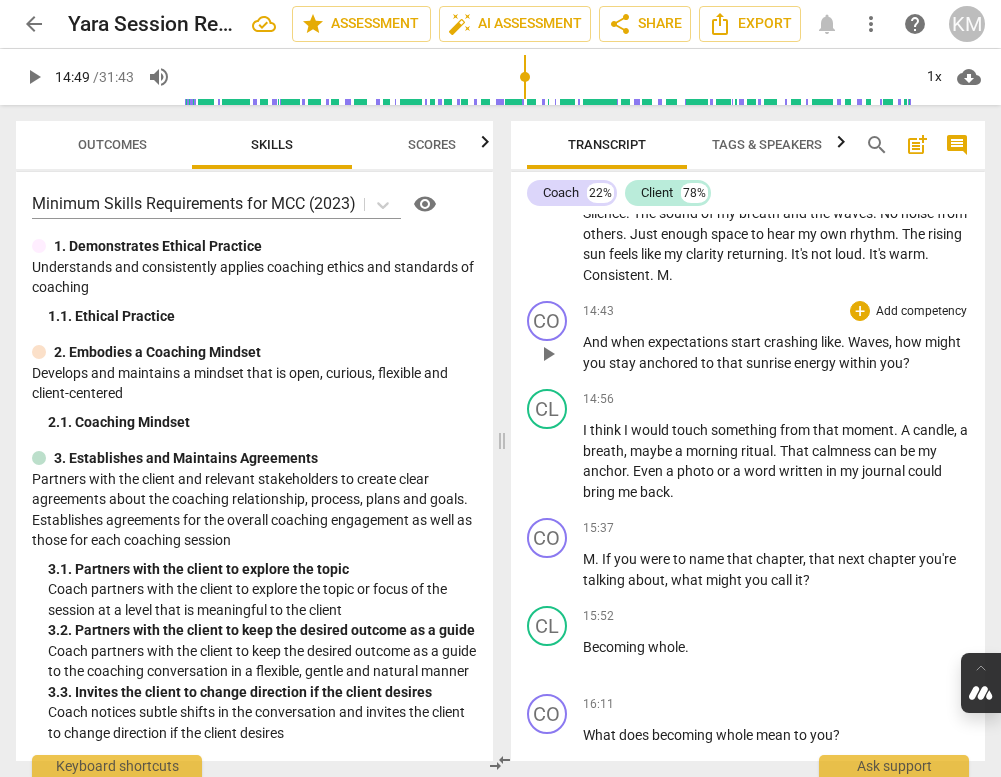 click on "play_arrow" at bounding box center [548, 354] 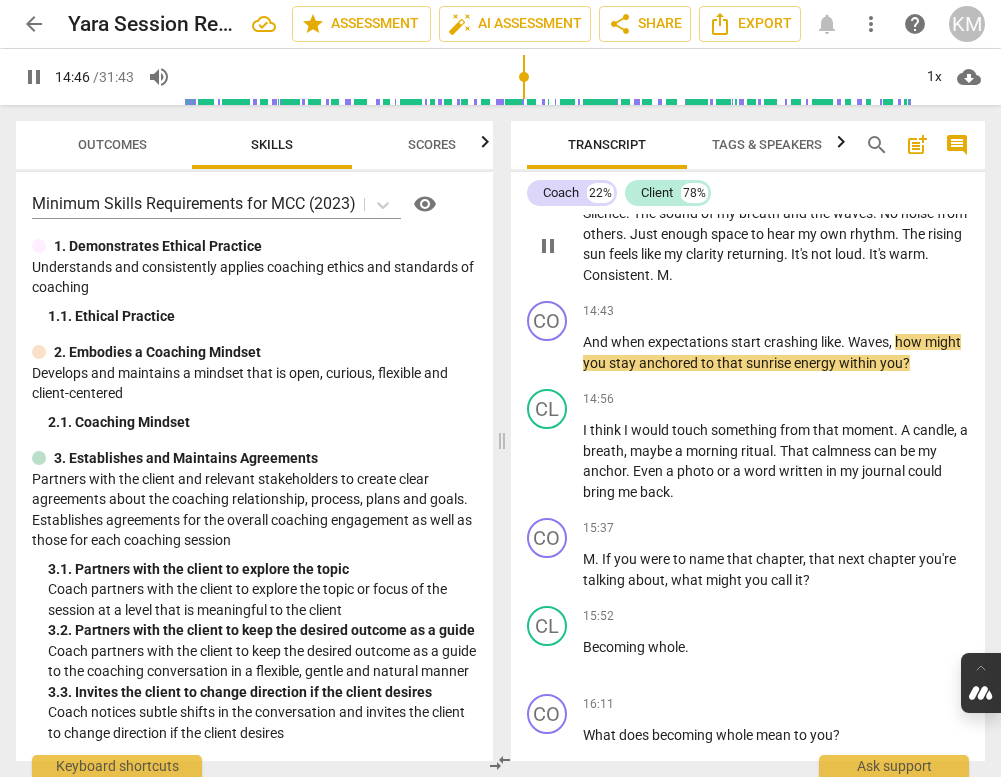 click on "pause" at bounding box center [548, 246] 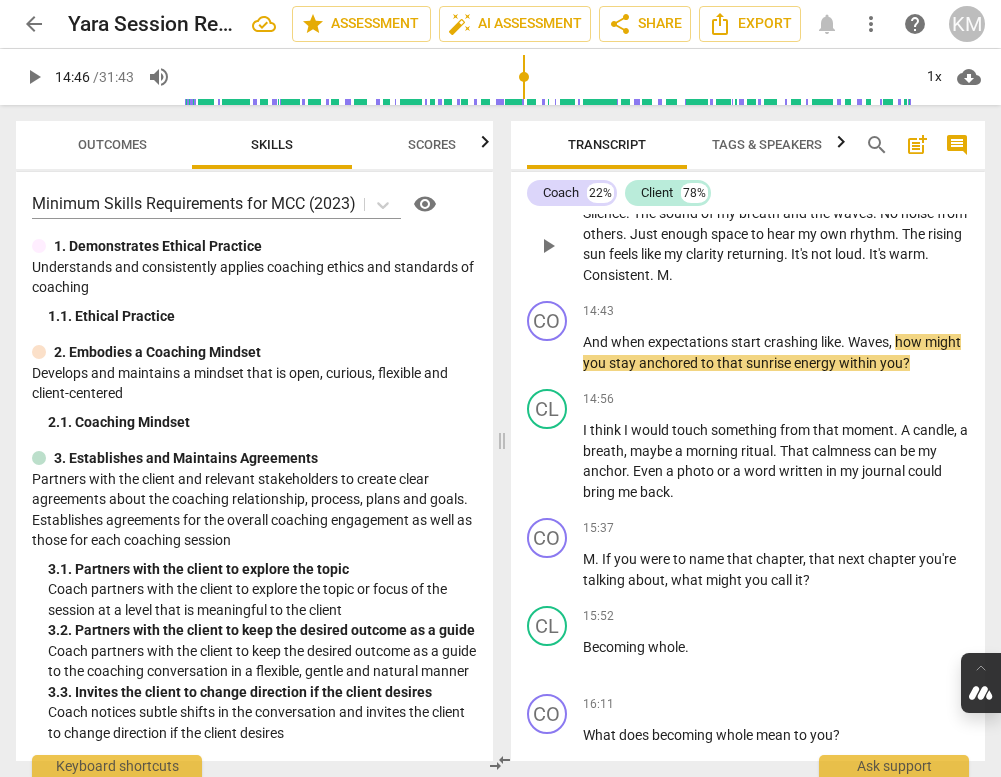 click on "play_arrow" at bounding box center [548, 246] 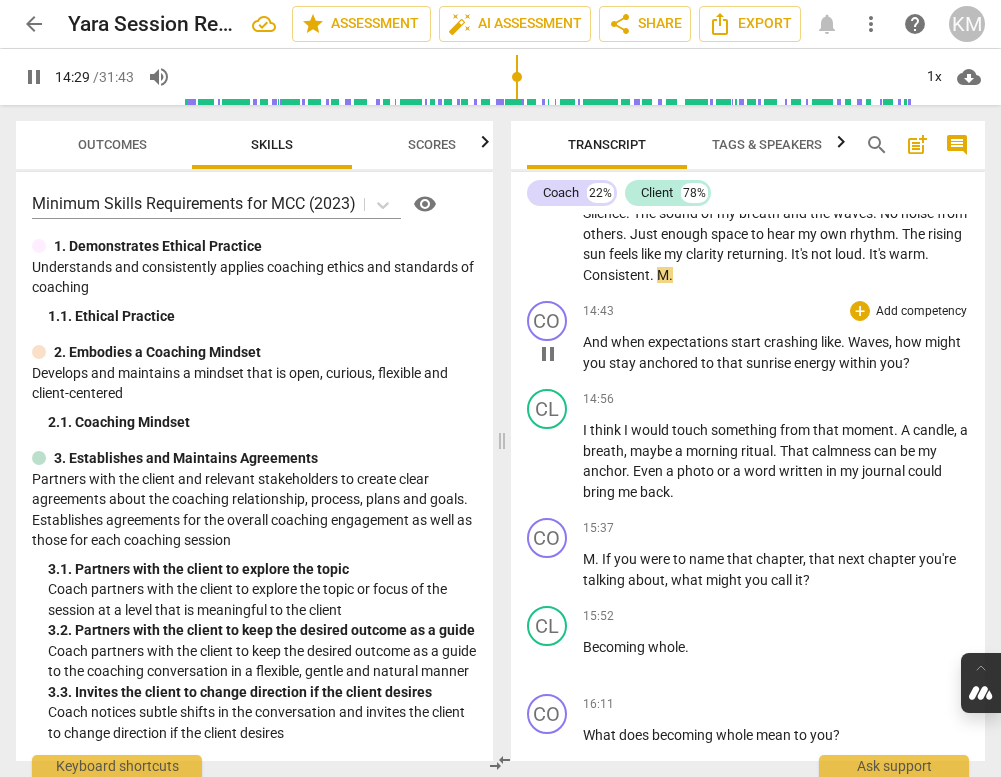 click on "pause" at bounding box center [548, 354] 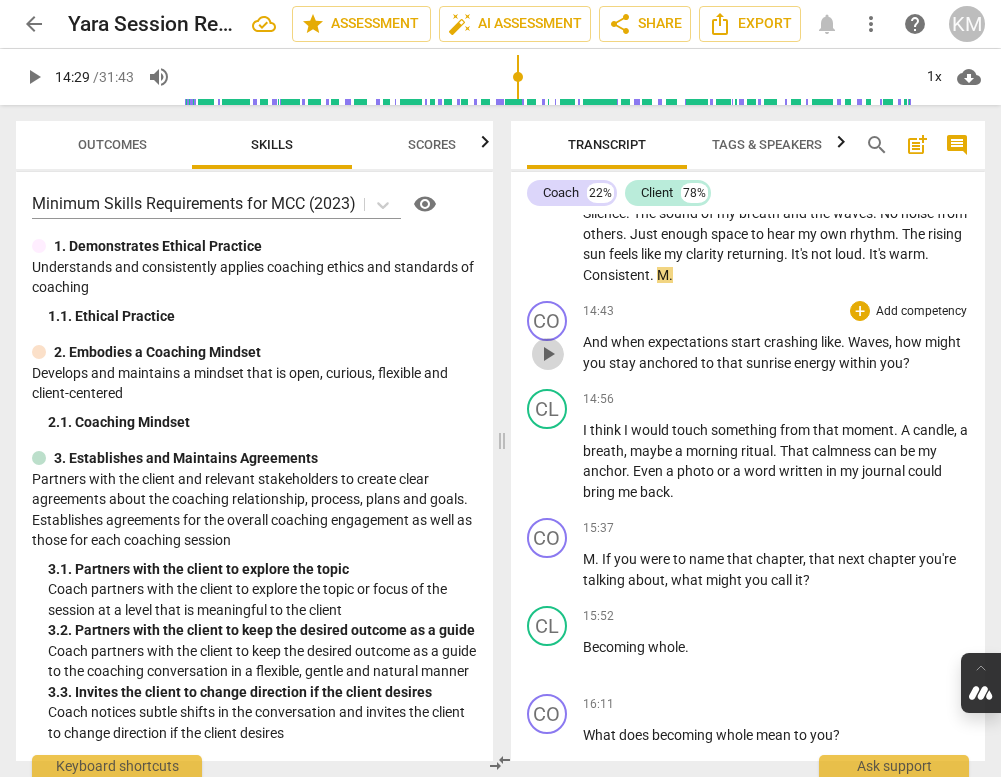 click on "play_arrow" at bounding box center (548, 354) 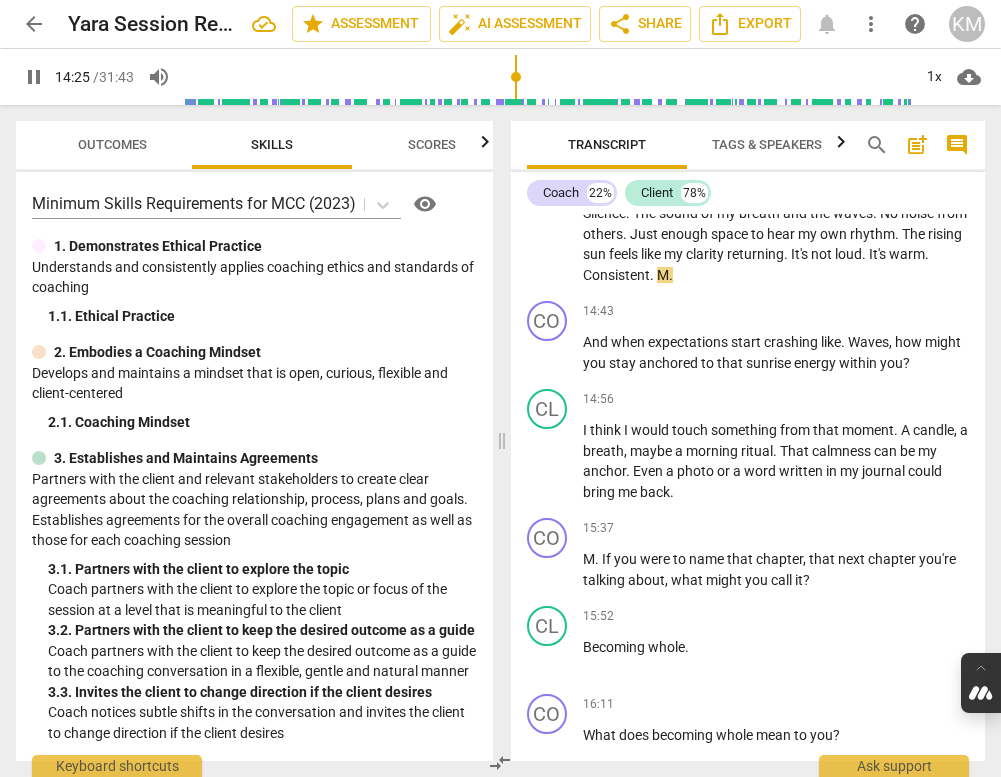 click at bounding box center [548, 77] 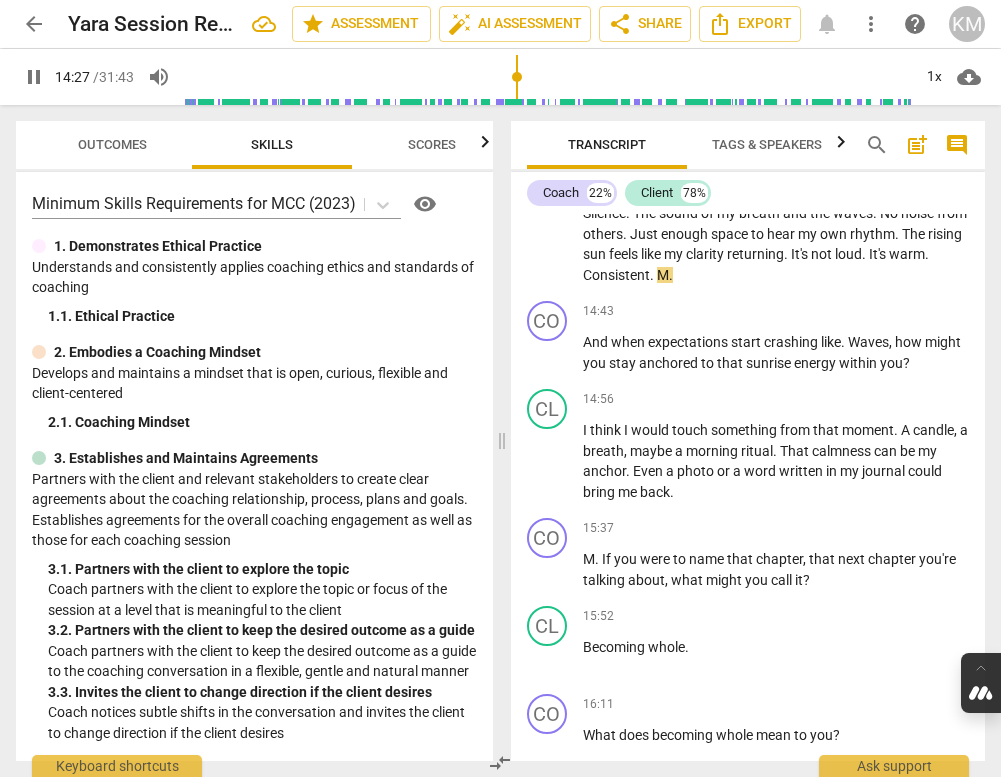 click on "pause" at bounding box center [34, 77] 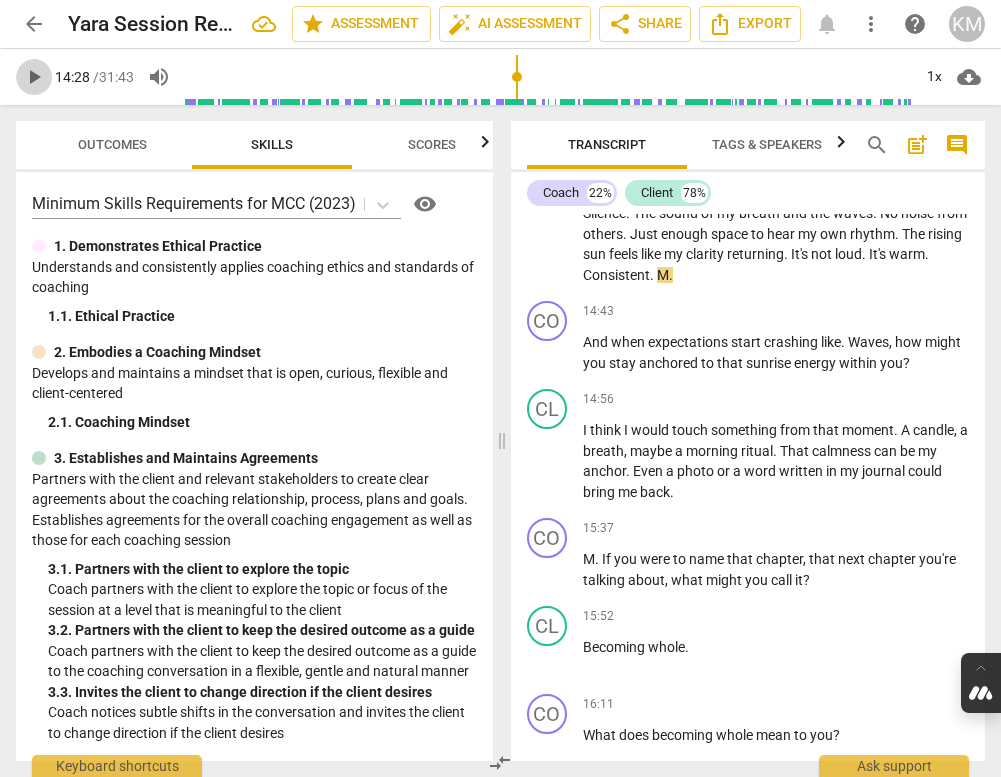 click on "play_arrow" at bounding box center (34, 77) 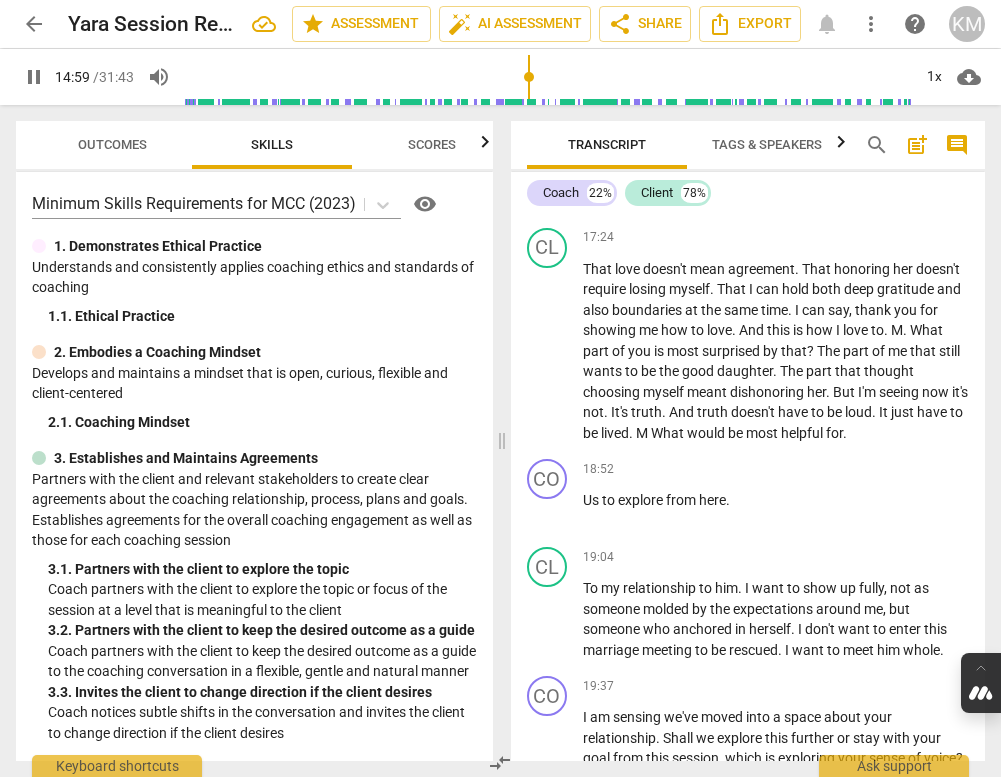 scroll, scrollTop: 4786, scrollLeft: 0, axis: vertical 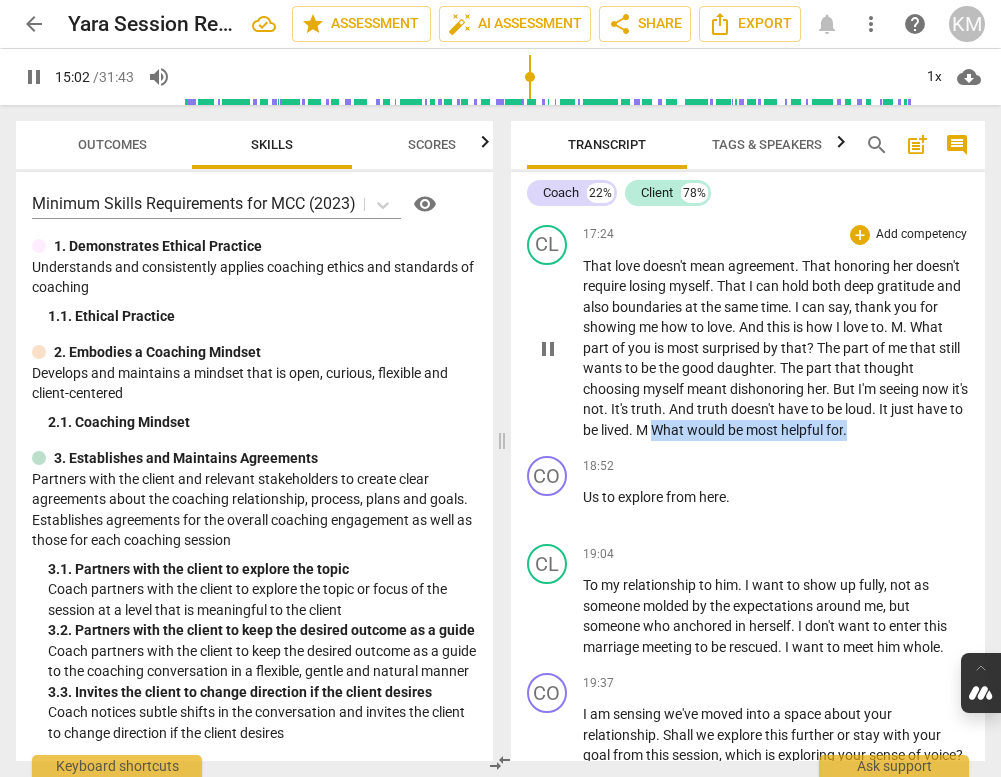 drag, startPoint x: 774, startPoint y: 468, endPoint x: 817, endPoint y: 504, distance: 56.0803 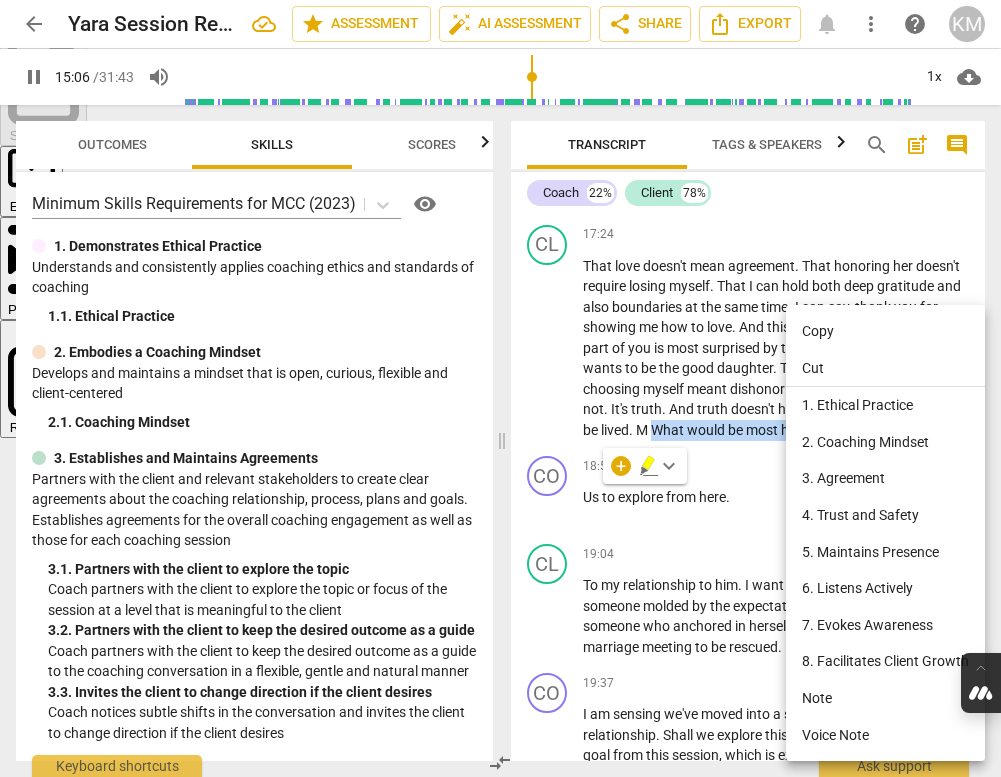 click on "Copy" at bounding box center (885, 331) 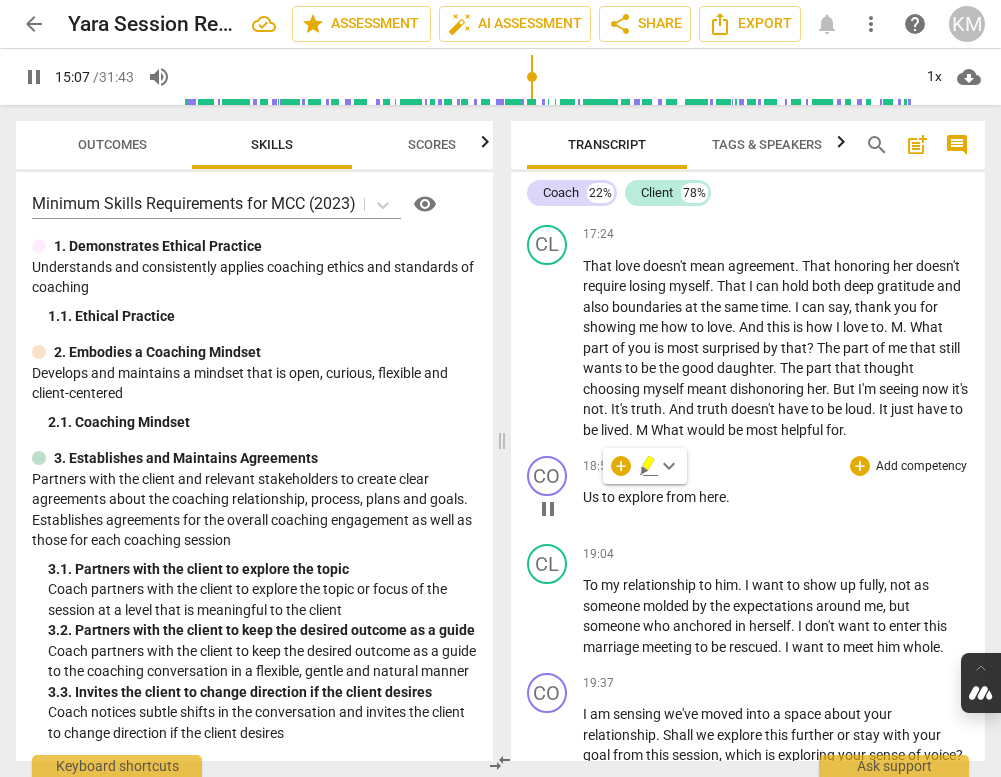 click on "CO play_arrow pause" at bounding box center [555, 492] 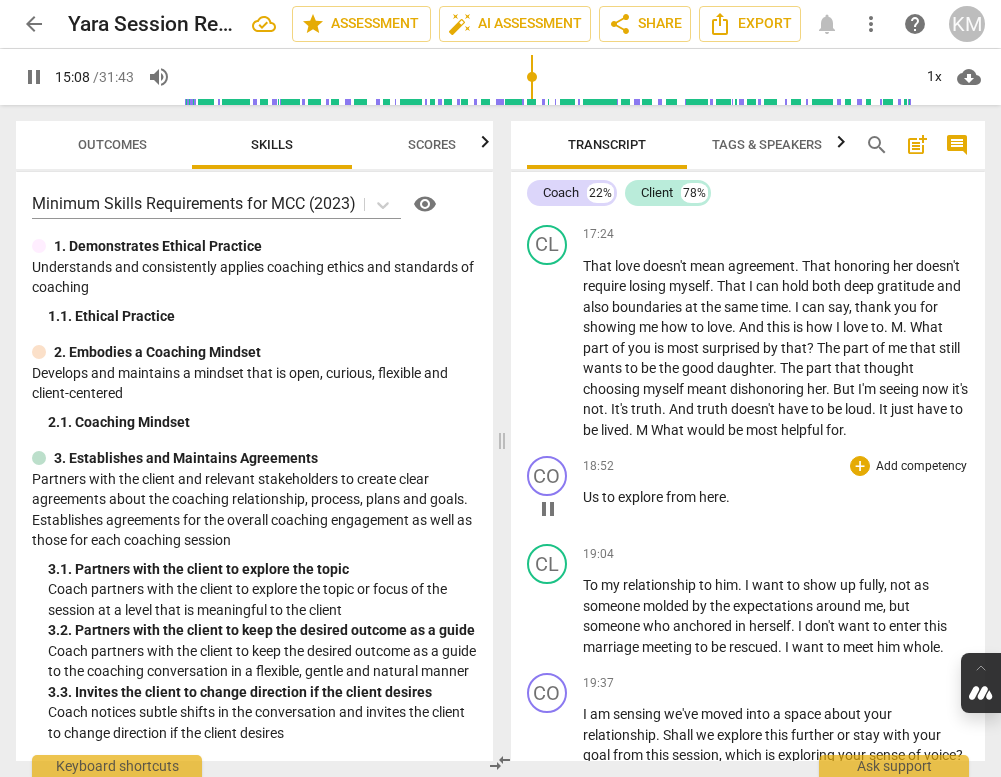 click on "Us" at bounding box center (592, 497) 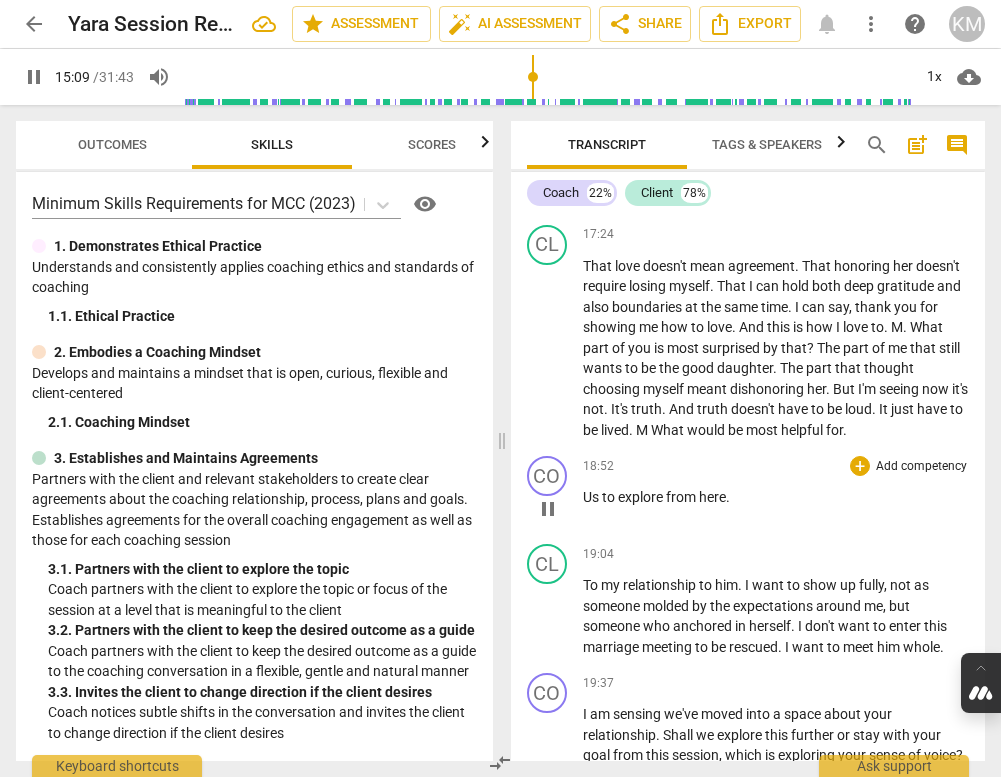 type on "909" 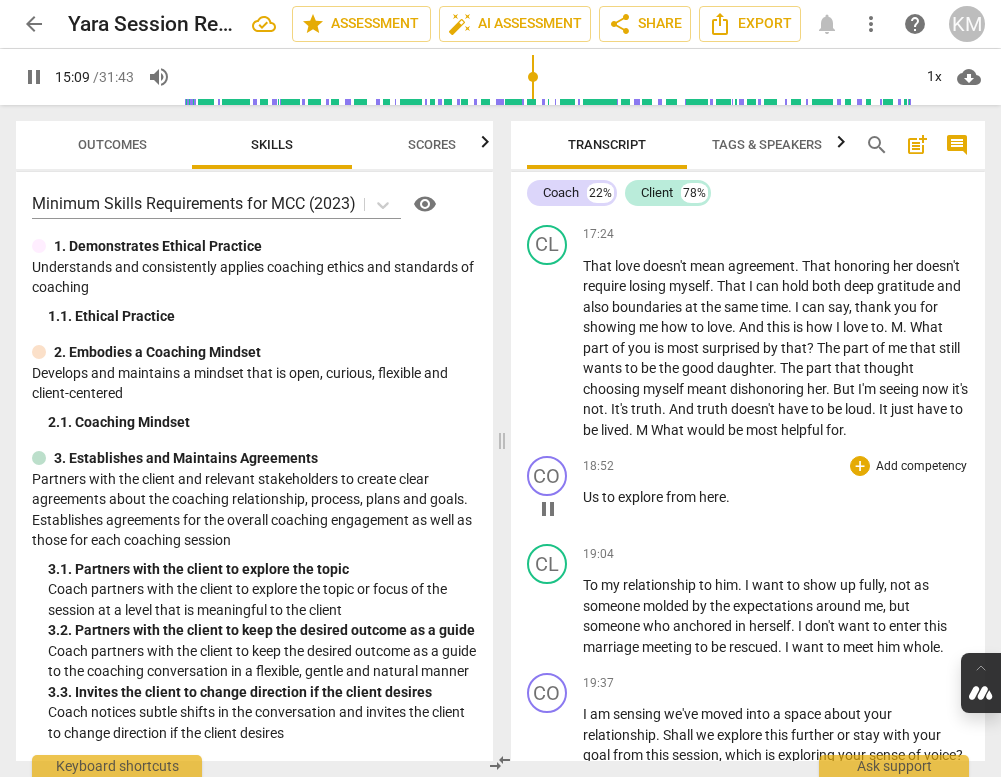 paste 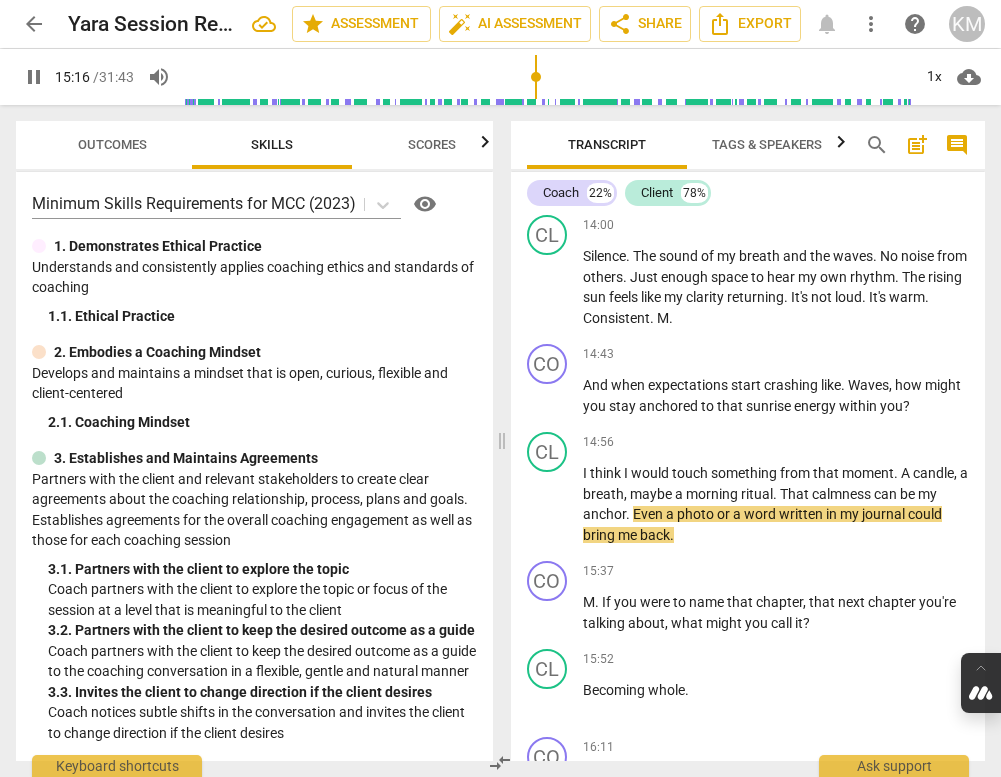 scroll, scrollTop: 3939, scrollLeft: 0, axis: vertical 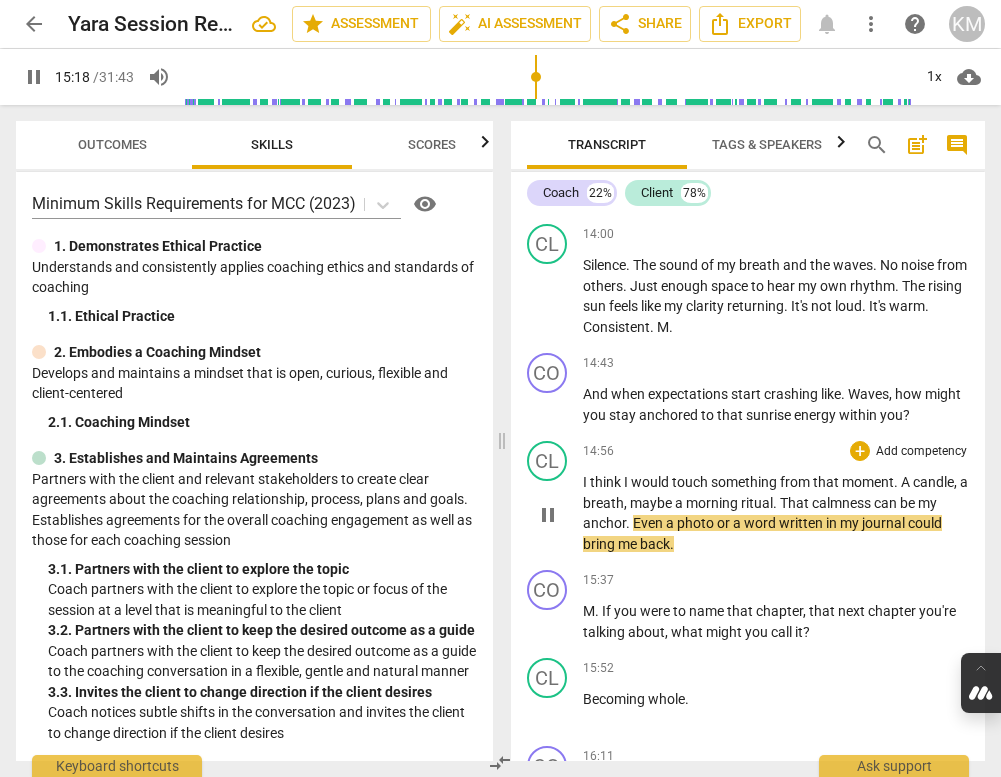click on "pause" at bounding box center (548, 515) 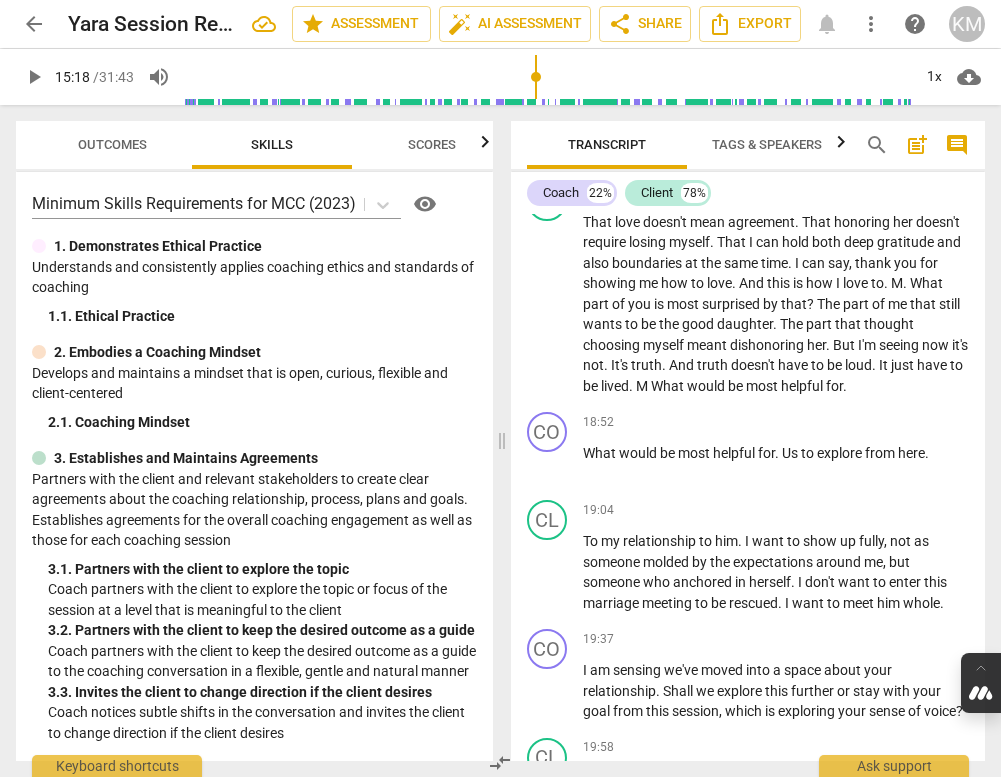 scroll, scrollTop: 4839, scrollLeft: 0, axis: vertical 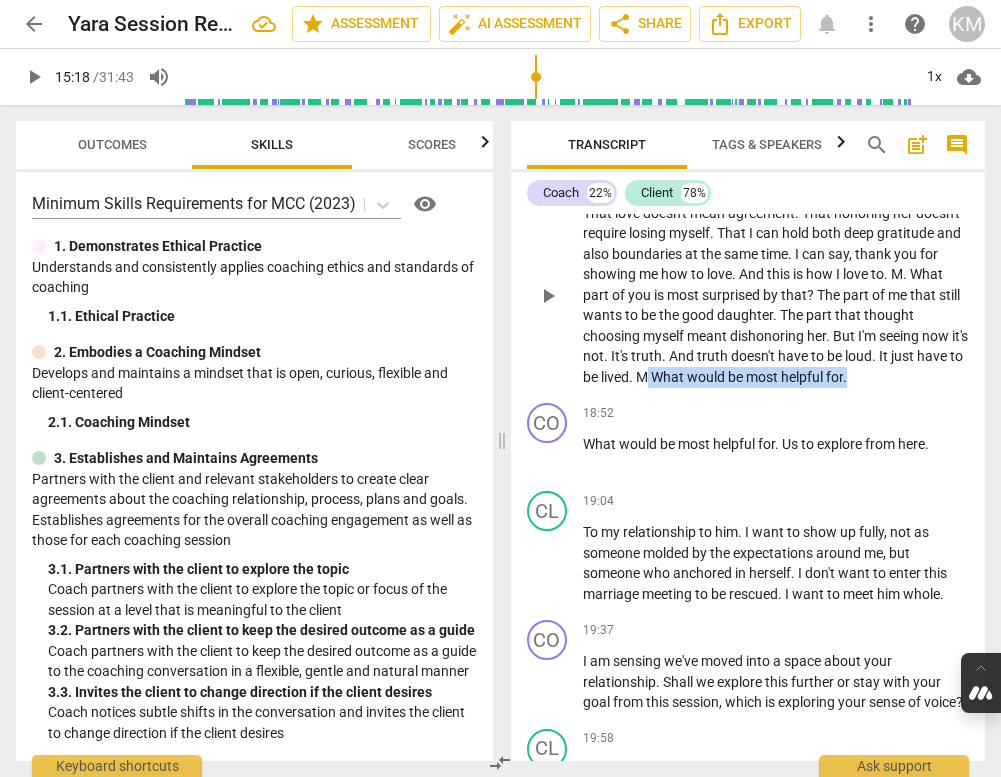 drag, startPoint x: 772, startPoint y: 419, endPoint x: 788, endPoint y: 452, distance: 36.67424 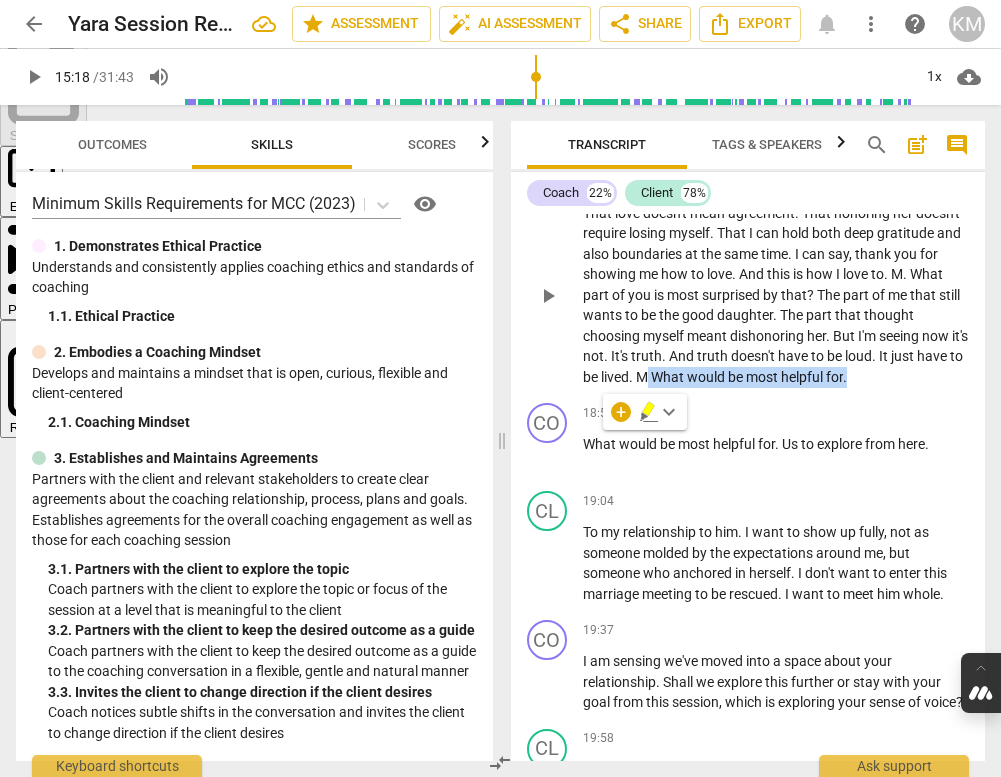 copy on "What   would   be   most   helpful   for ." 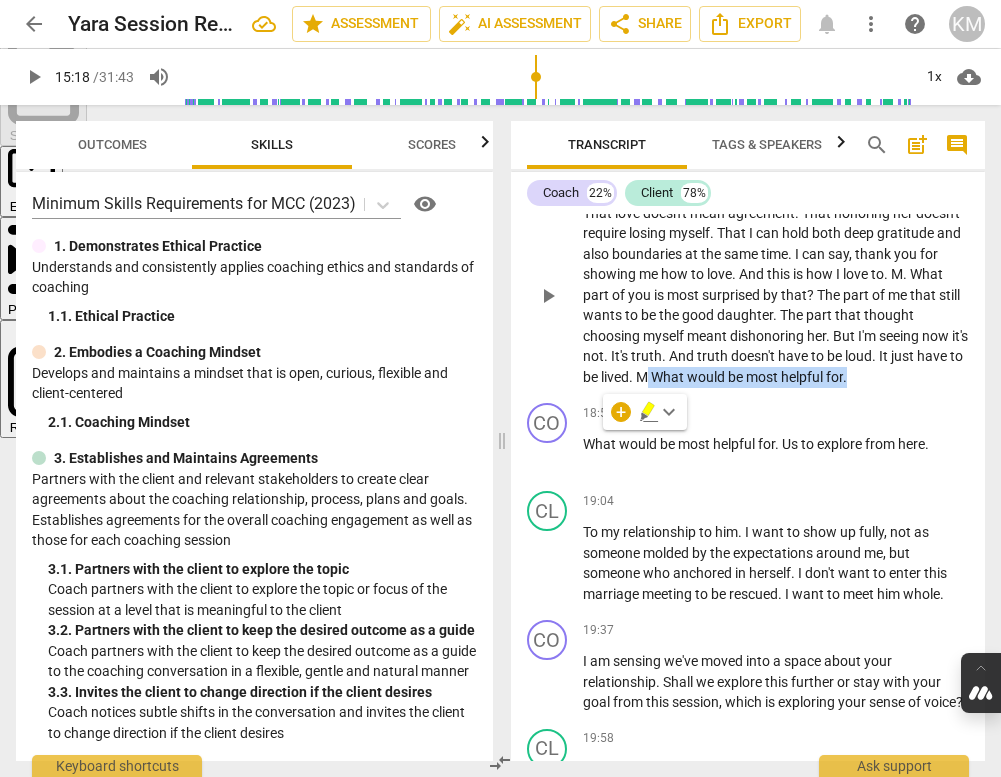 type 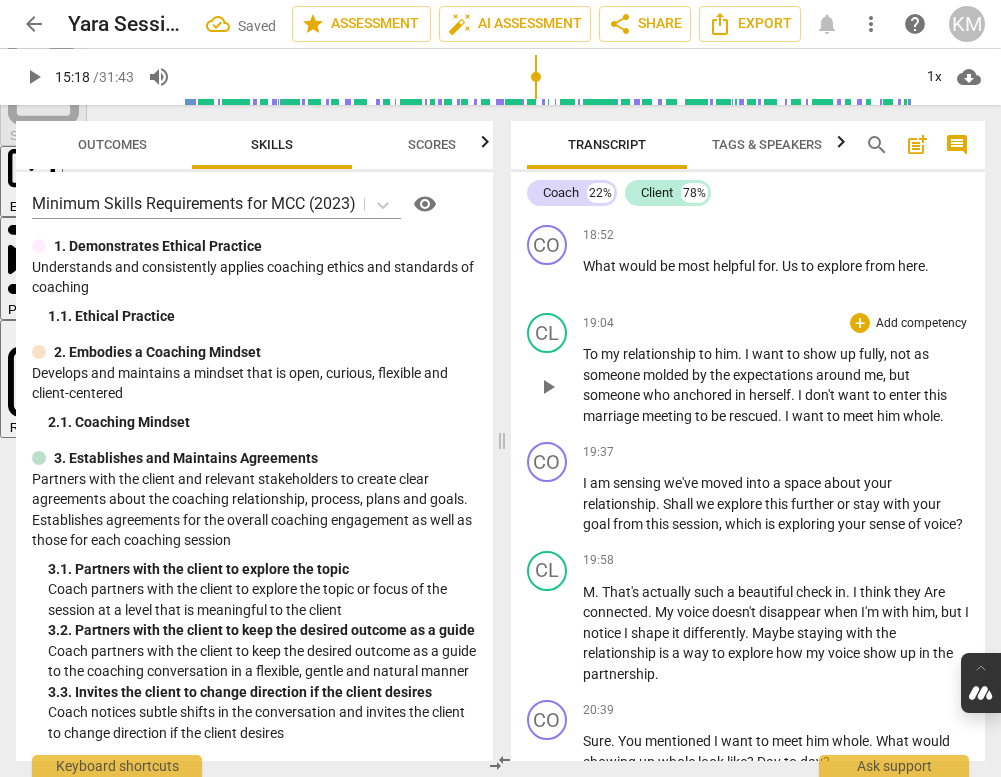 scroll, scrollTop: 5024, scrollLeft: 0, axis: vertical 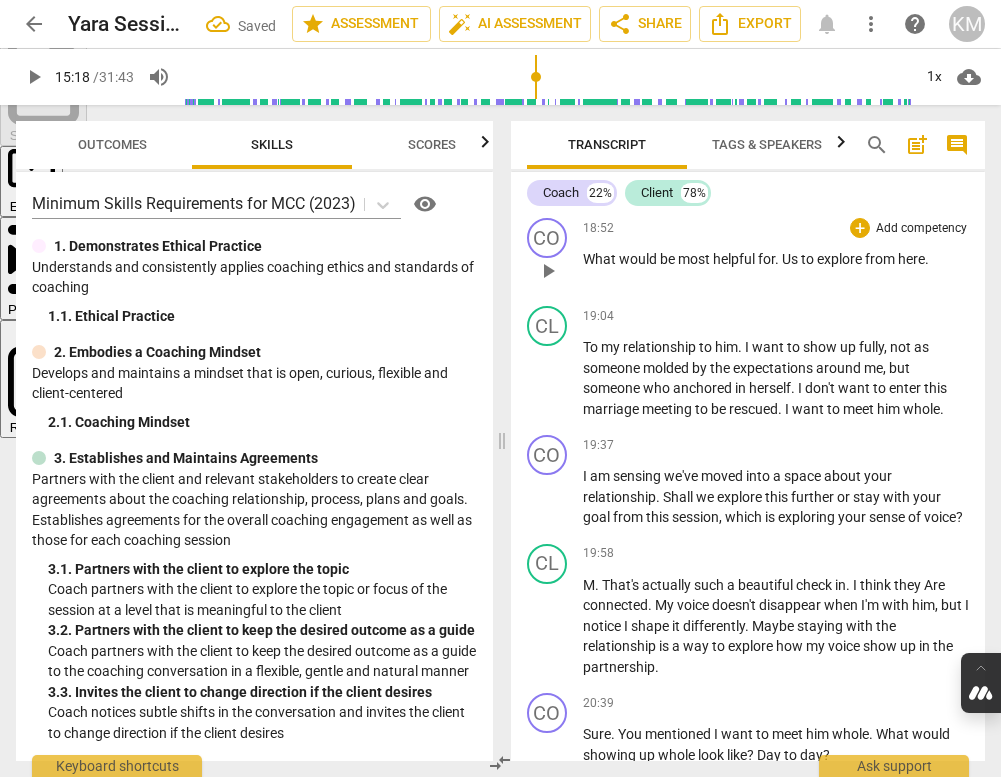 click on "." at bounding box center [778, 259] 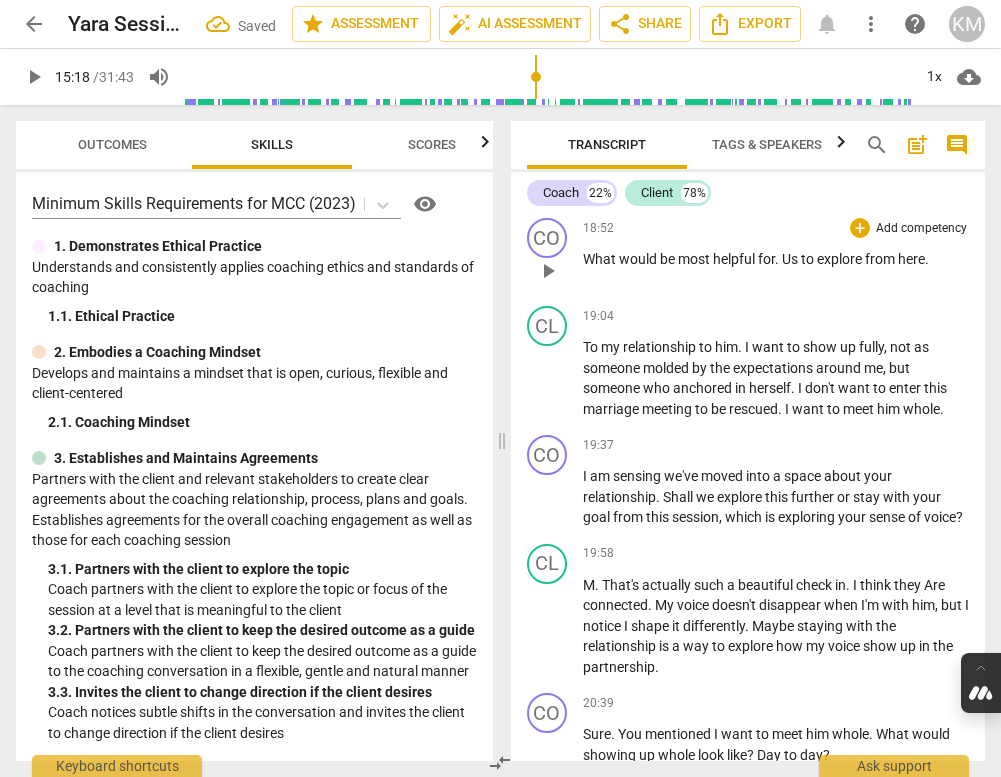 type 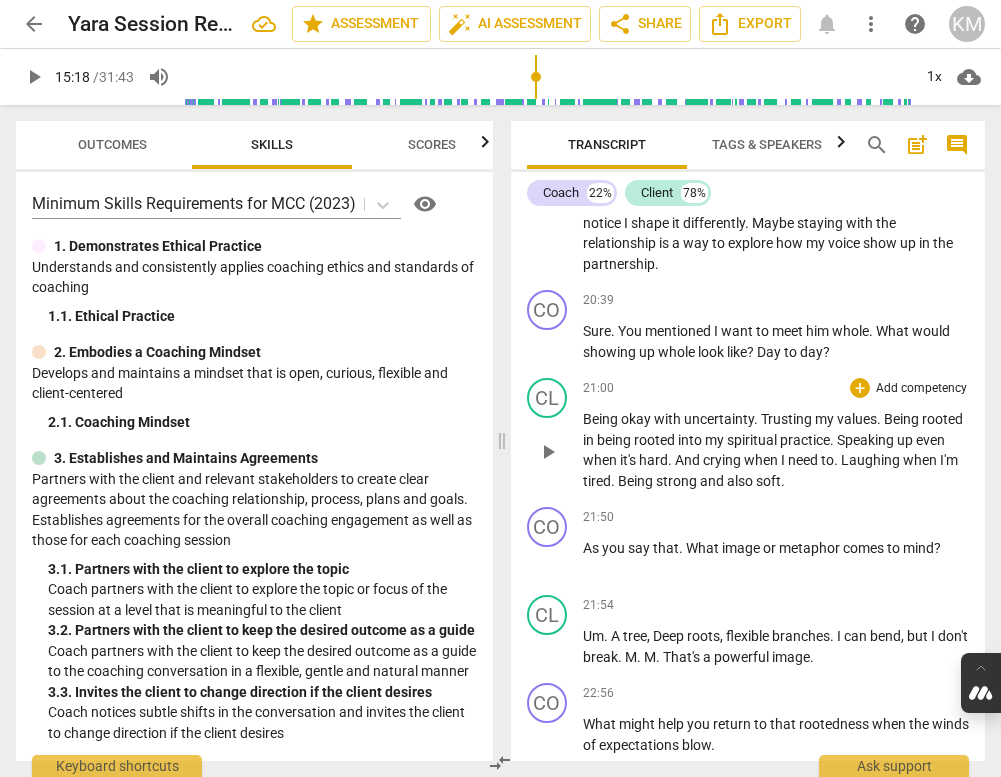 scroll, scrollTop: 5425, scrollLeft: 0, axis: vertical 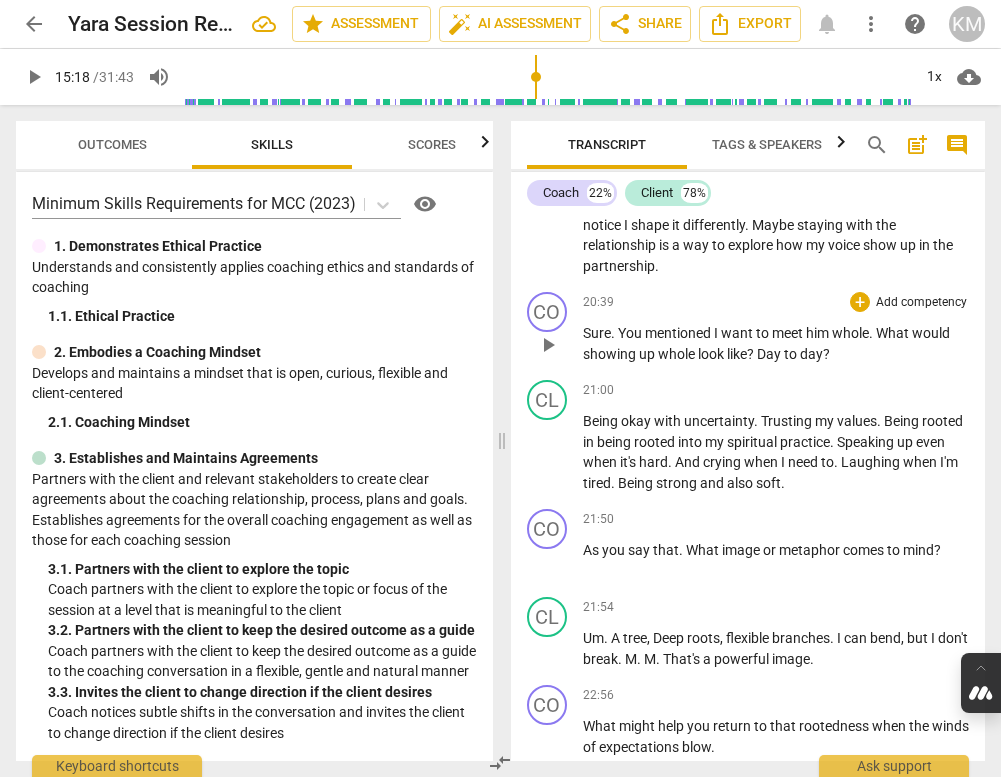 click on "play_arrow" at bounding box center (548, 345) 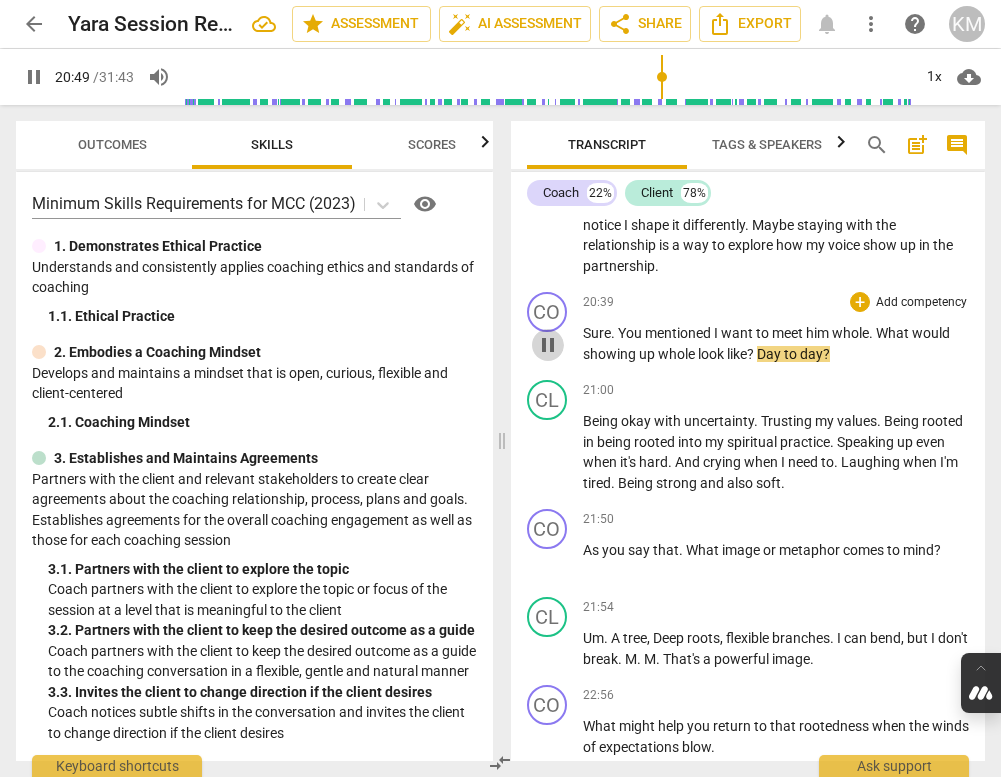 click on "pause" at bounding box center [548, 345] 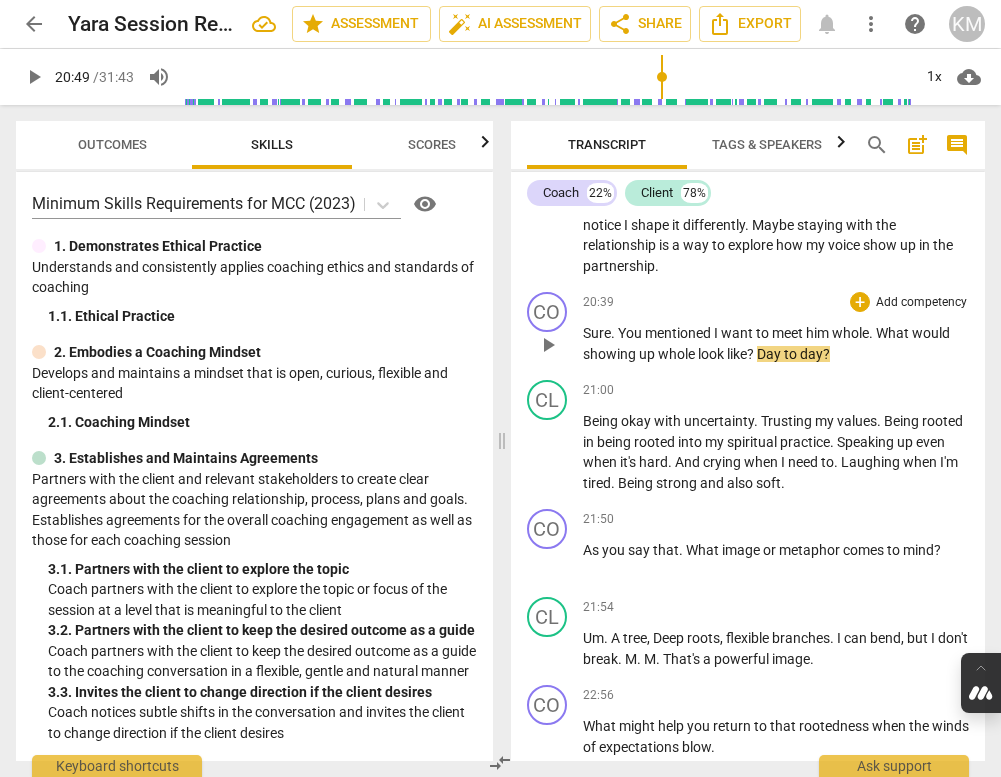 click on "?" at bounding box center (752, 354) 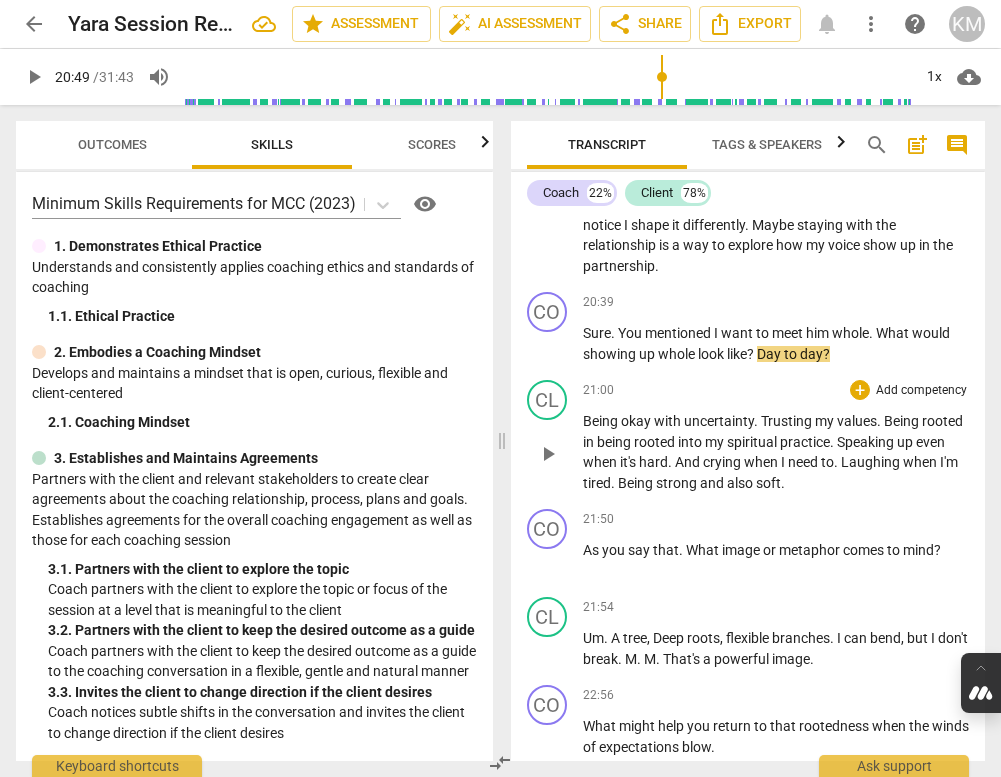type 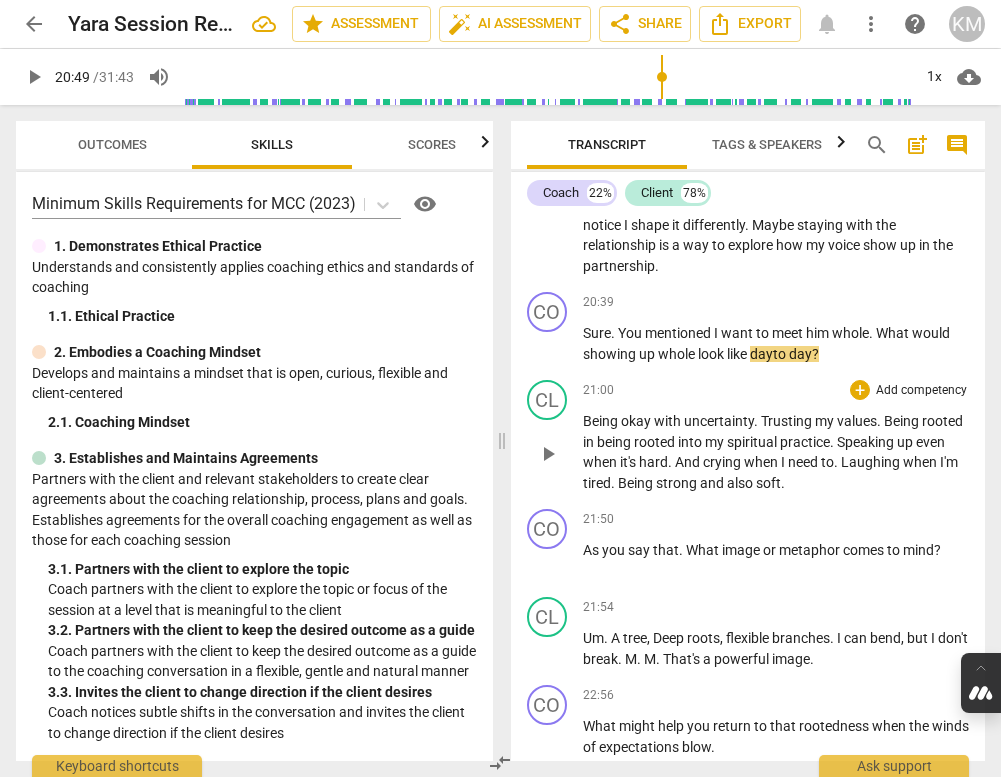 click on "spiritual" at bounding box center [753, 442] 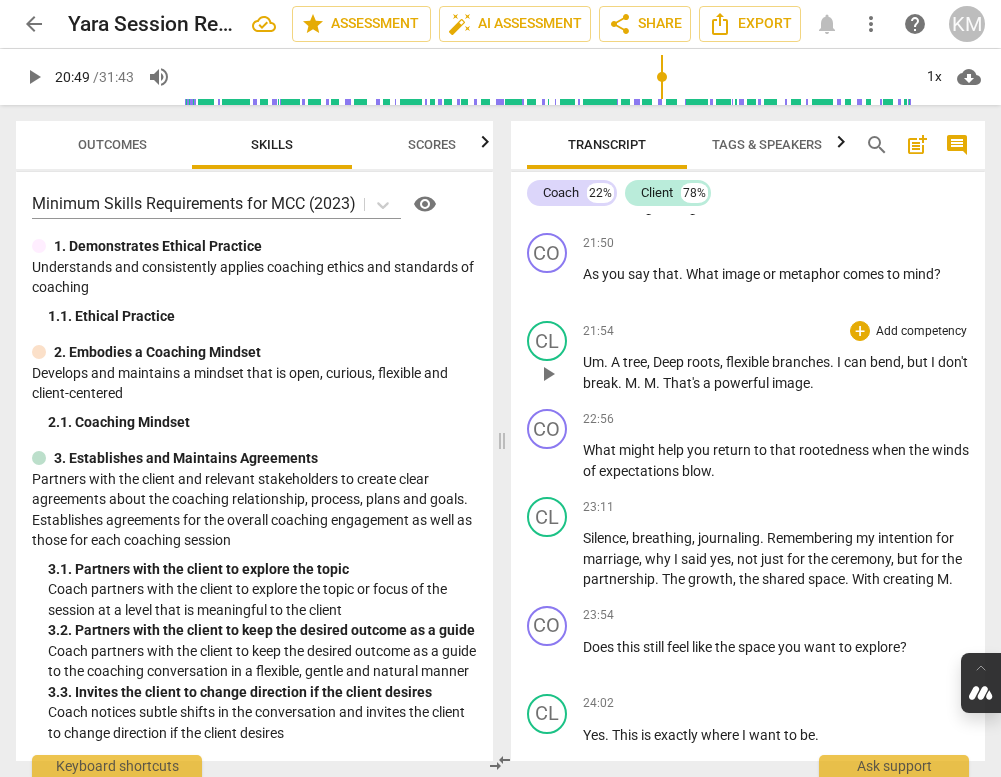 scroll, scrollTop: 5703, scrollLeft: 0, axis: vertical 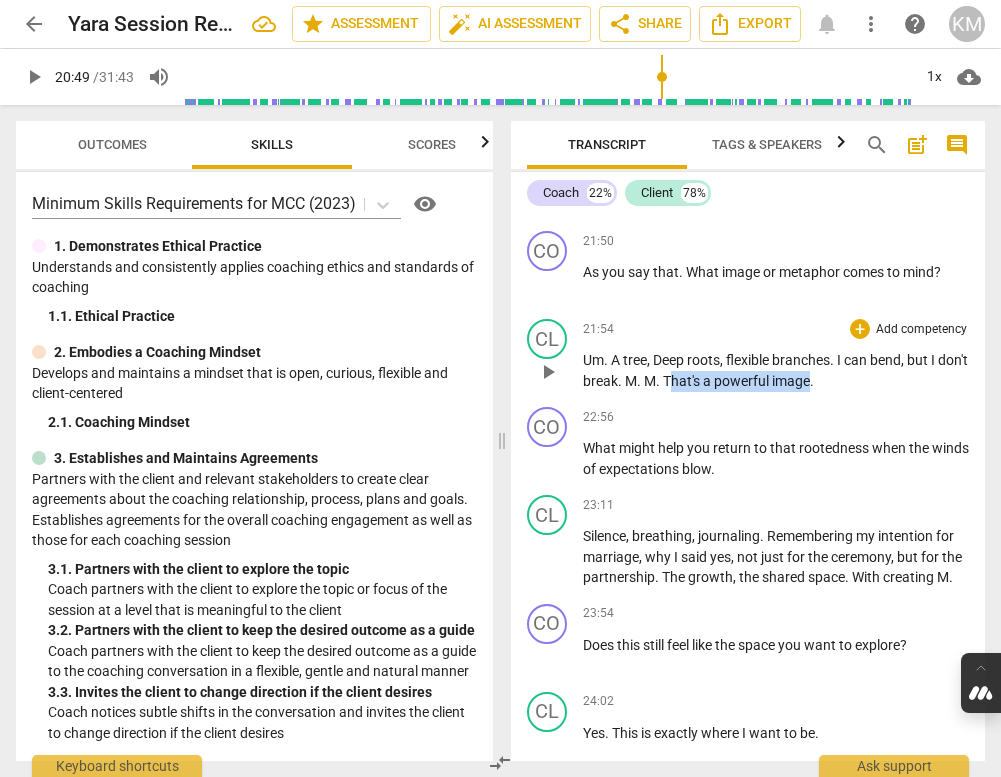 drag, startPoint x: 701, startPoint y: 441, endPoint x: 844, endPoint y: 439, distance: 143.01399 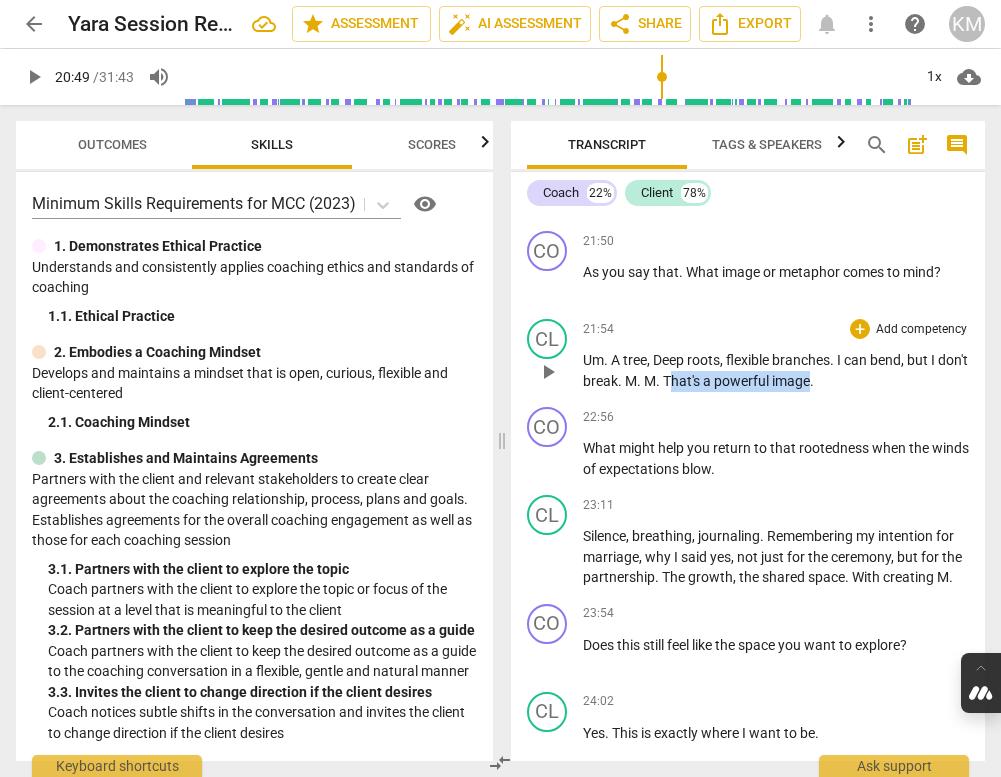 click on "Um .   A   tree ,   Deep   roots ,   flexible   branches .   I   can   bend ,   but   I   don't   break .   M .   M .   That's   a   powerful   image ." at bounding box center (776, 370) 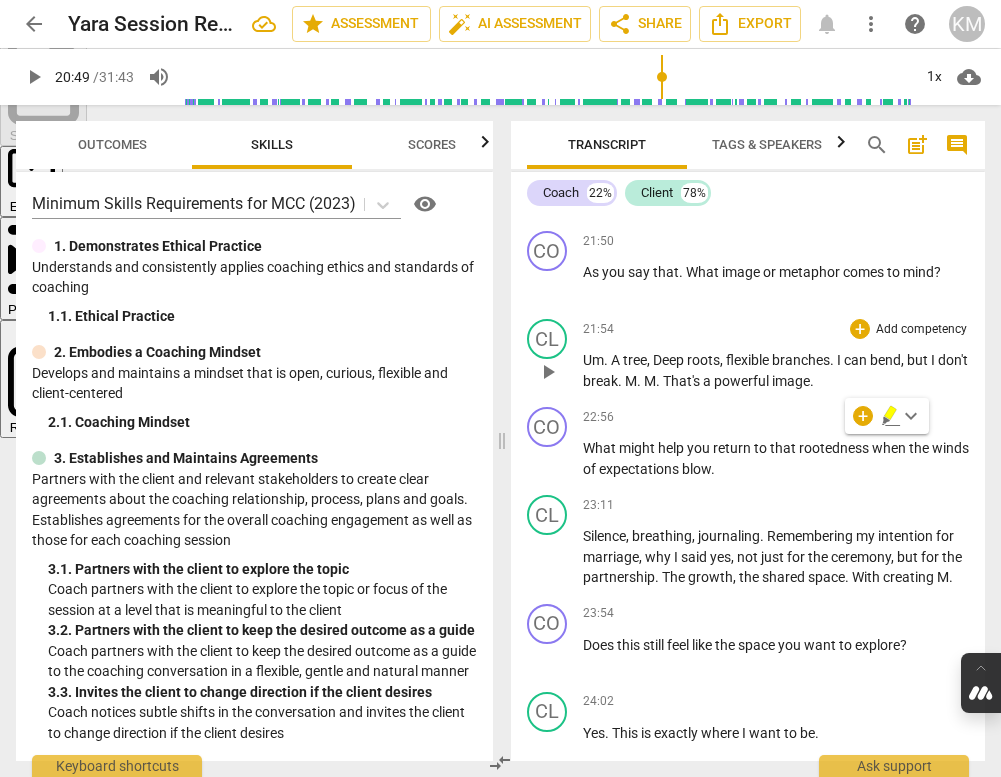 click on "CL play_arrow pause 21:54 + Add competency keyboard_arrow_right Um .   A   tree ,   Deep   roots ,   flexible   branches .   I   can   bend ,   but   I   don't   break .   M .   M .   That's   a   powerful   image ." at bounding box center (748, 355) 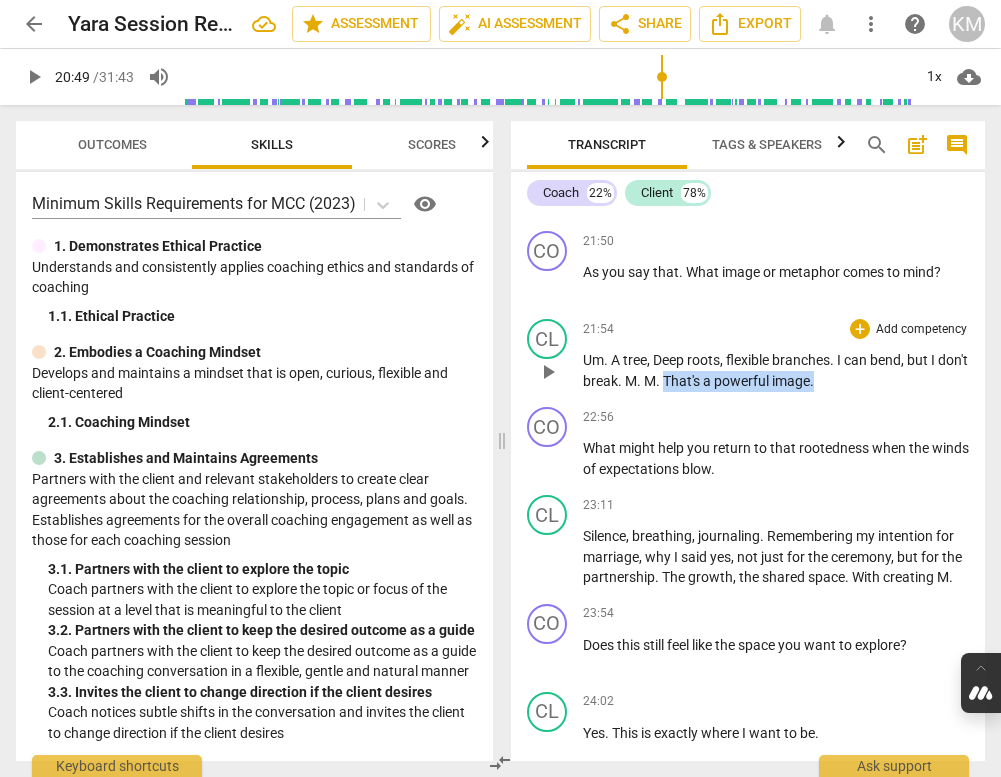 drag, startPoint x: 849, startPoint y: 440, endPoint x: 698, endPoint y: 437, distance: 151.0298 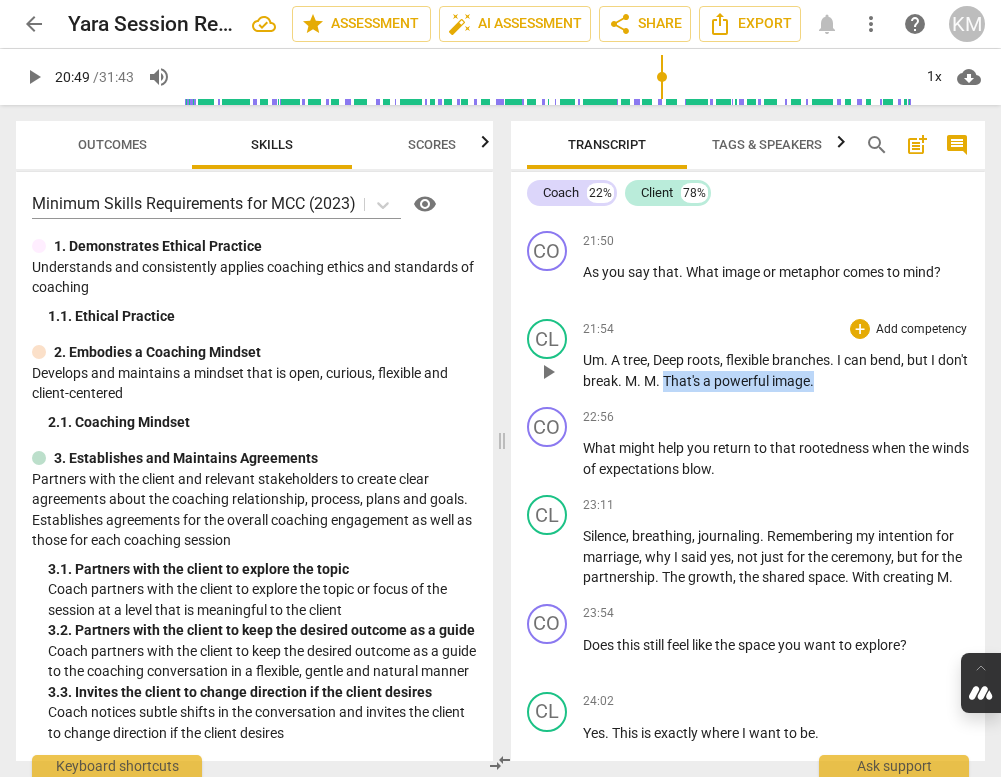 click on "Um .   A   tree ,   Deep   roots ,   flexible   branches .   I   can   bend ,   but   I   don't   break .   M .   M .   That's   a   powerful   image ." at bounding box center [776, 370] 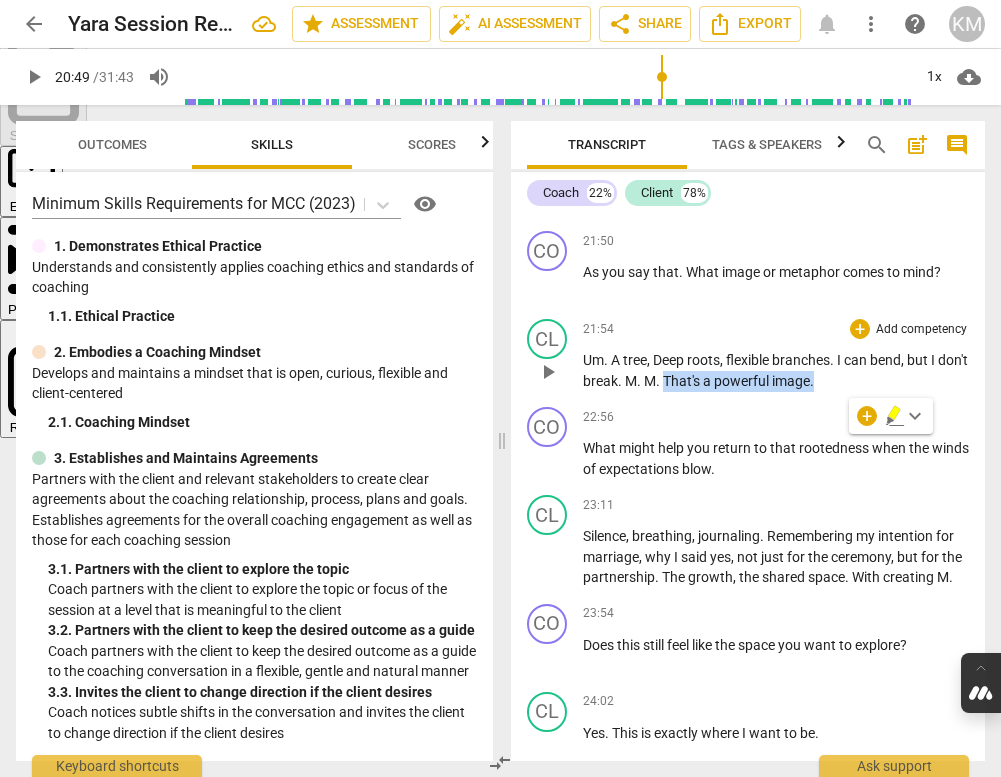 copy on "That's   a   powerful   image ." 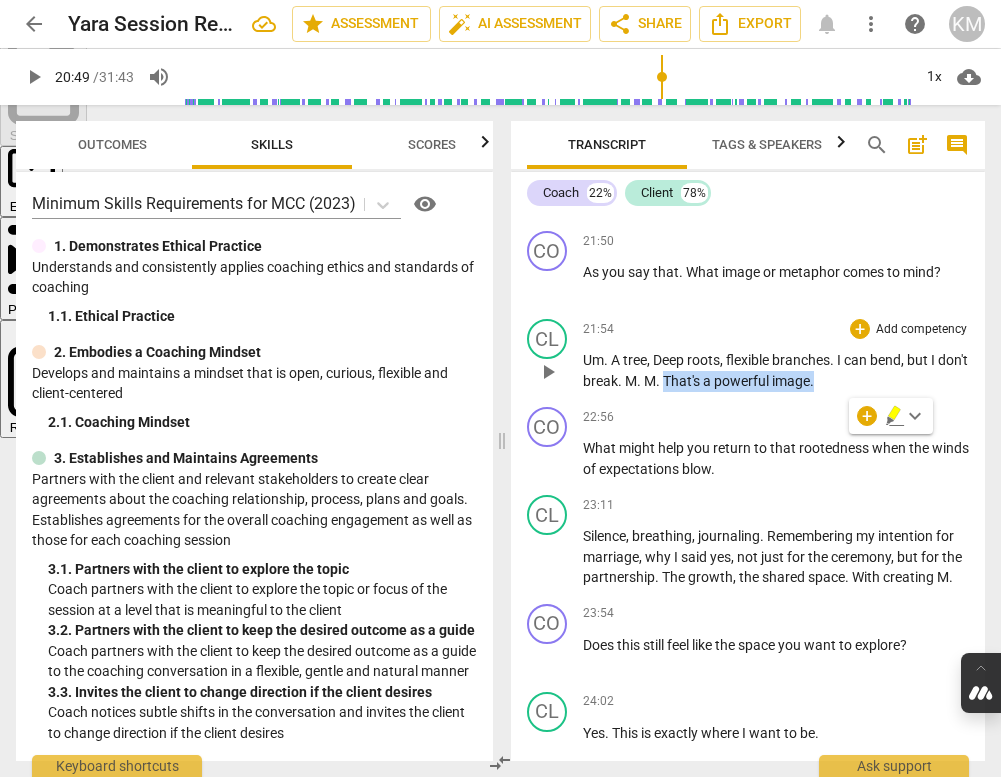 type 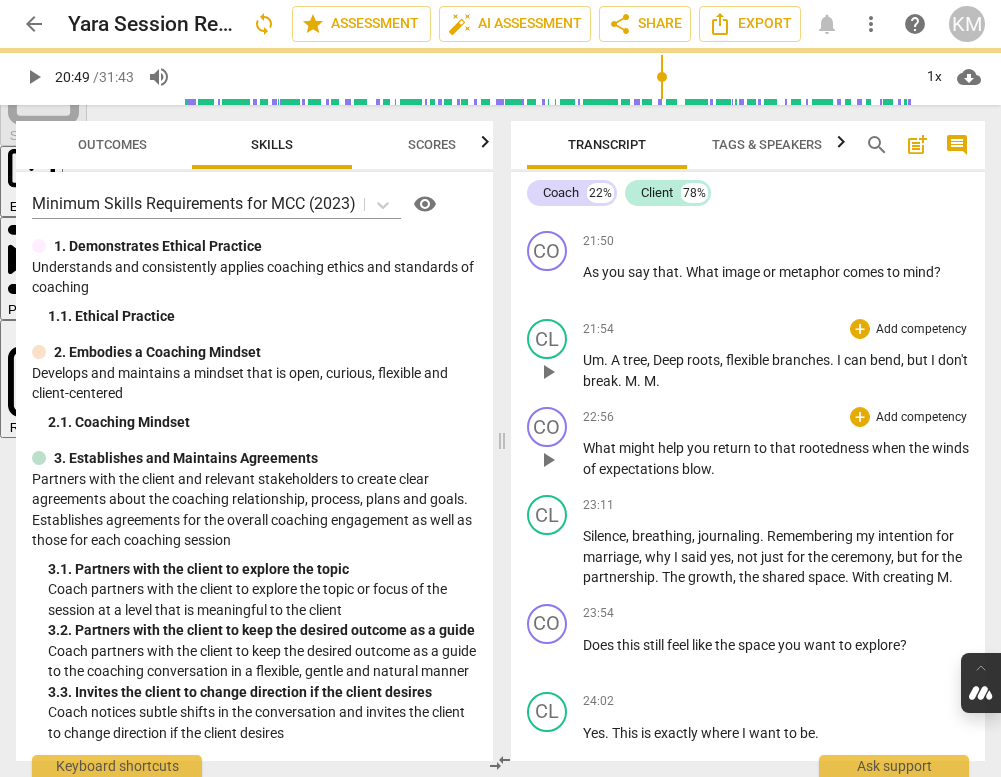 click on "What" at bounding box center [601, 448] 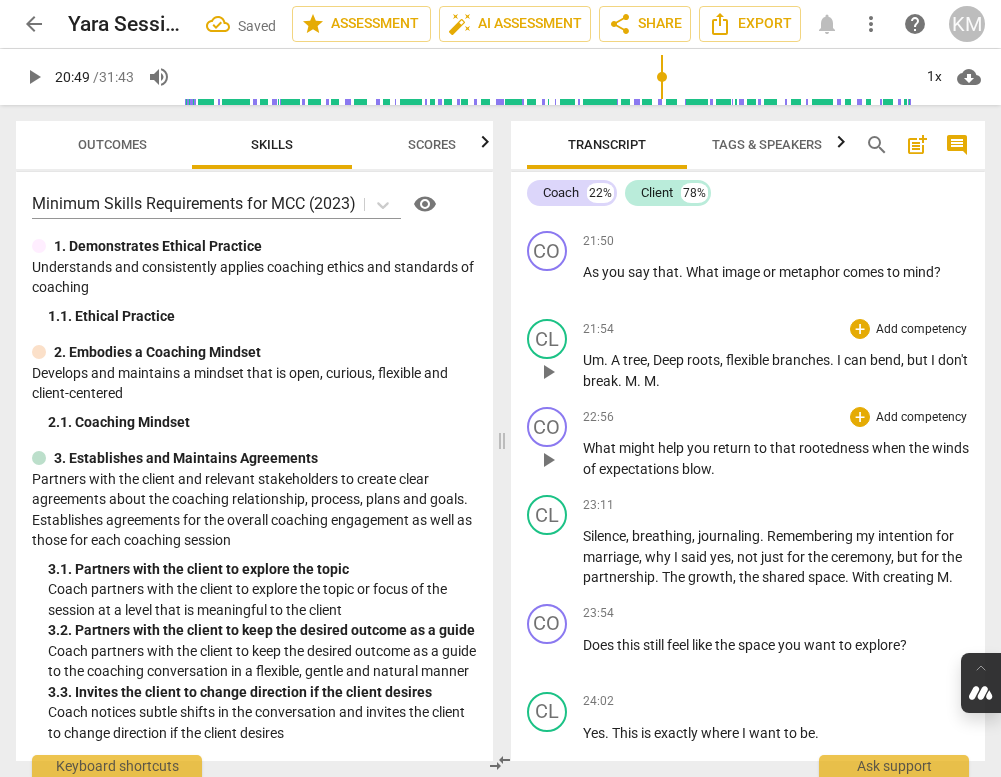 paste 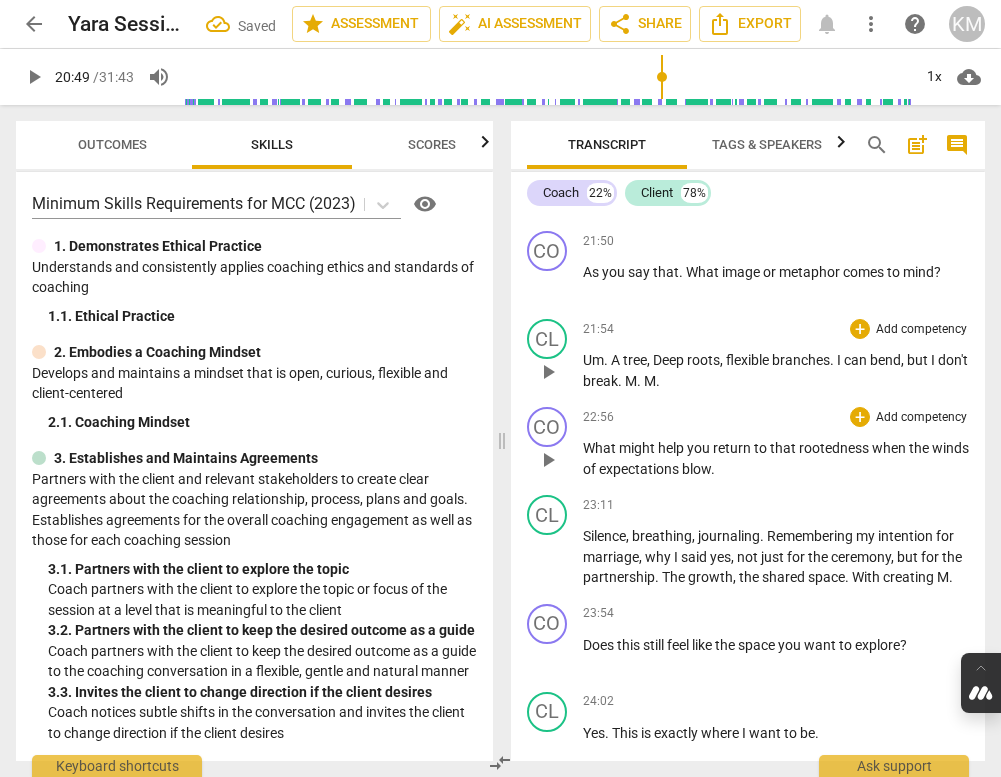 type 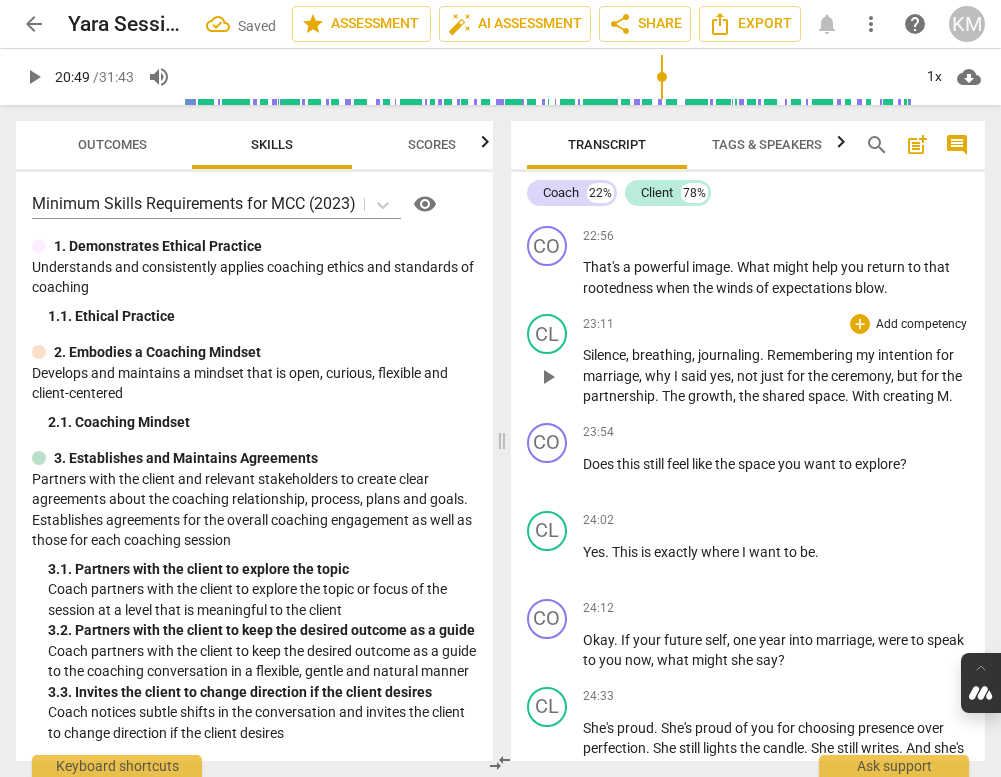 scroll, scrollTop: 5886, scrollLeft: 0, axis: vertical 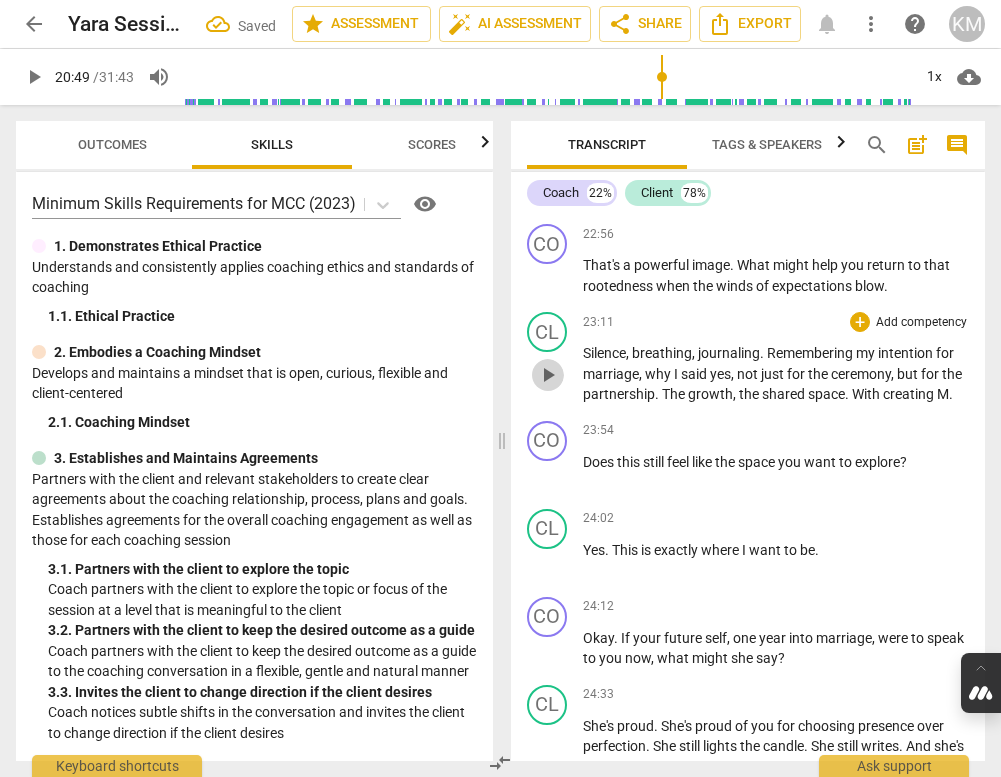 click on "play_arrow" at bounding box center [548, 375] 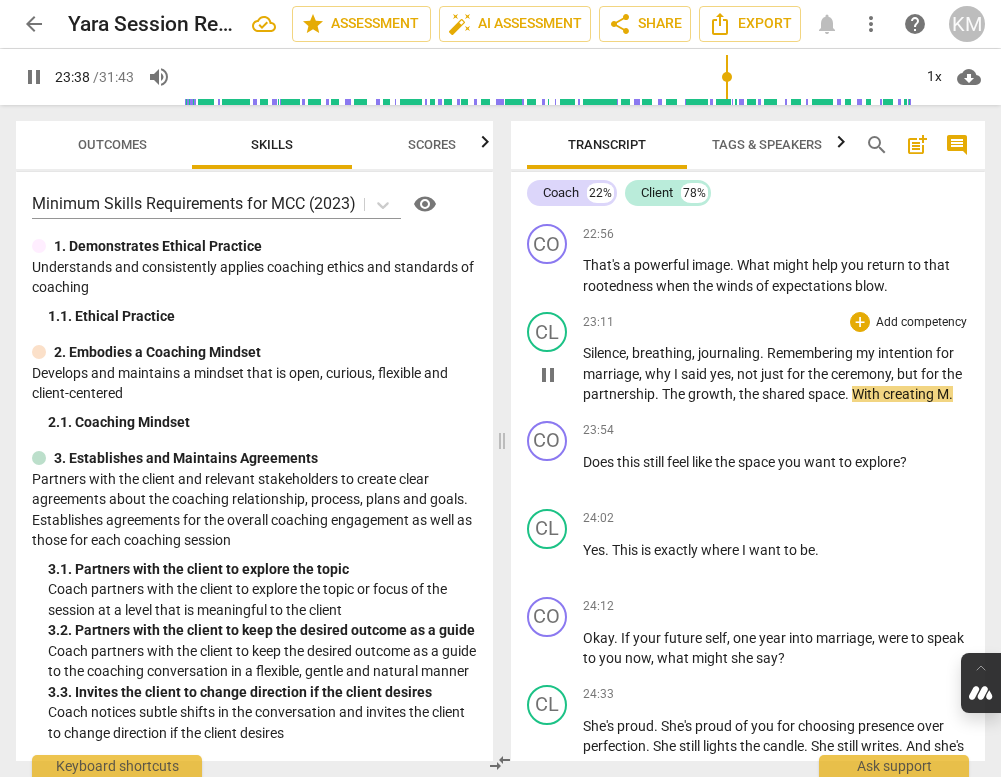 click on "With" at bounding box center [867, 394] 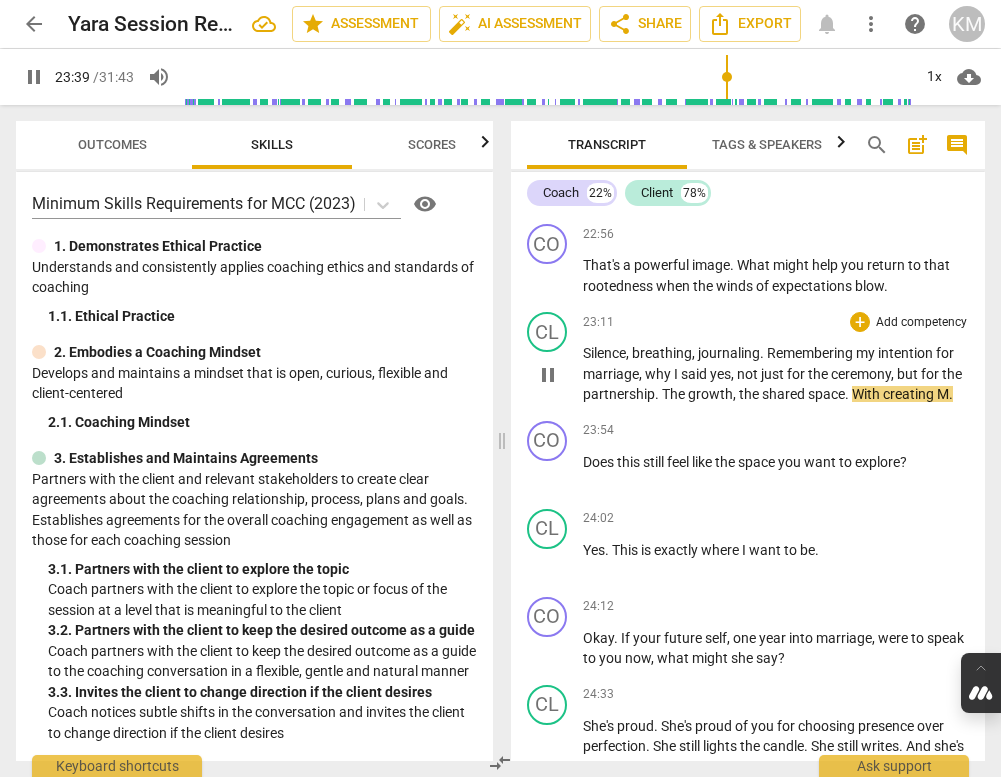 type on "1419" 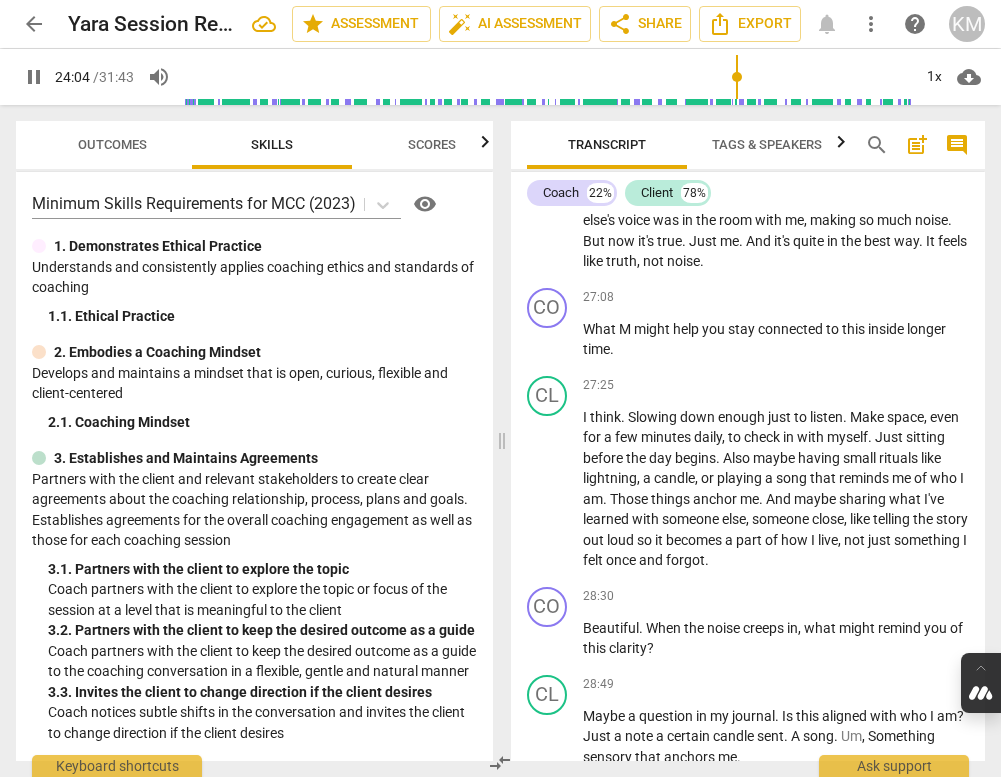 scroll, scrollTop: 6854, scrollLeft: 0, axis: vertical 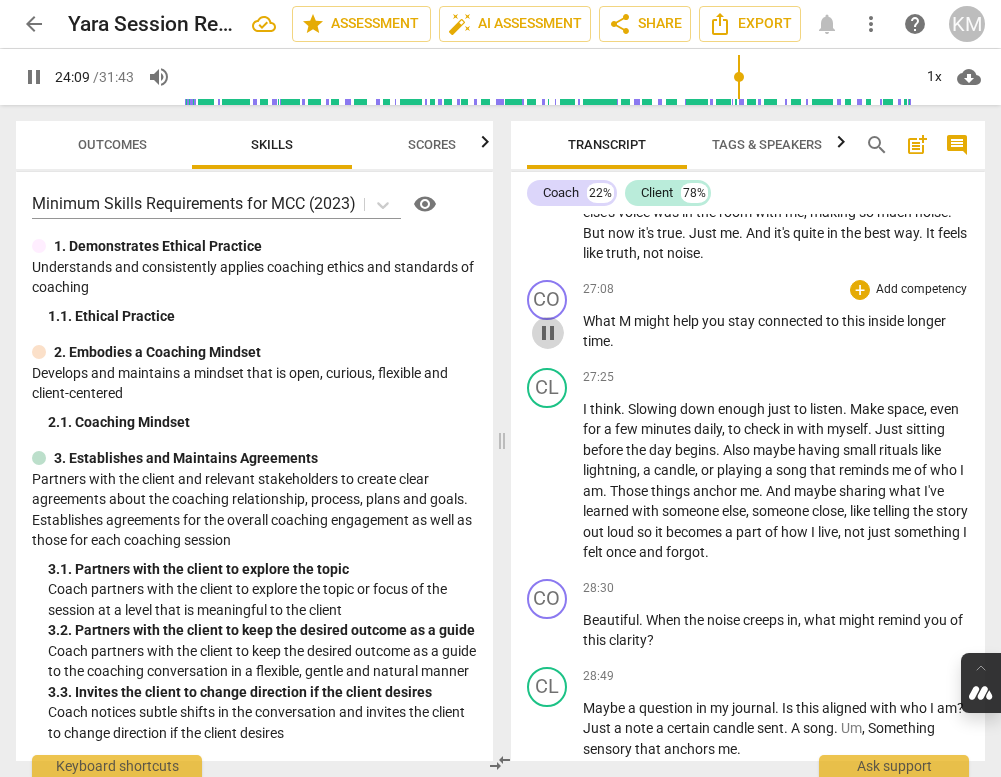 click on "pause" at bounding box center (548, 333) 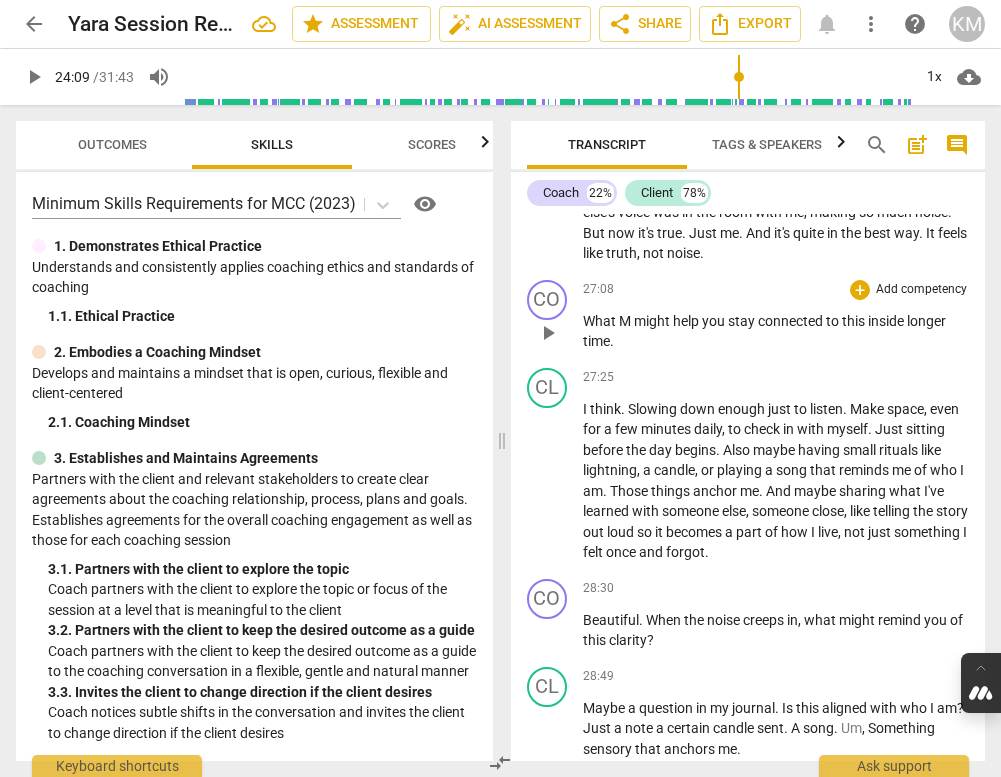 click on "play_arrow" at bounding box center [548, 333] 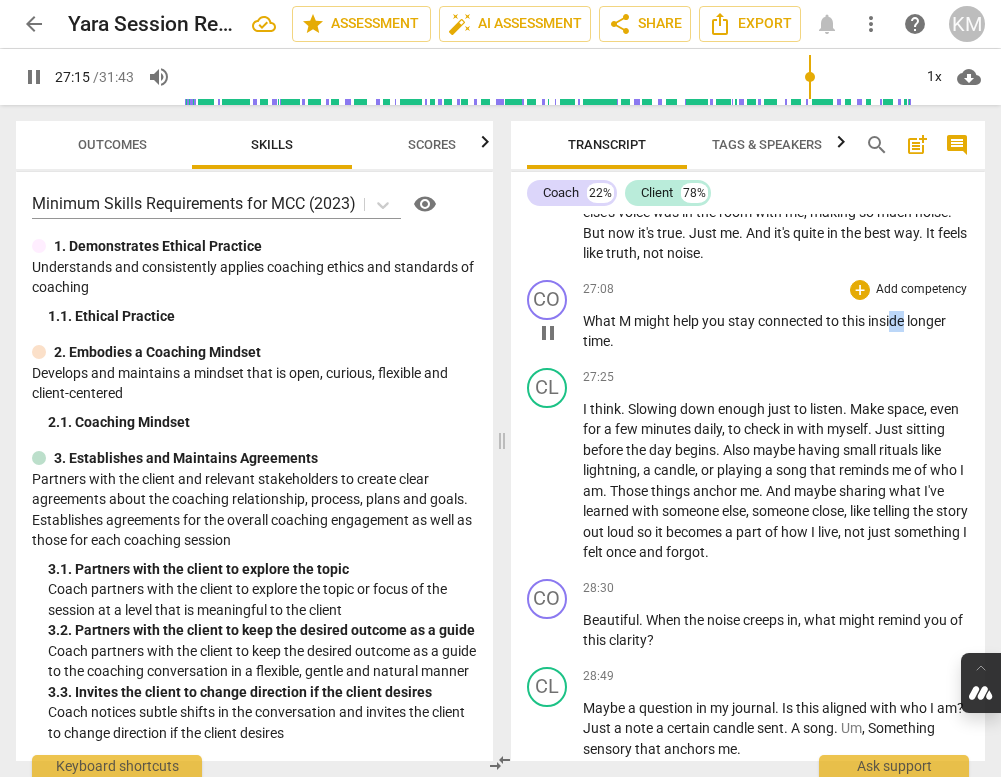 drag, startPoint x: 907, startPoint y: 402, endPoint x: 893, endPoint y: 400, distance: 14.142136 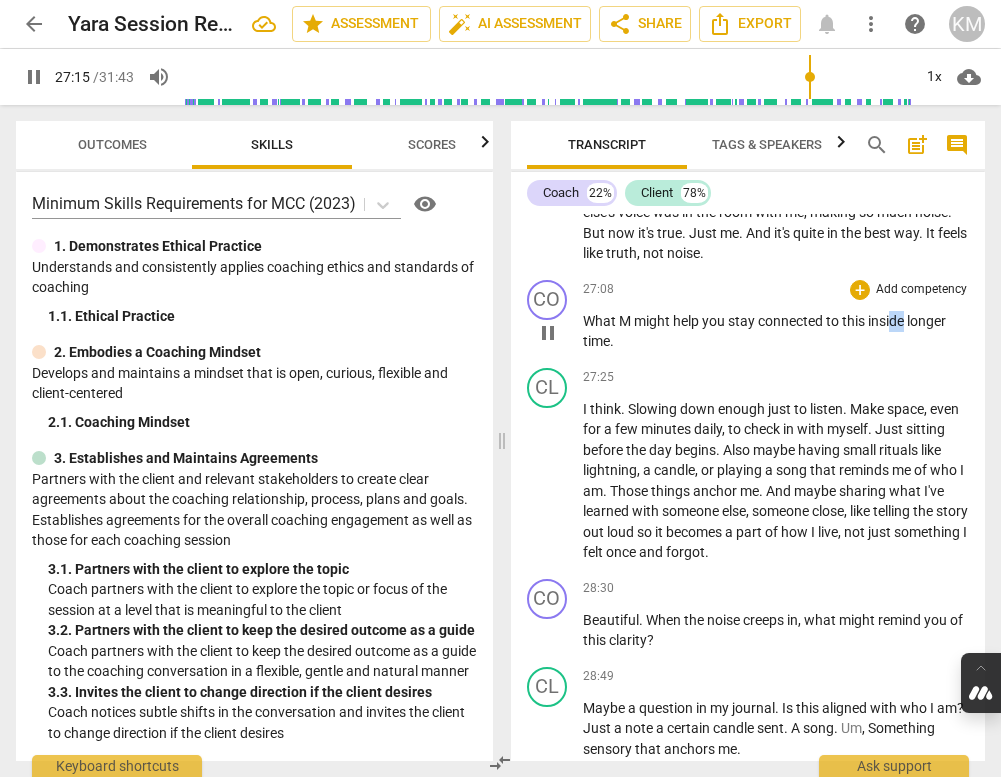 click on "inside" at bounding box center (887, 321) 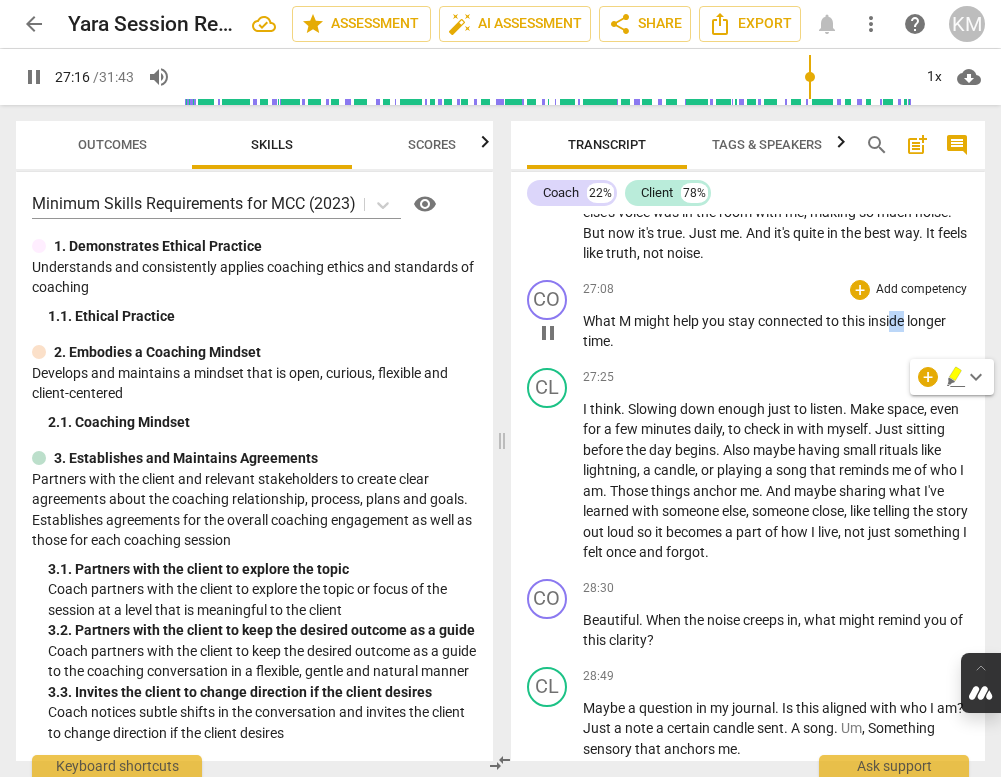type on "1636" 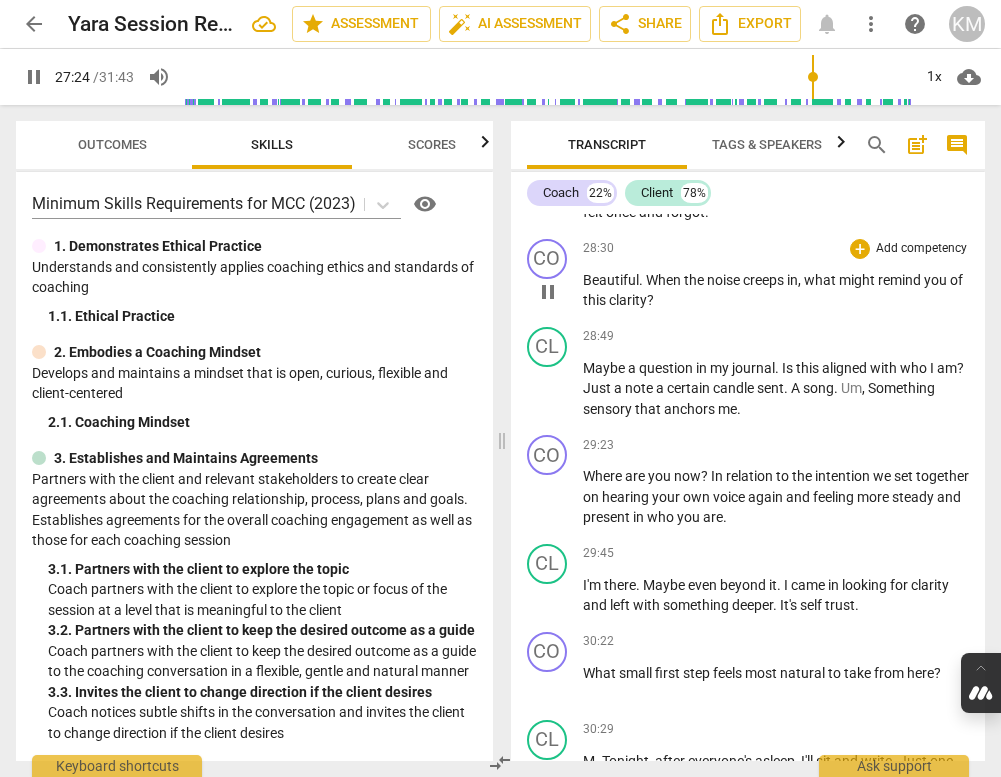scroll, scrollTop: 7196, scrollLeft: 0, axis: vertical 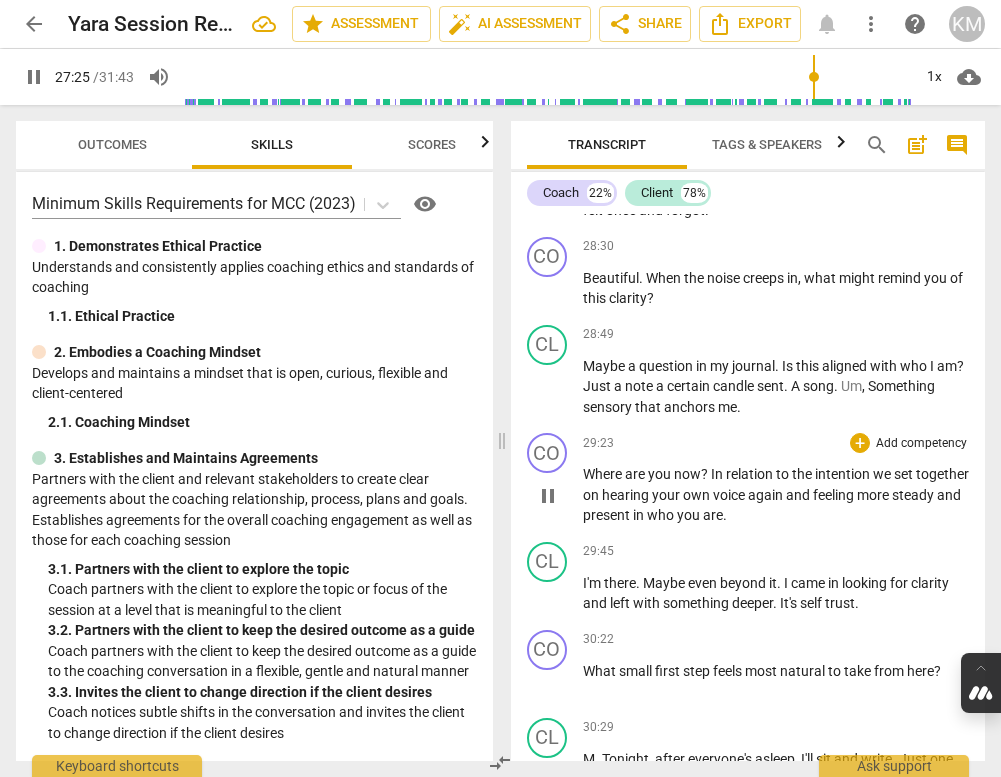 click on "?" at bounding box center (706, 474) 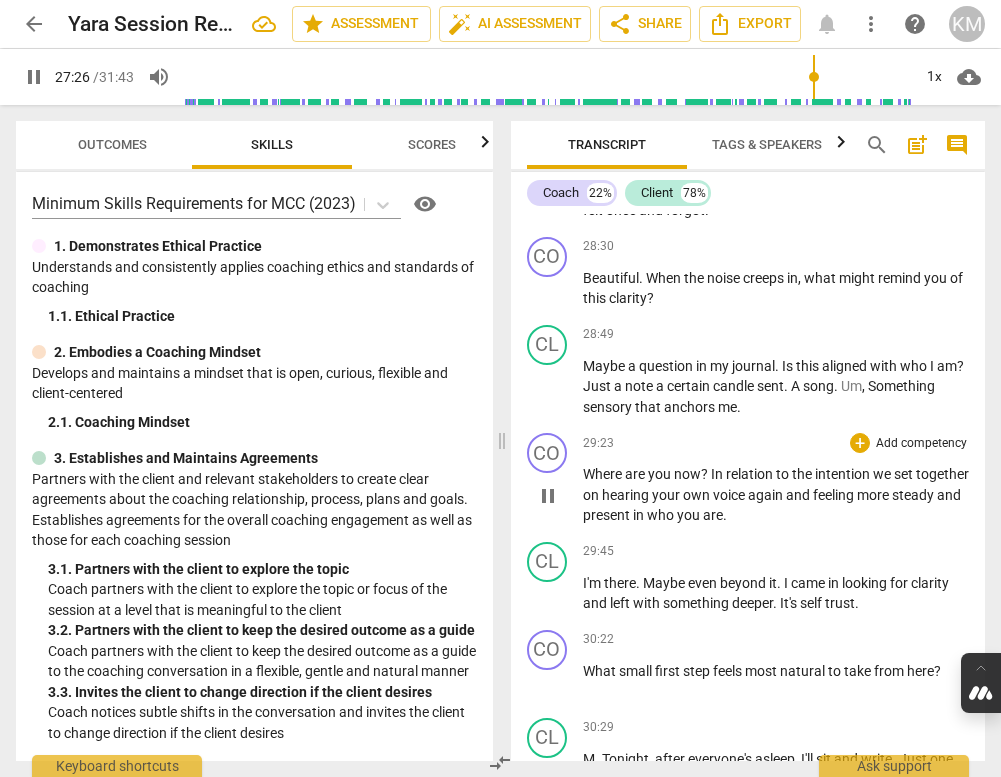 type on "1647" 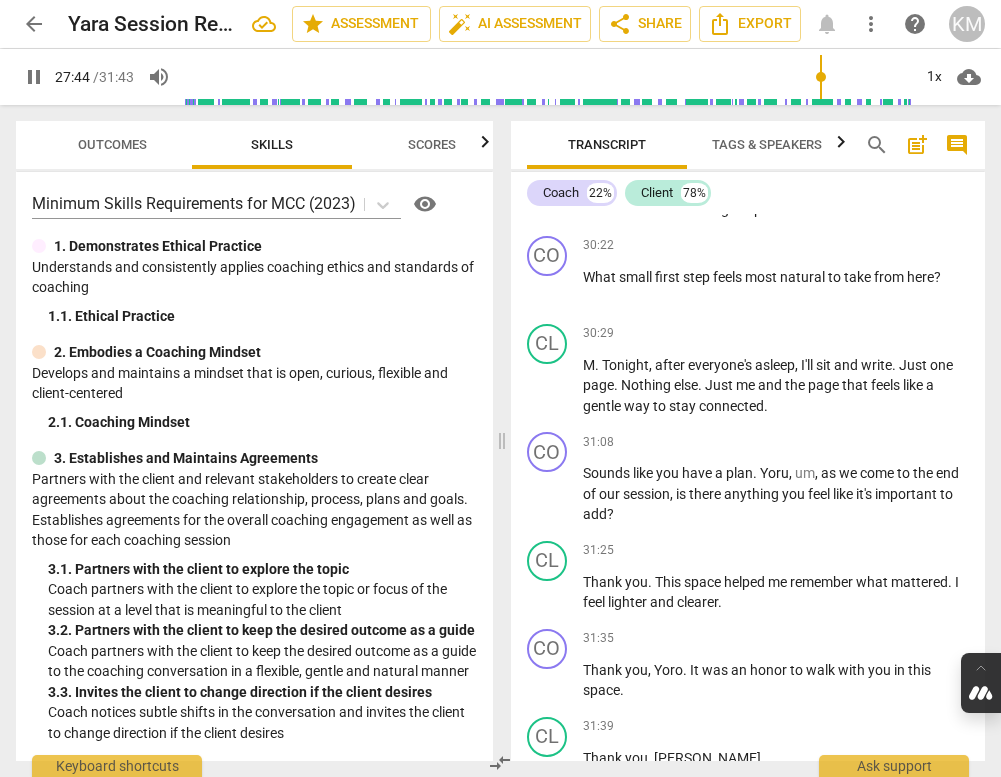 scroll, scrollTop: 7588, scrollLeft: 0, axis: vertical 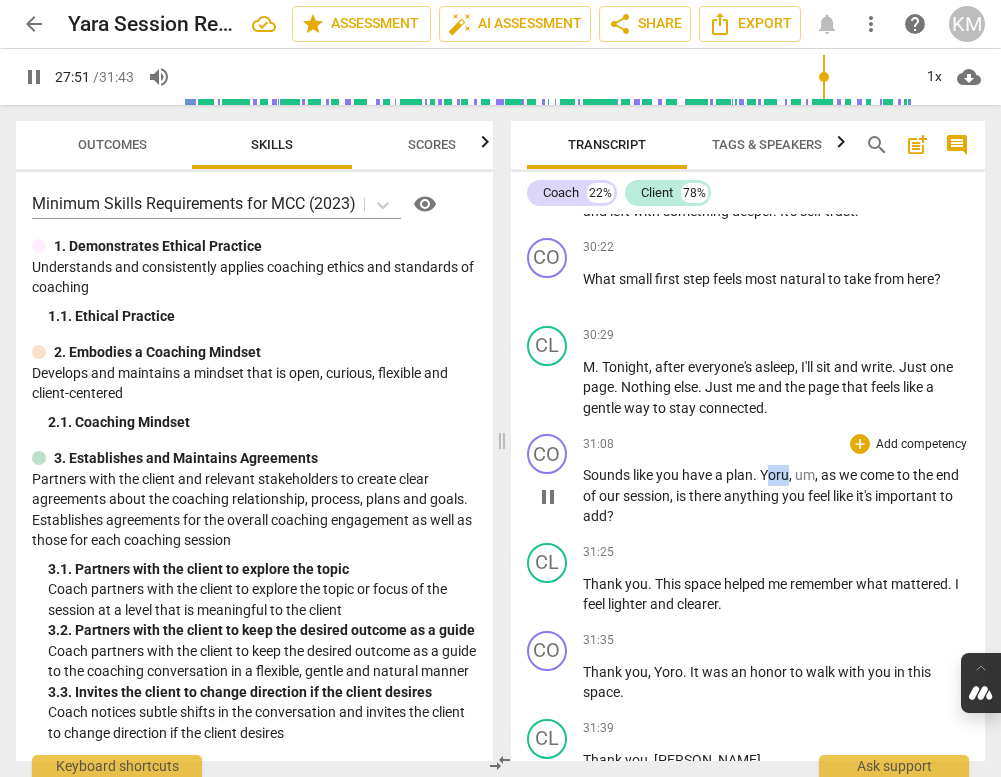 drag, startPoint x: 789, startPoint y: 558, endPoint x: 771, endPoint y: 557, distance: 18.027756 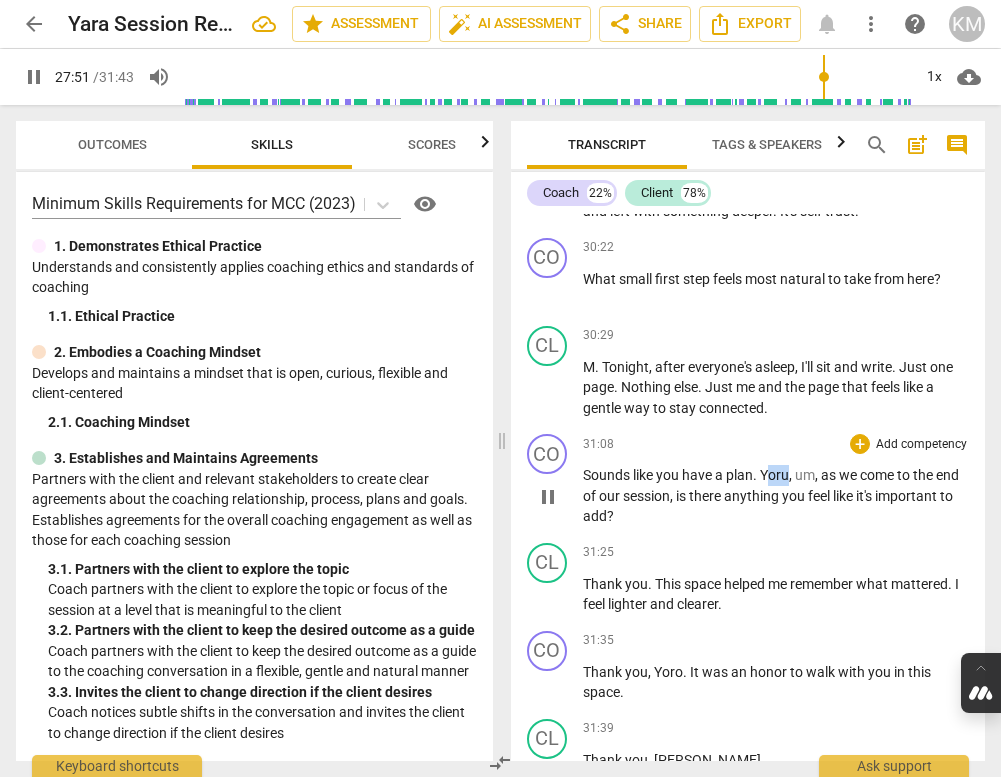 click on "Sounds   like   you   have   a   plan .   Yoru ,   um ,   as   we   come   to   the   end   of   our   session ,   is   there   anything   you   feel   like   it's   important   to   add ?" at bounding box center [776, 496] 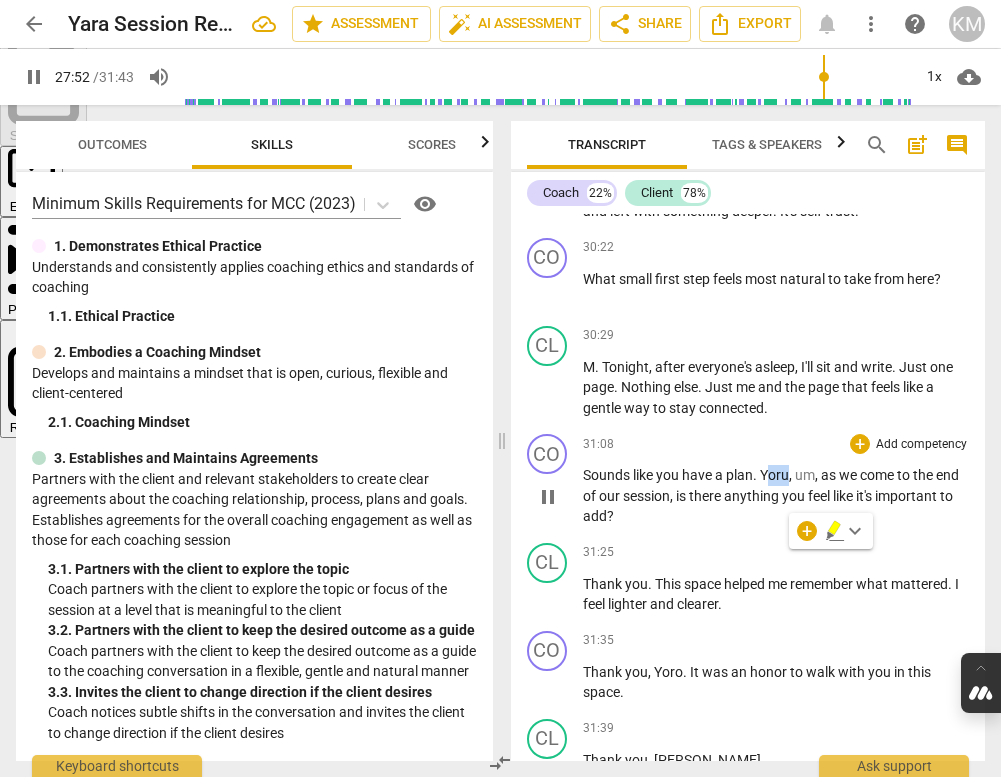 type on "1673" 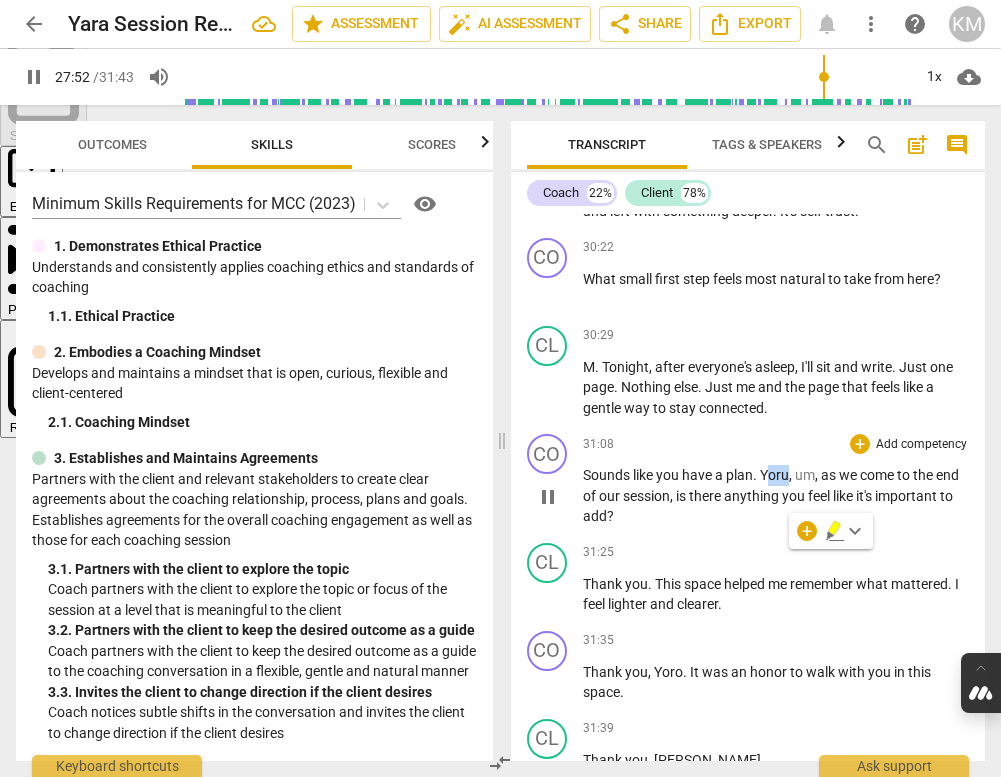 type 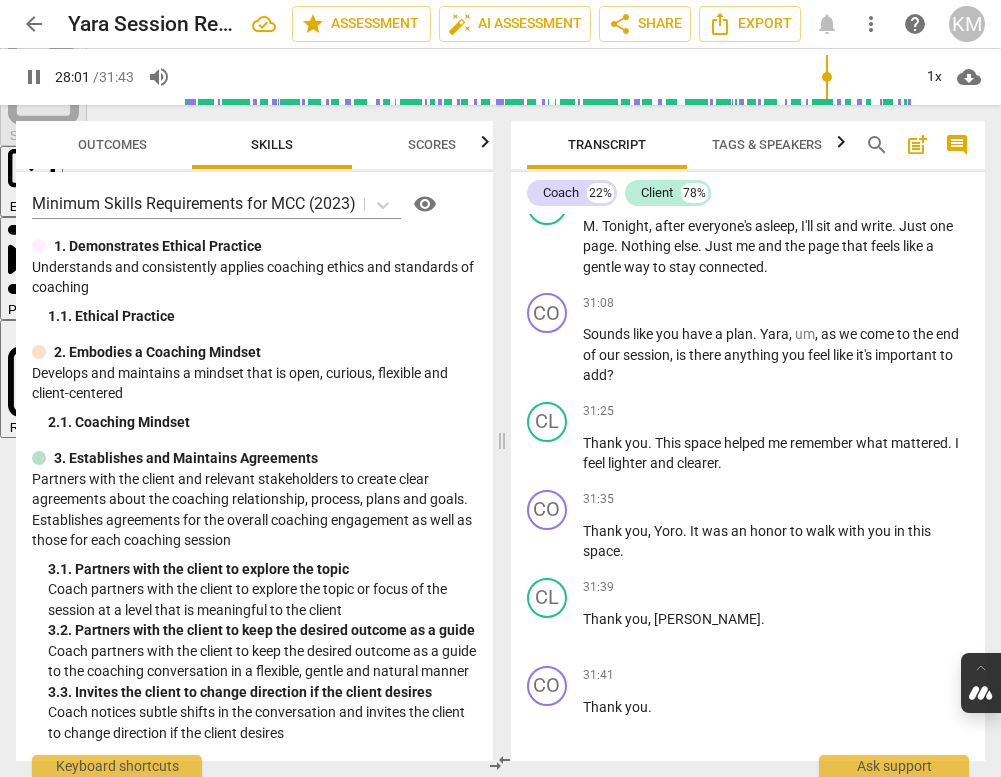 scroll, scrollTop: 7735, scrollLeft: 0, axis: vertical 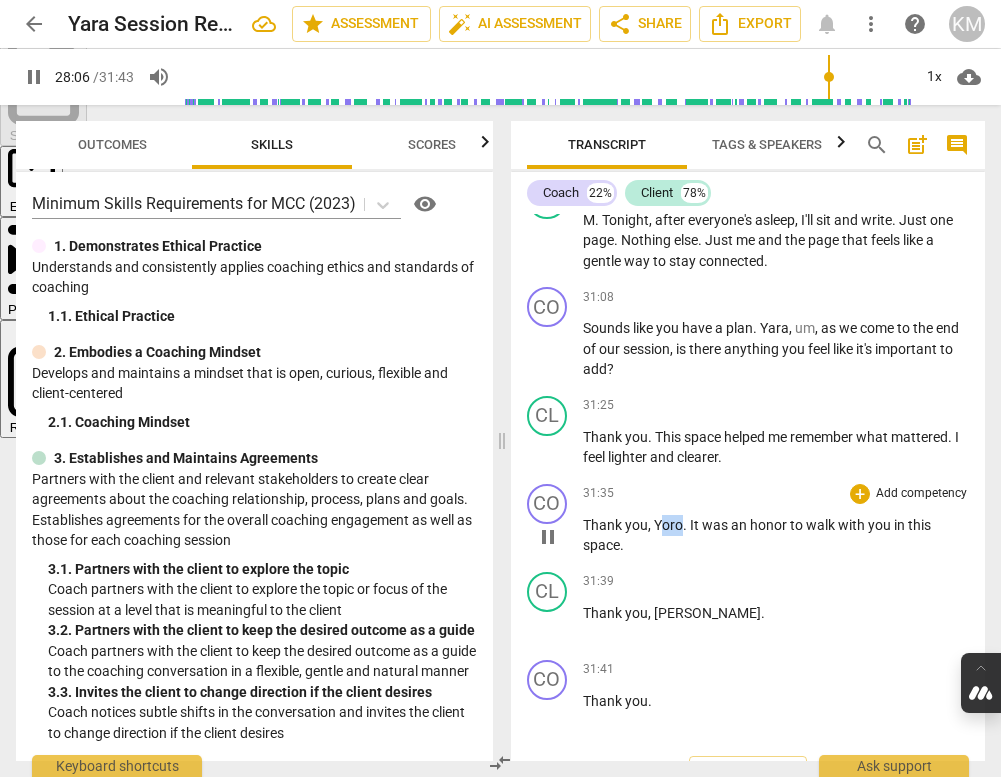 drag, startPoint x: 683, startPoint y: 611, endPoint x: 664, endPoint y: 610, distance: 19.026299 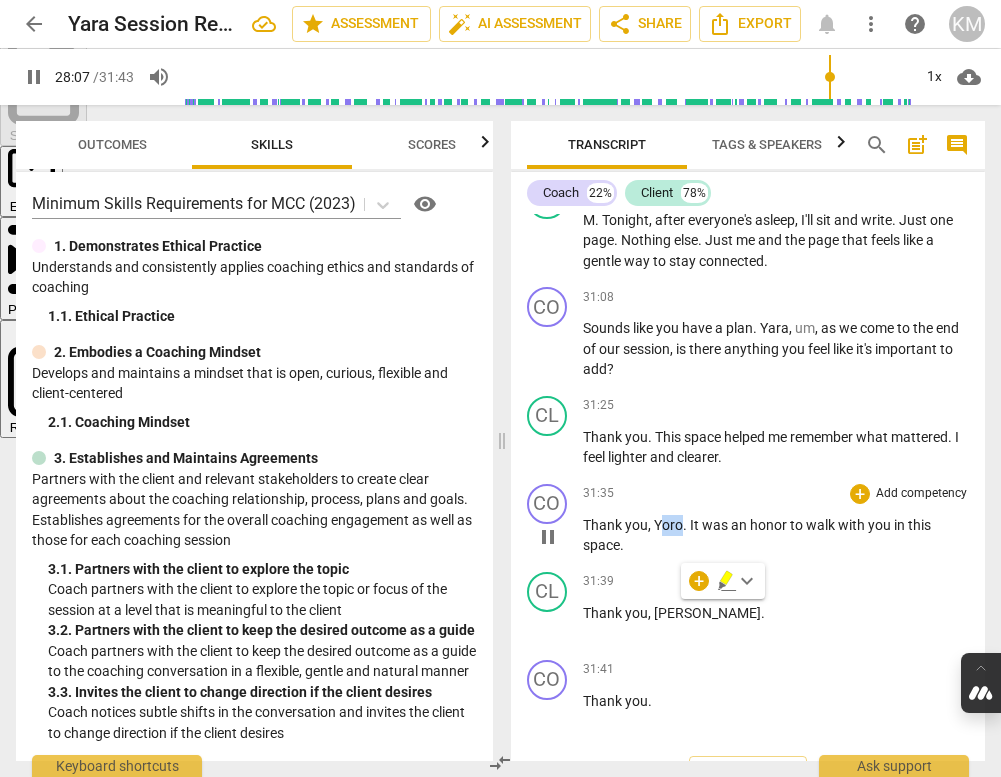 type on "1688" 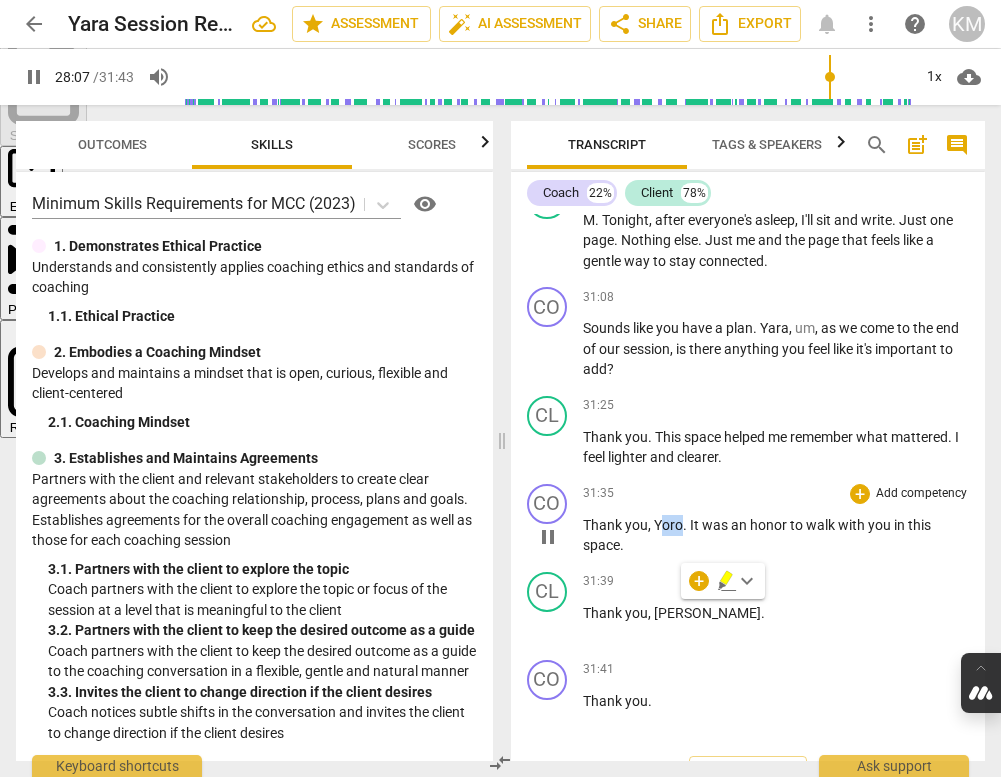 type 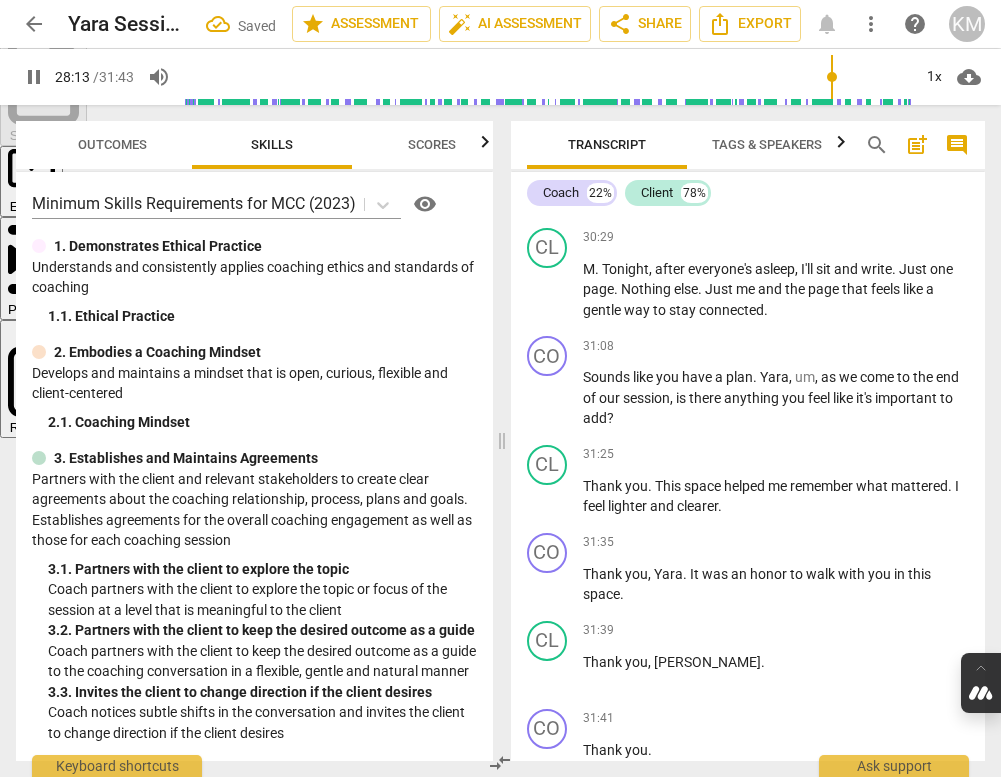 scroll, scrollTop: 7823, scrollLeft: 0, axis: vertical 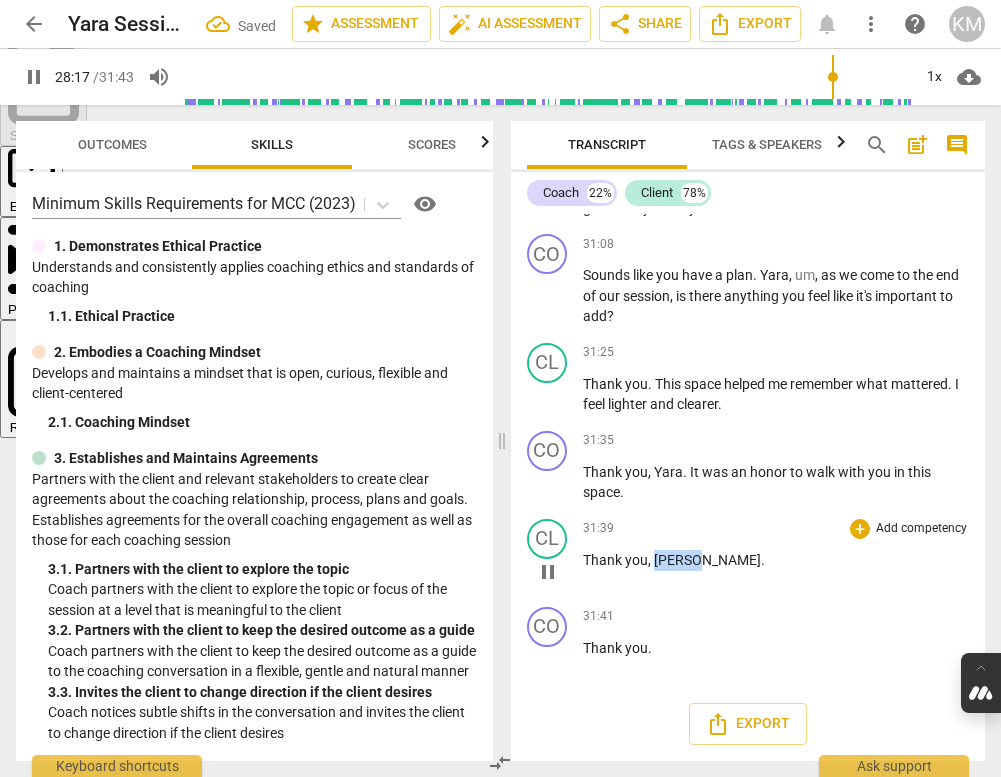 drag, startPoint x: 699, startPoint y: 606, endPoint x: 657, endPoint y: 605, distance: 42.0119 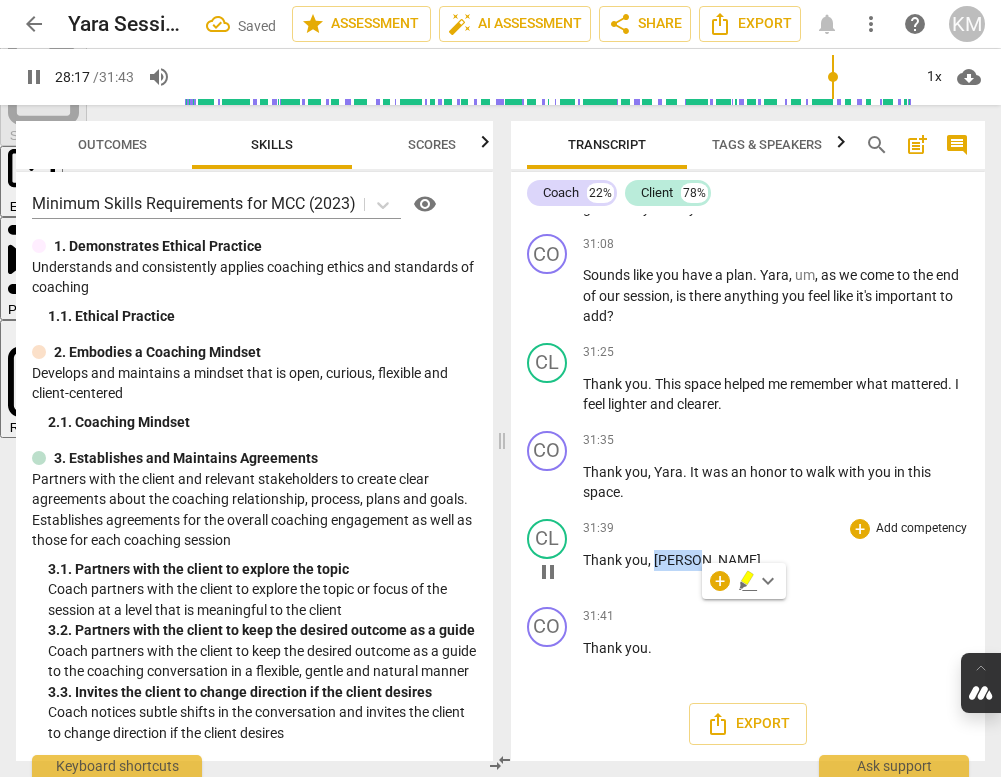 type on "1698" 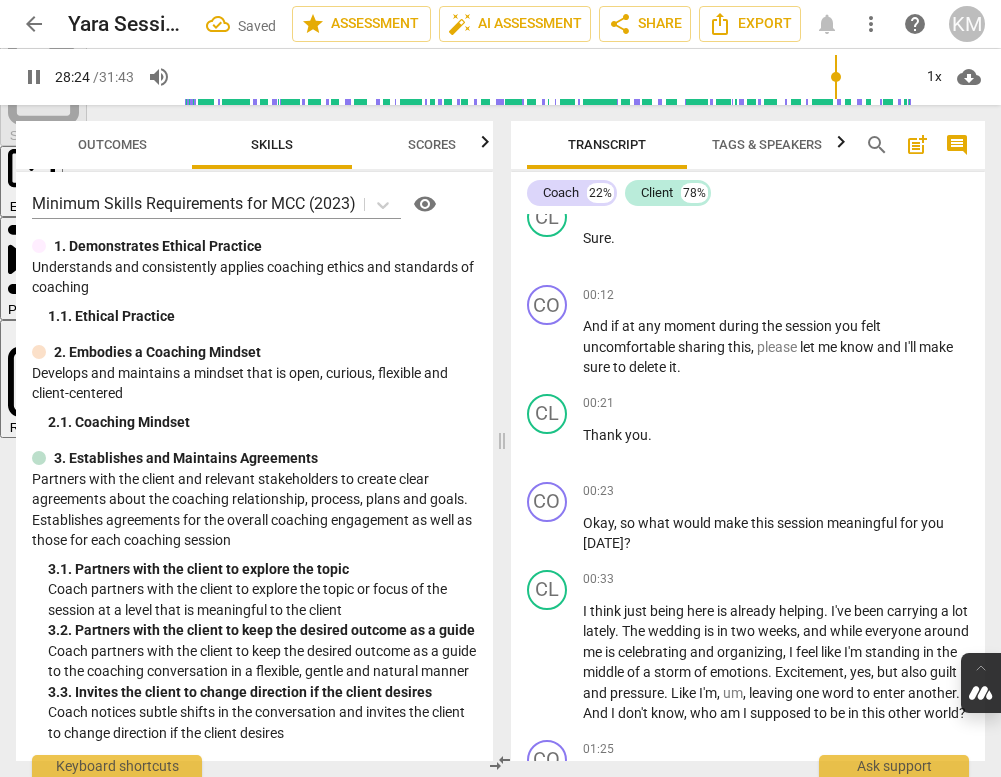 scroll, scrollTop: 0, scrollLeft: 0, axis: both 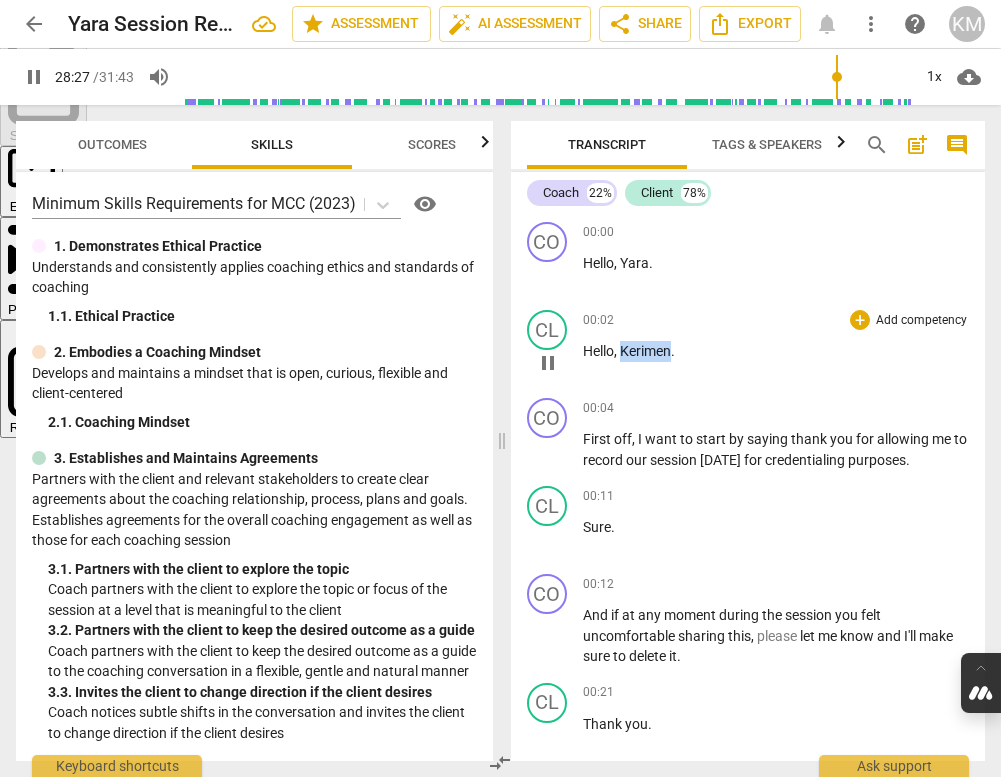 drag, startPoint x: 671, startPoint y: 354, endPoint x: 624, endPoint y: 352, distance: 47.042534 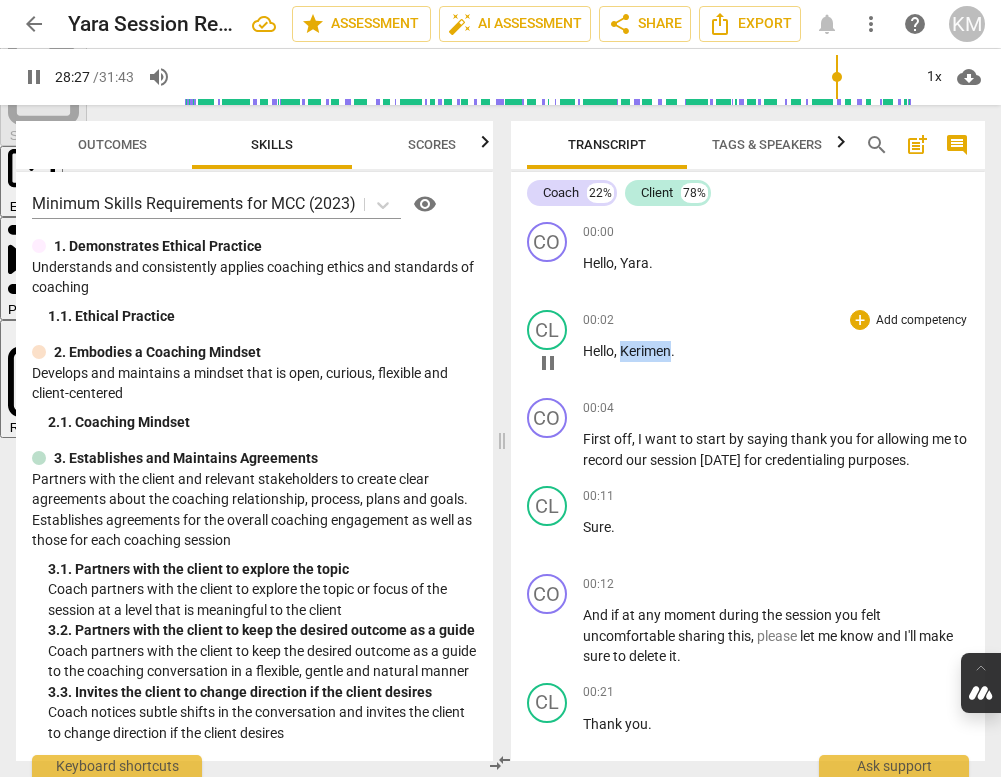 click on "Kerimen" at bounding box center (645, 351) 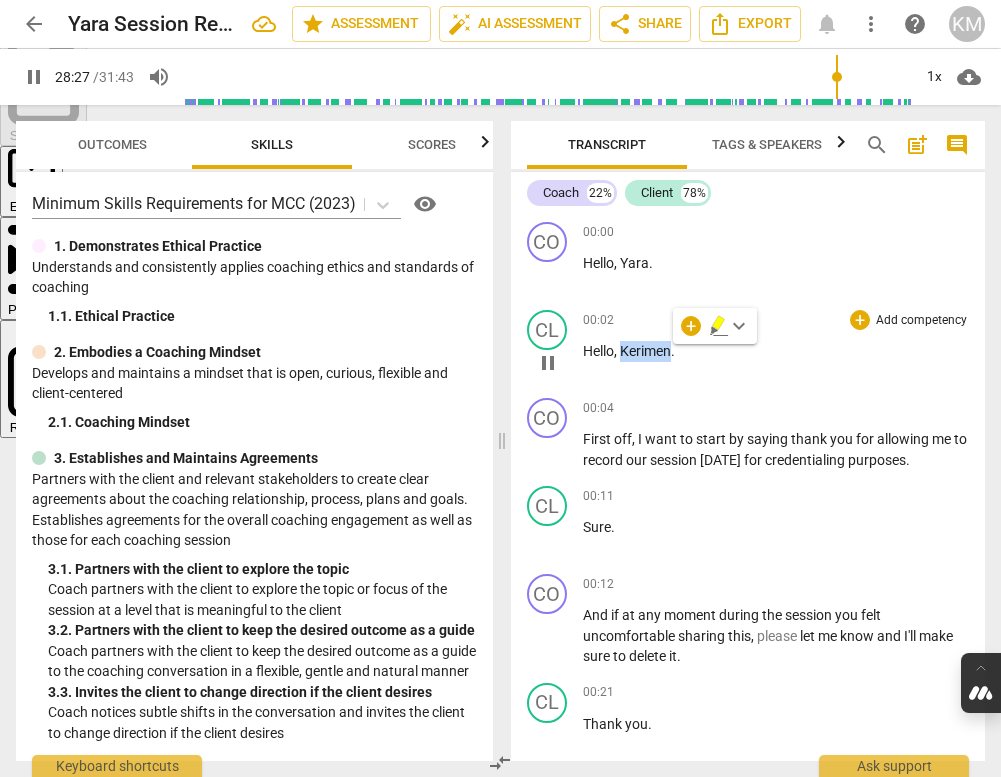 type on "1708" 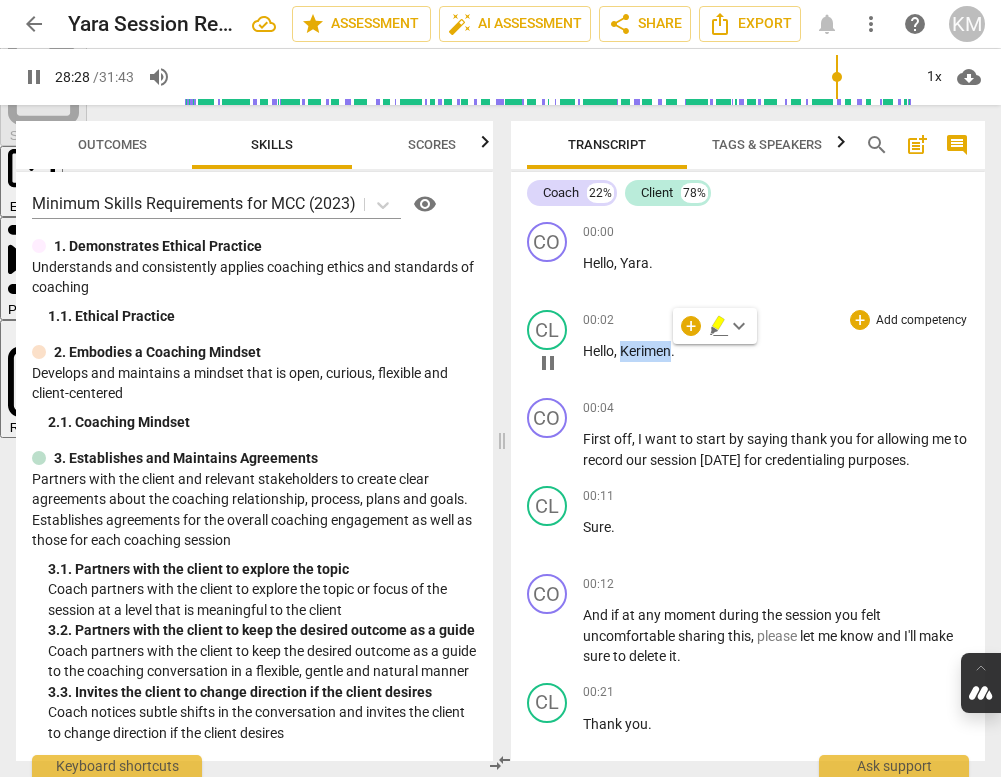 type 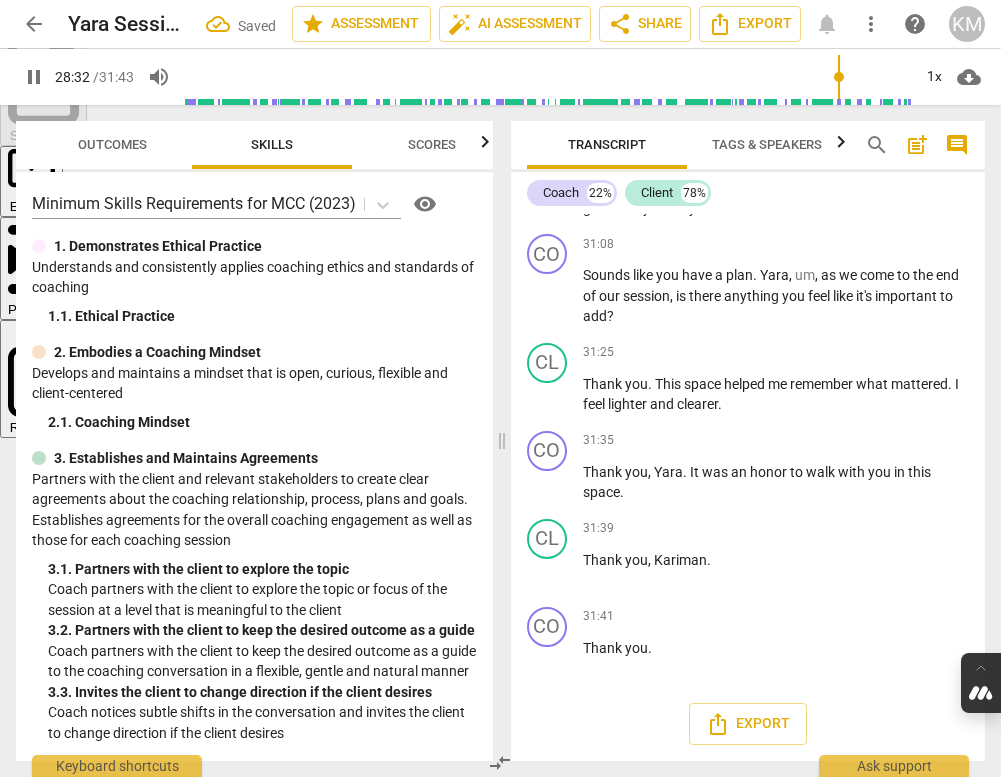 scroll, scrollTop: 7869, scrollLeft: 0, axis: vertical 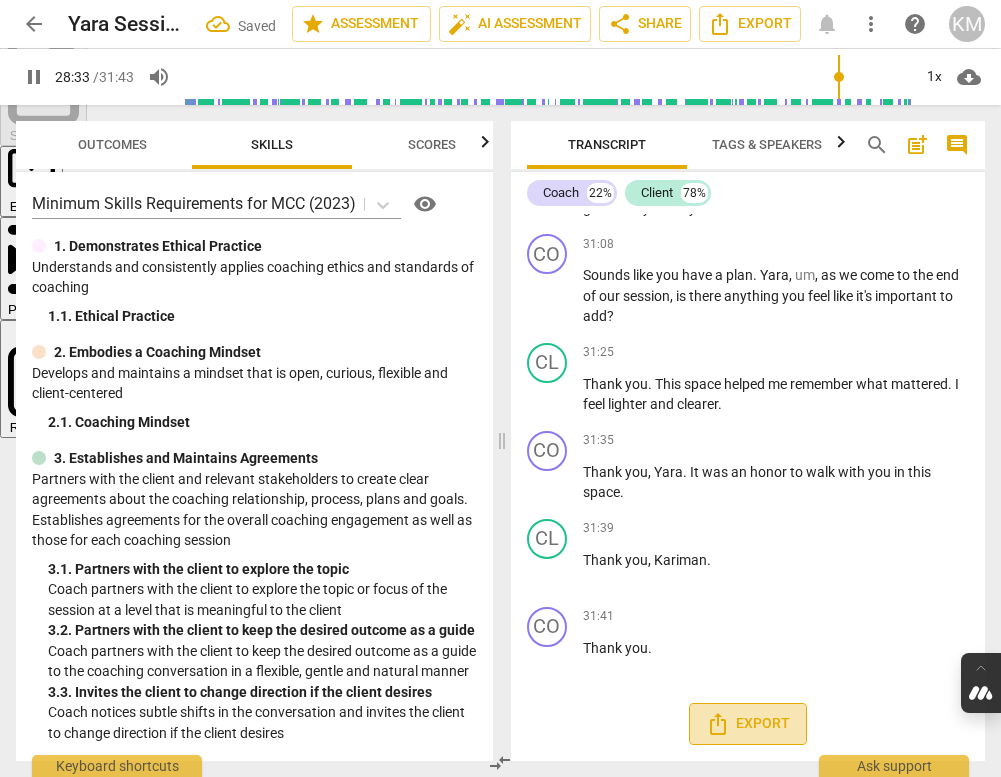click on "Export" at bounding box center (748, 724) 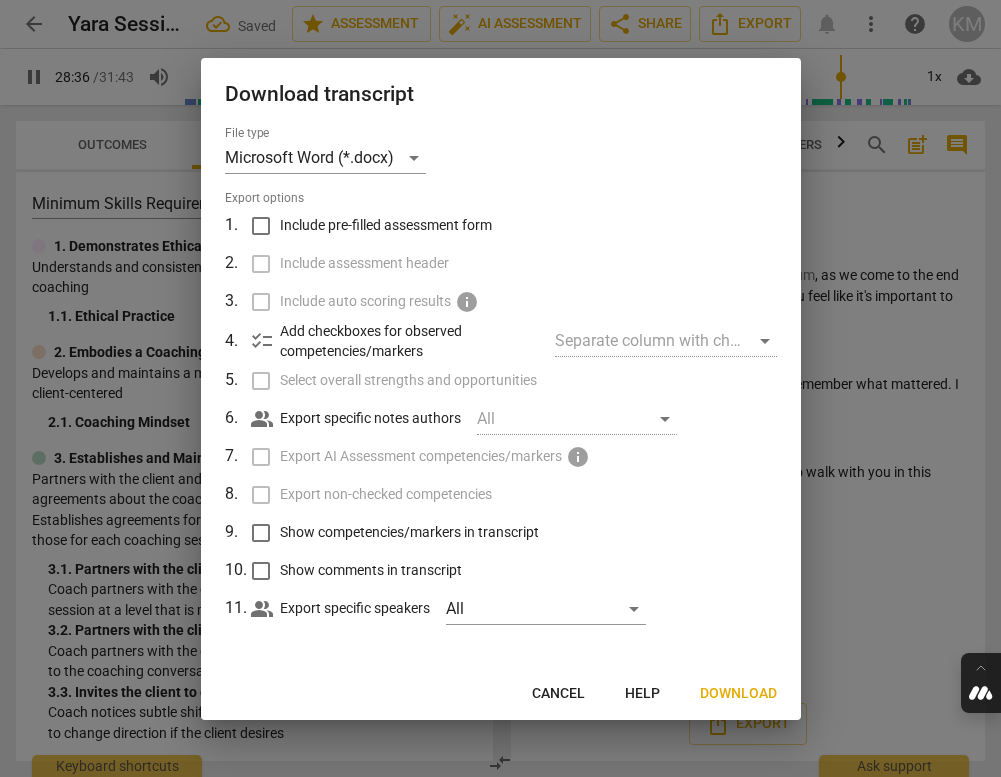 click on "Download" at bounding box center [738, 694] 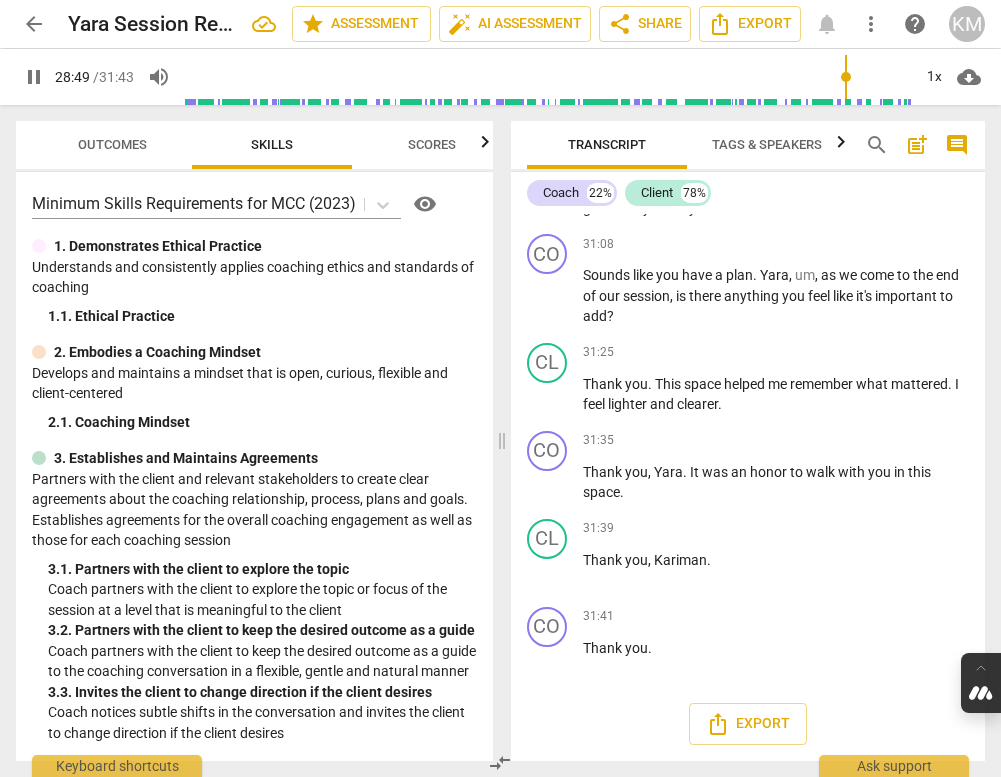 scroll, scrollTop: 7421, scrollLeft: 0, axis: vertical 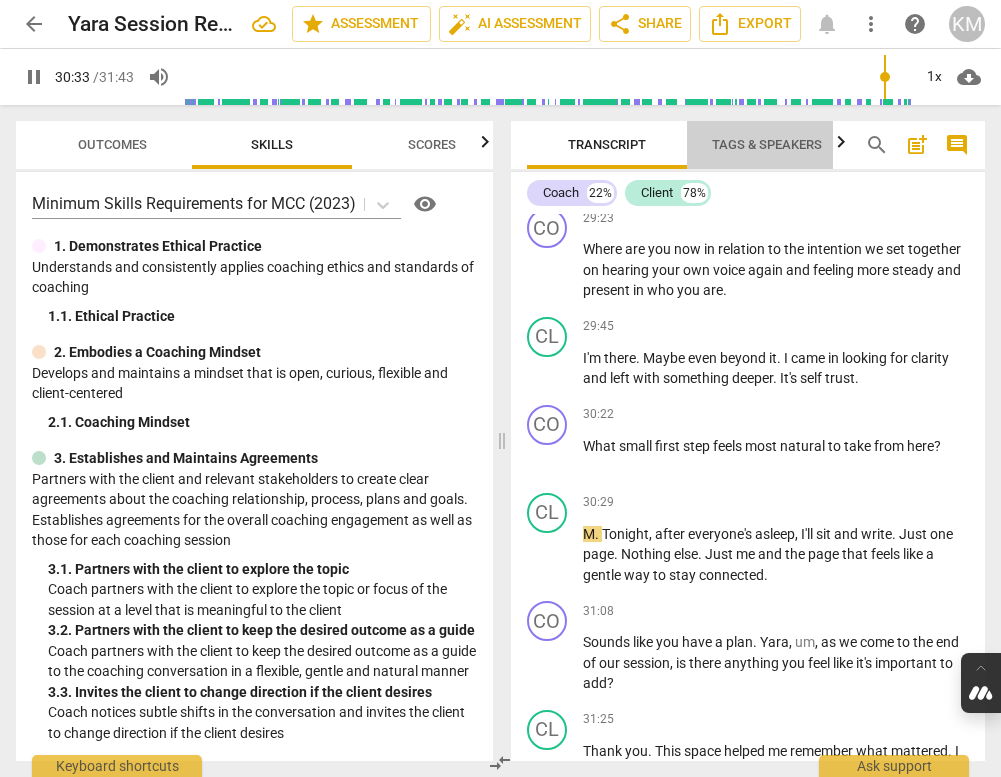 click on "Tags & Speakers" at bounding box center (767, 144) 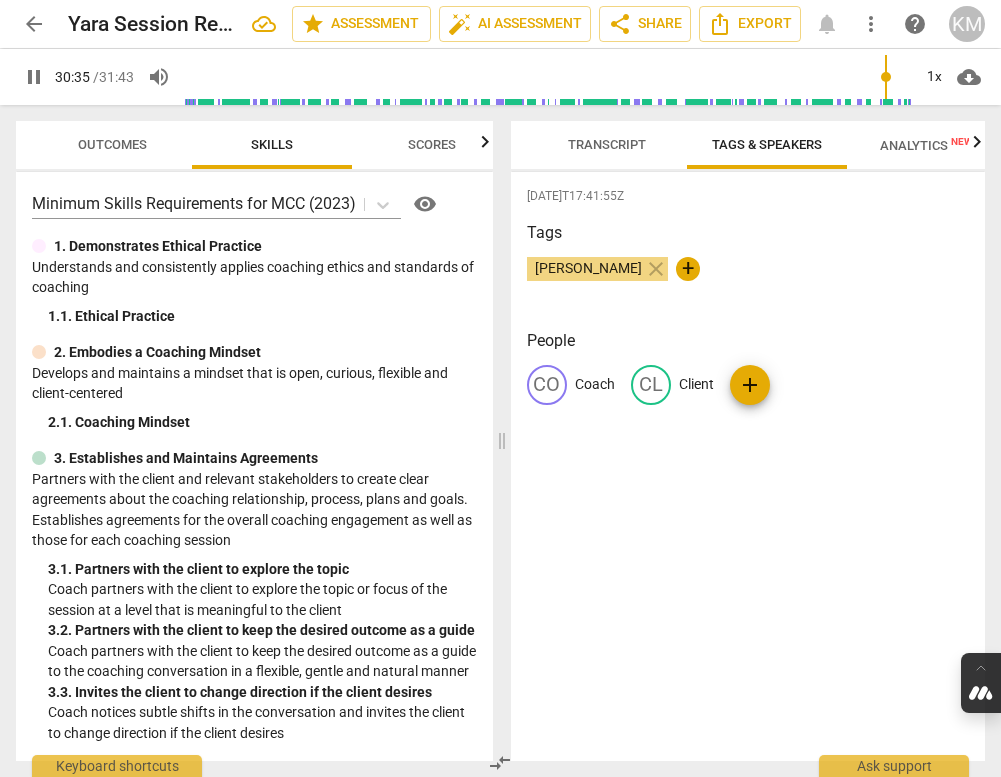 click on "Analytics   New" at bounding box center (926, 145) 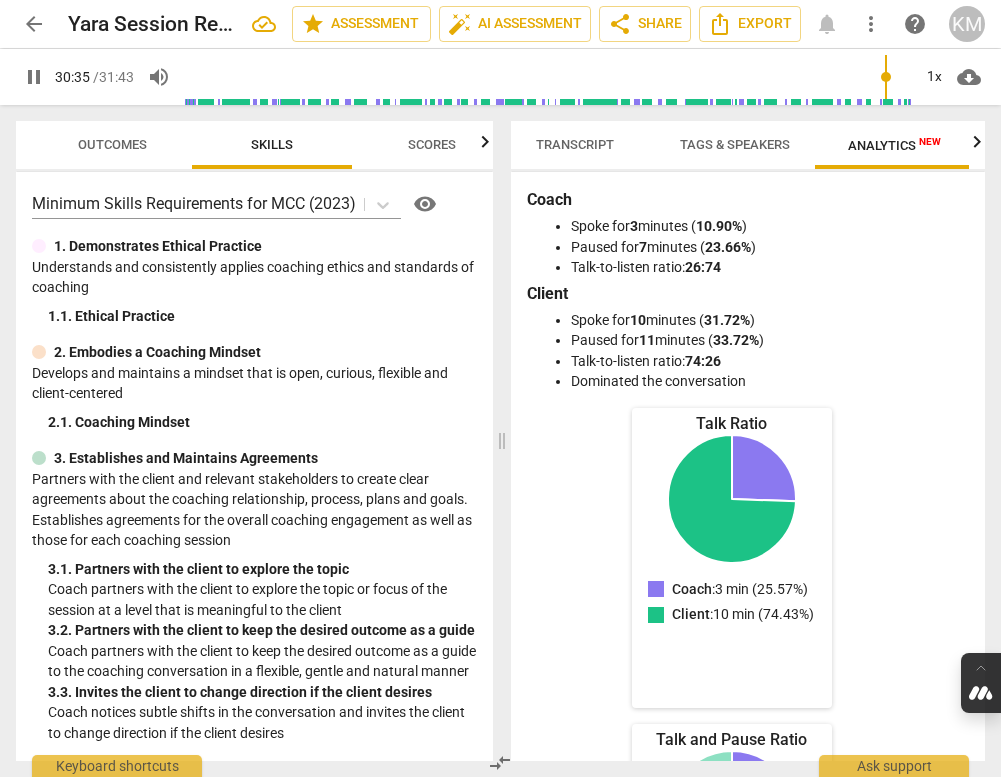 scroll, scrollTop: 0, scrollLeft: 37, axis: horizontal 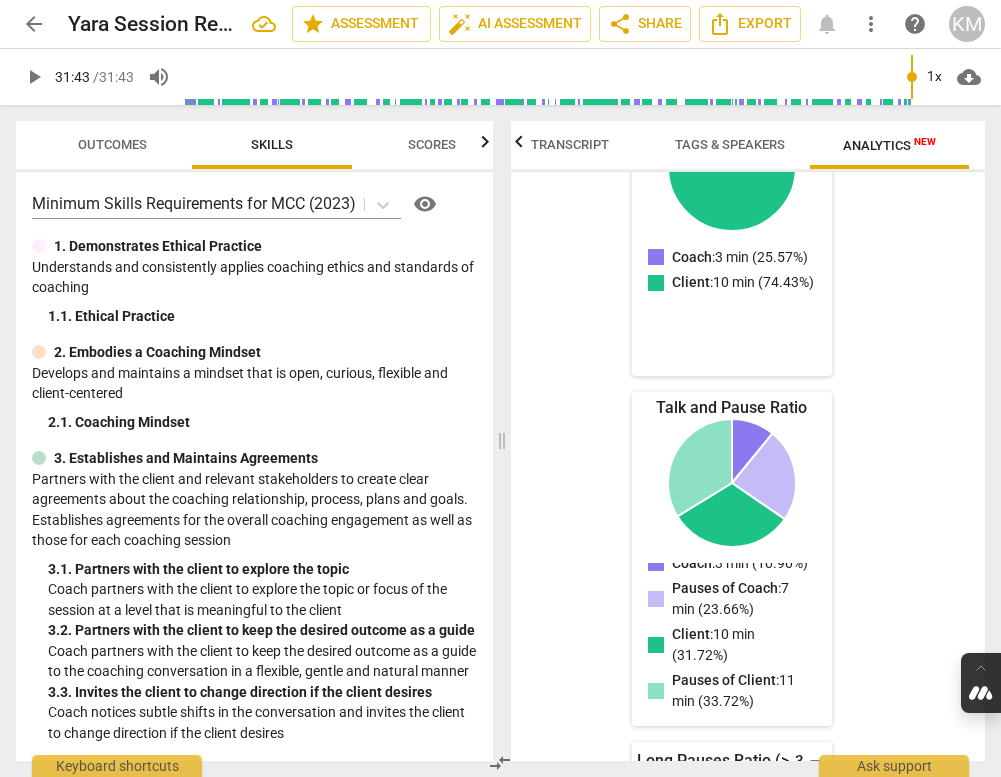 type on "1903" 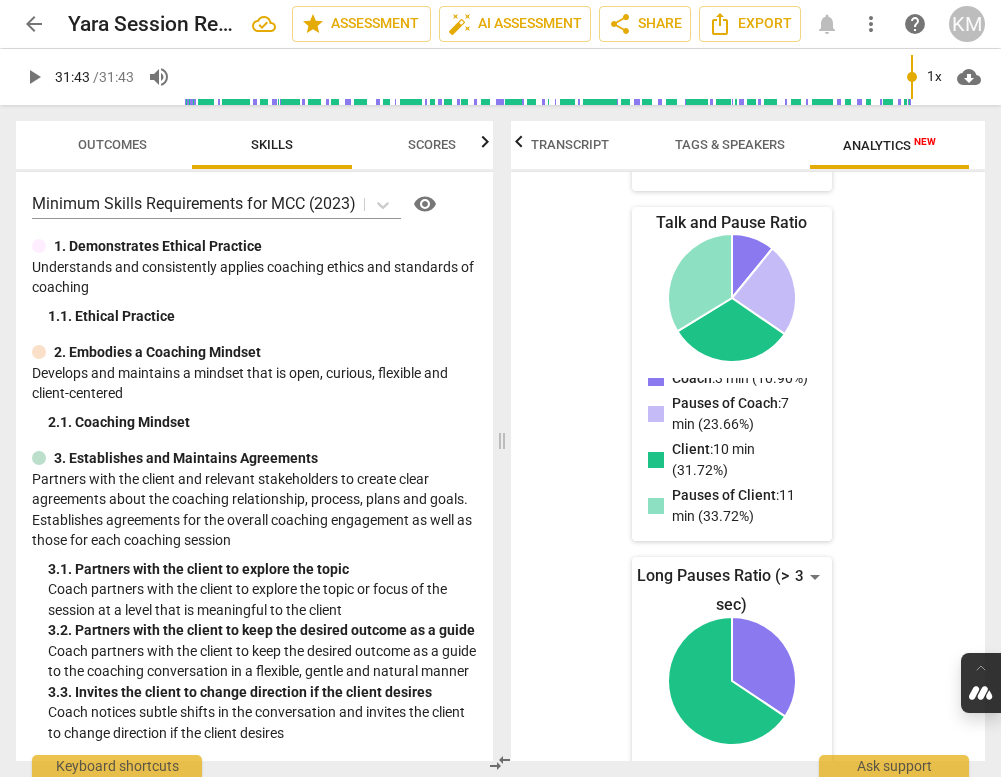 scroll, scrollTop: 521, scrollLeft: 0, axis: vertical 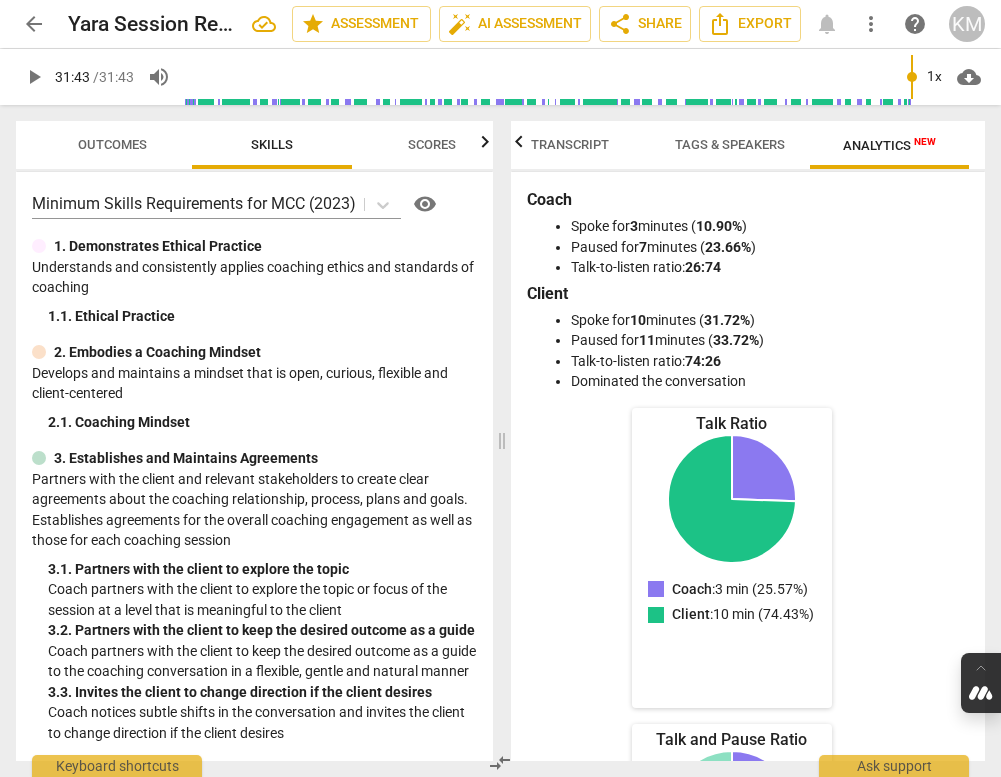 click 